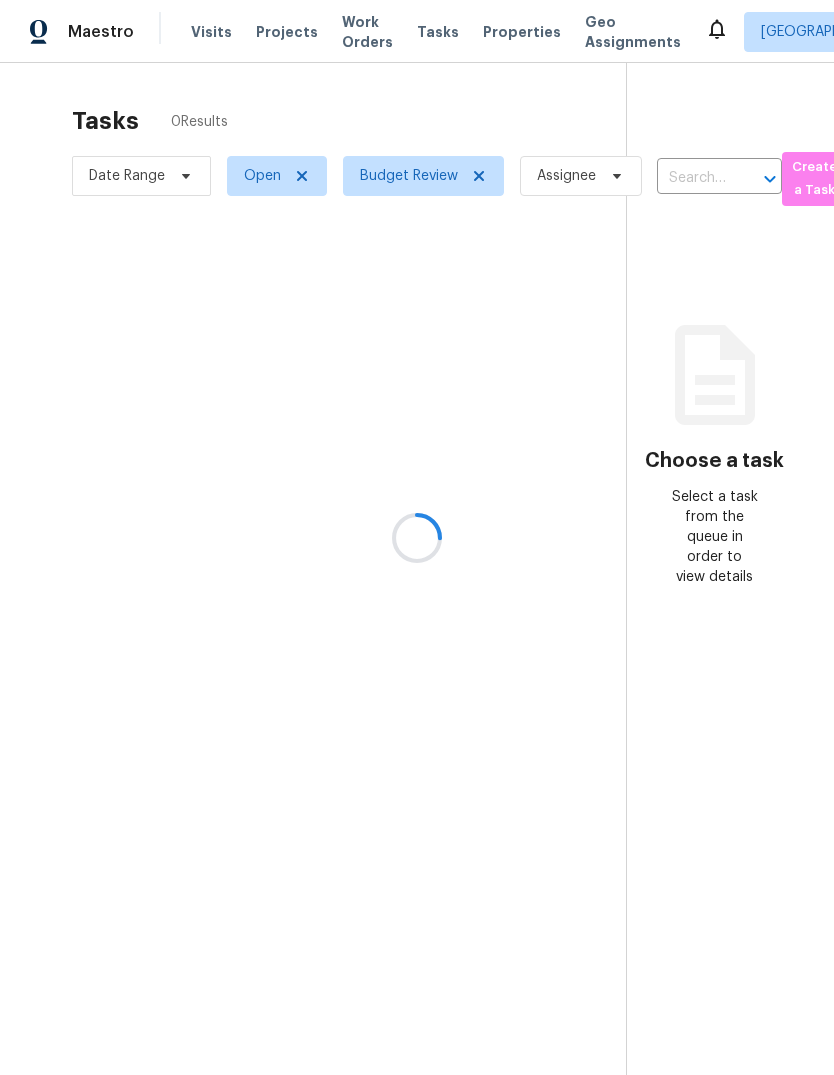 scroll, scrollTop: 0, scrollLeft: 0, axis: both 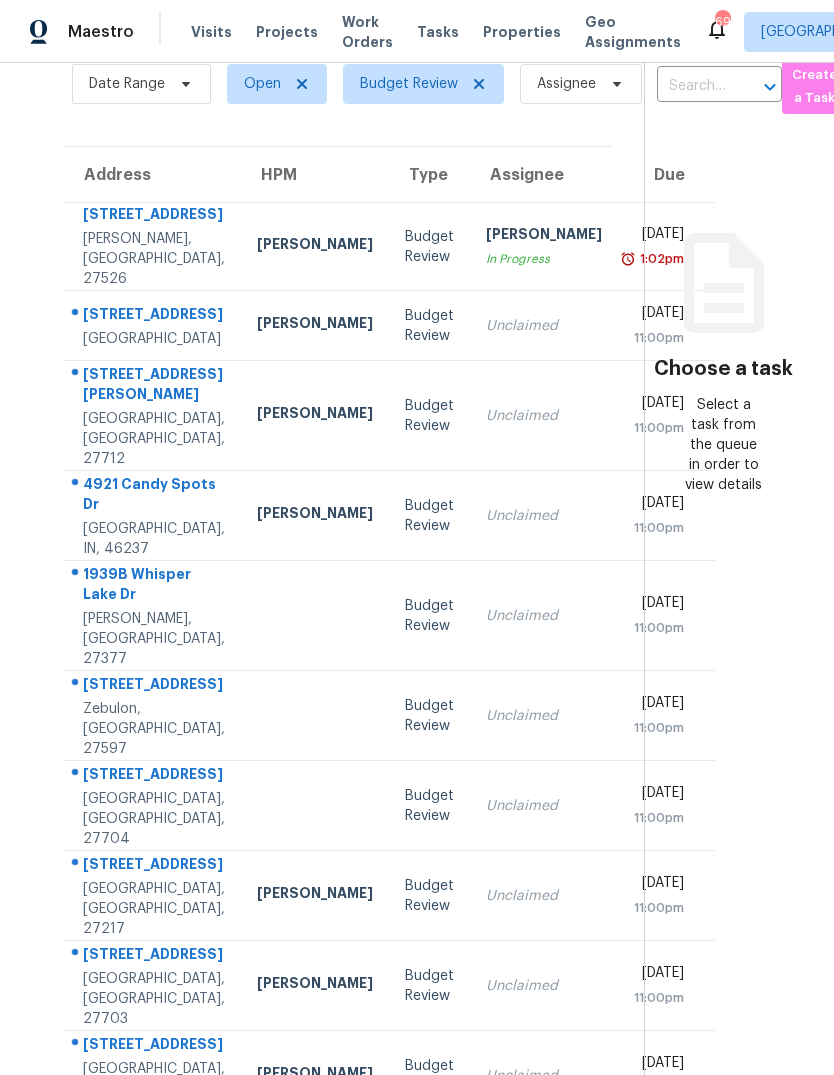 click 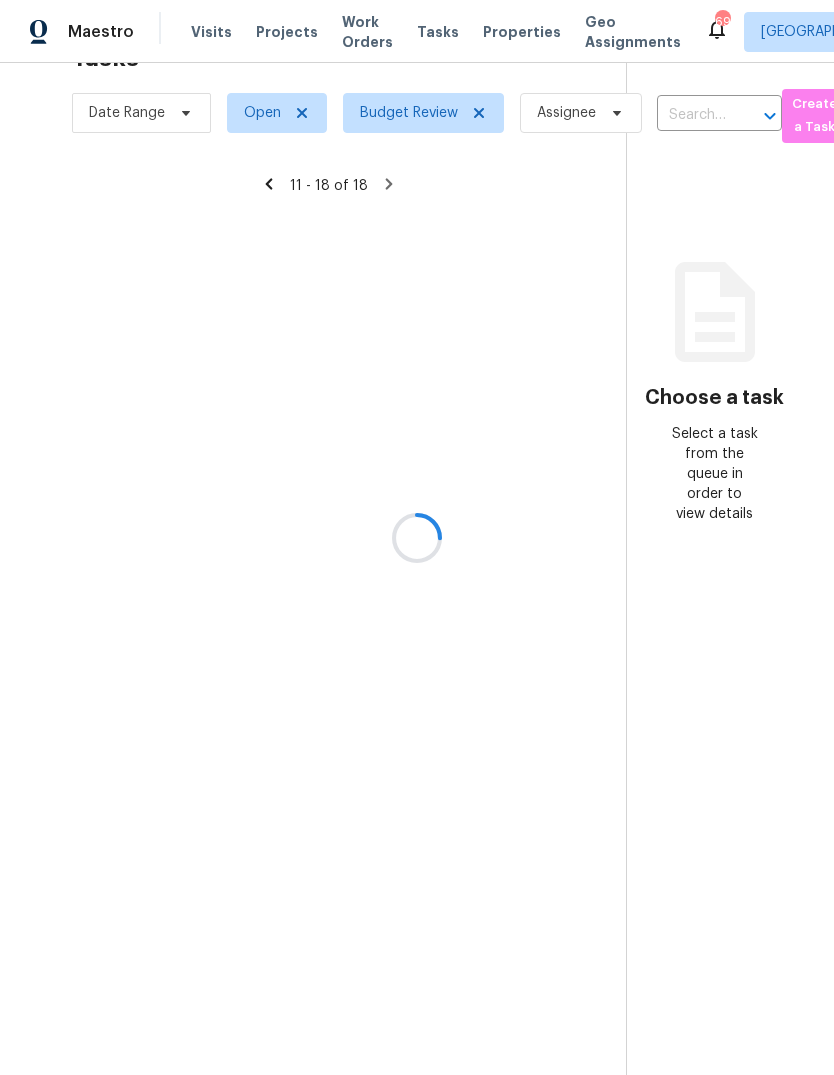 scroll, scrollTop: 63, scrollLeft: 0, axis: vertical 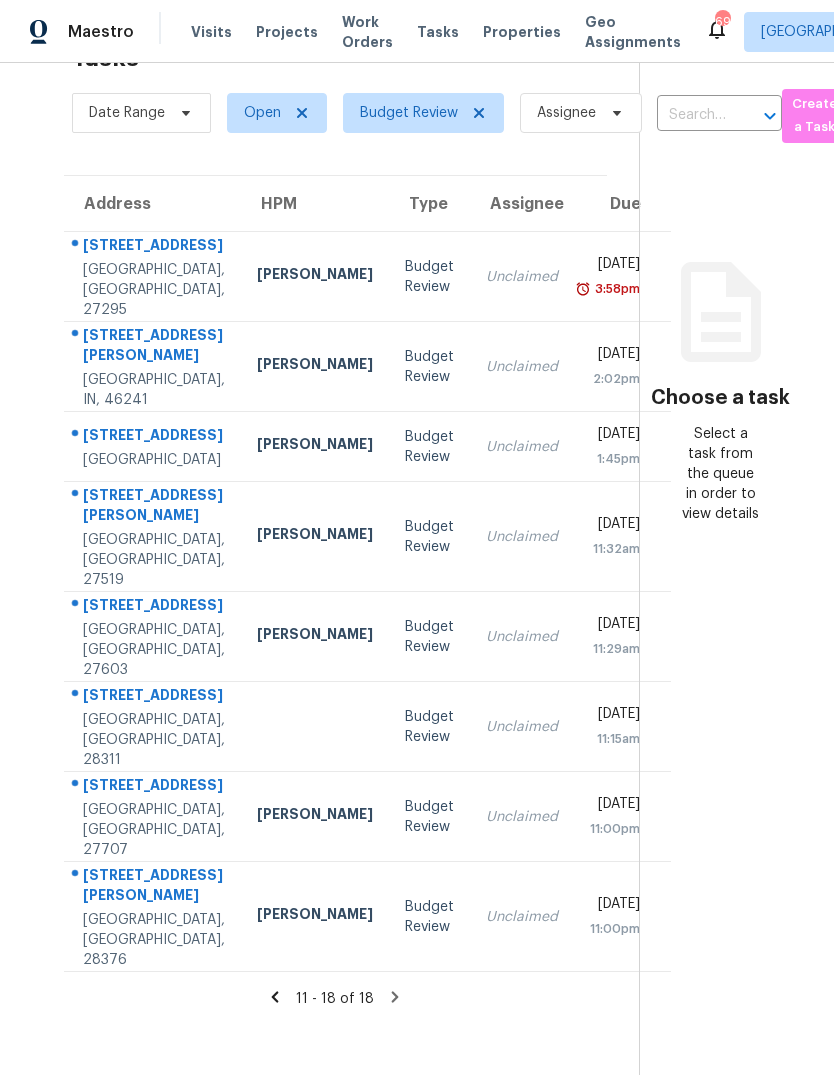 click on "7001 Oakridge Dr" at bounding box center (154, 247) 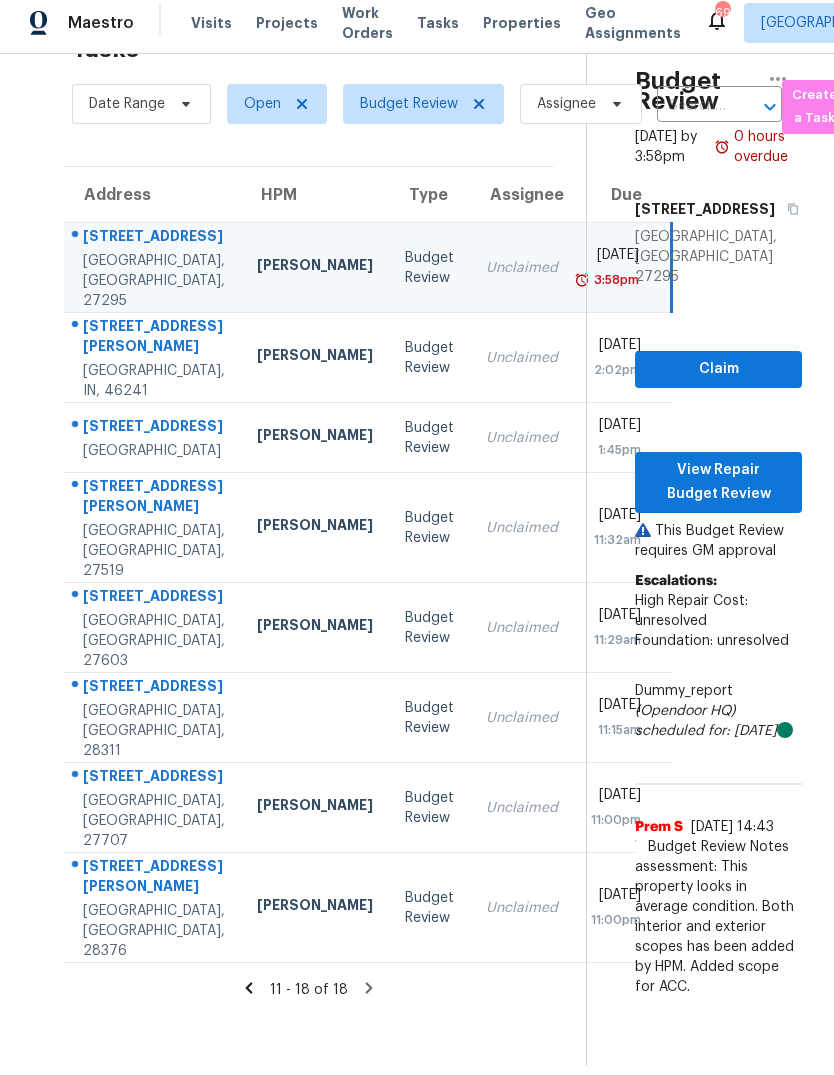 scroll, scrollTop: 0, scrollLeft: 0, axis: both 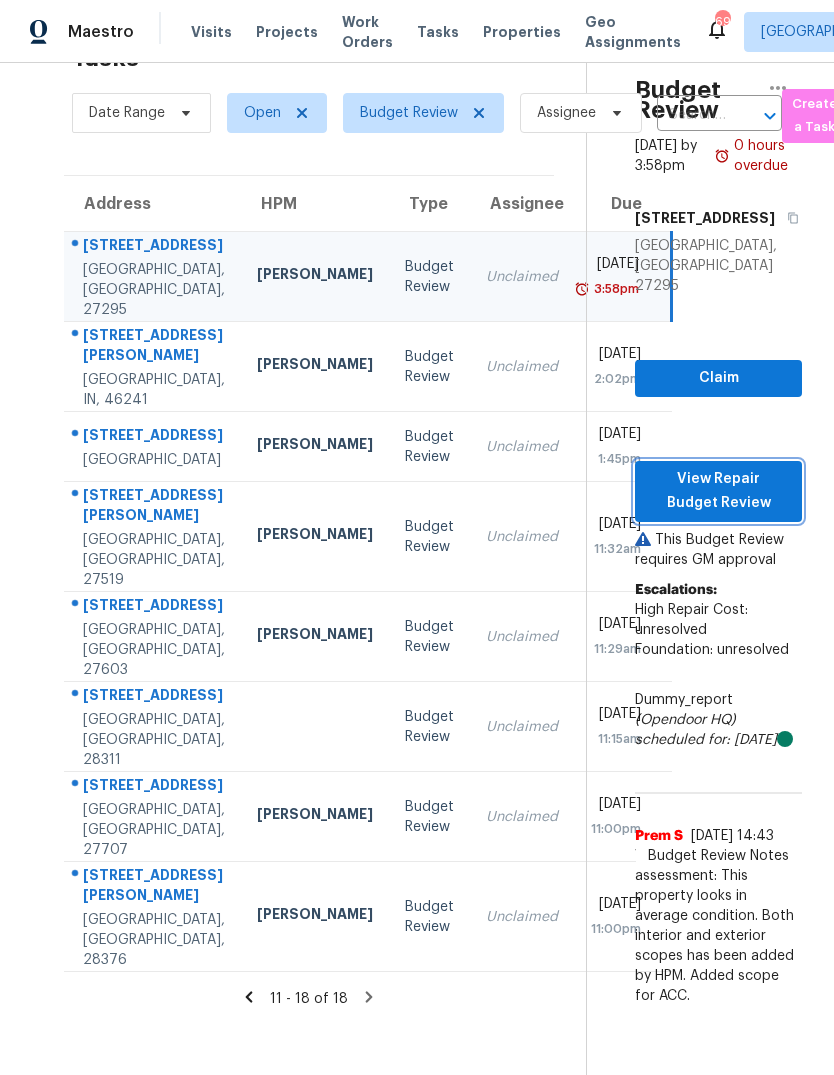 click on "View Repair Budget Review" at bounding box center (718, 491) 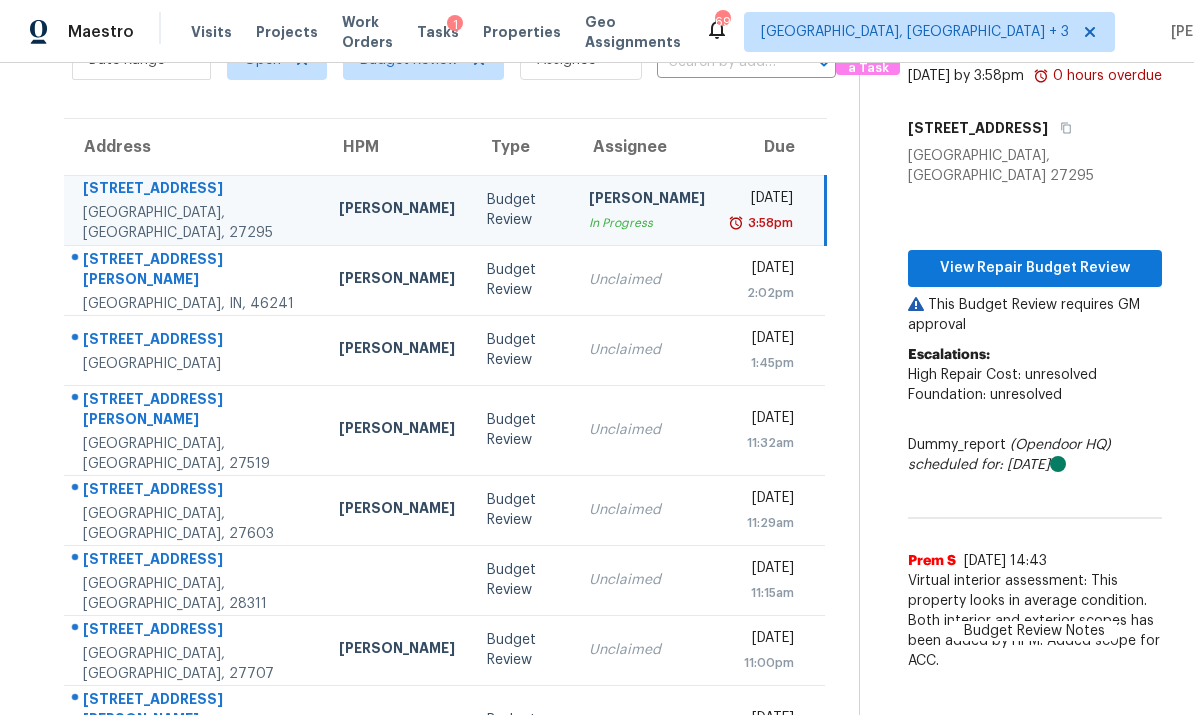 scroll, scrollTop: 112, scrollLeft: 0, axis: vertical 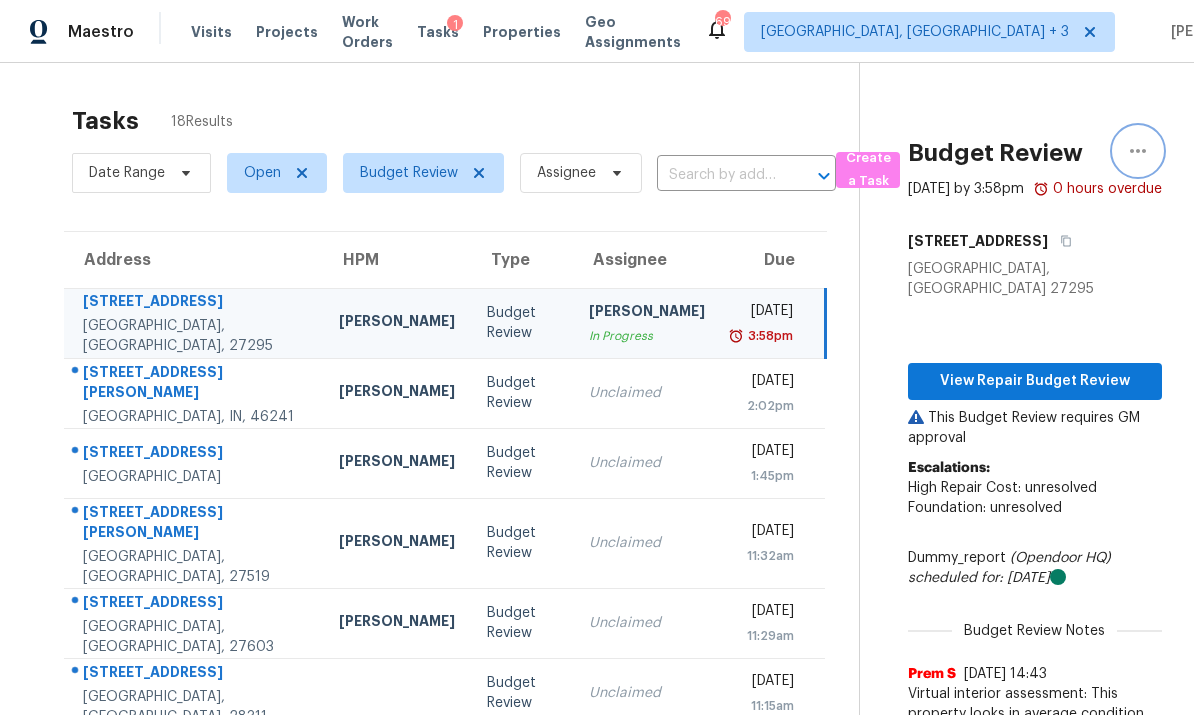 click 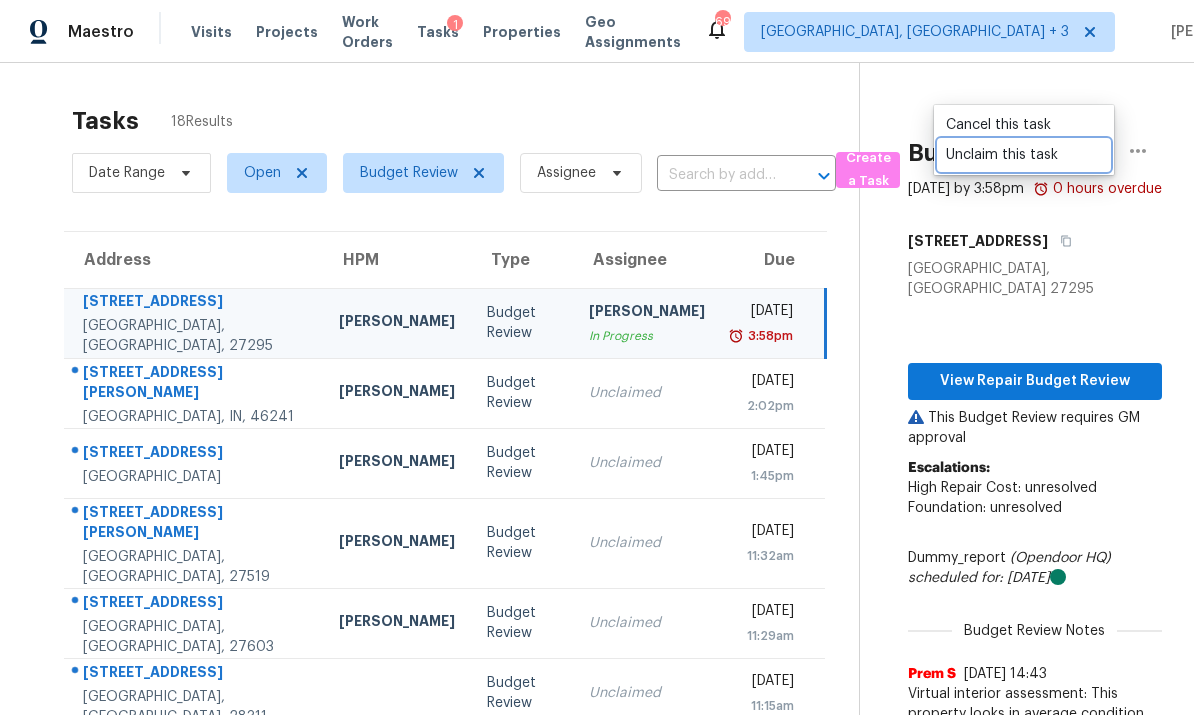 click on "Unclaim this task" at bounding box center [1024, 155] 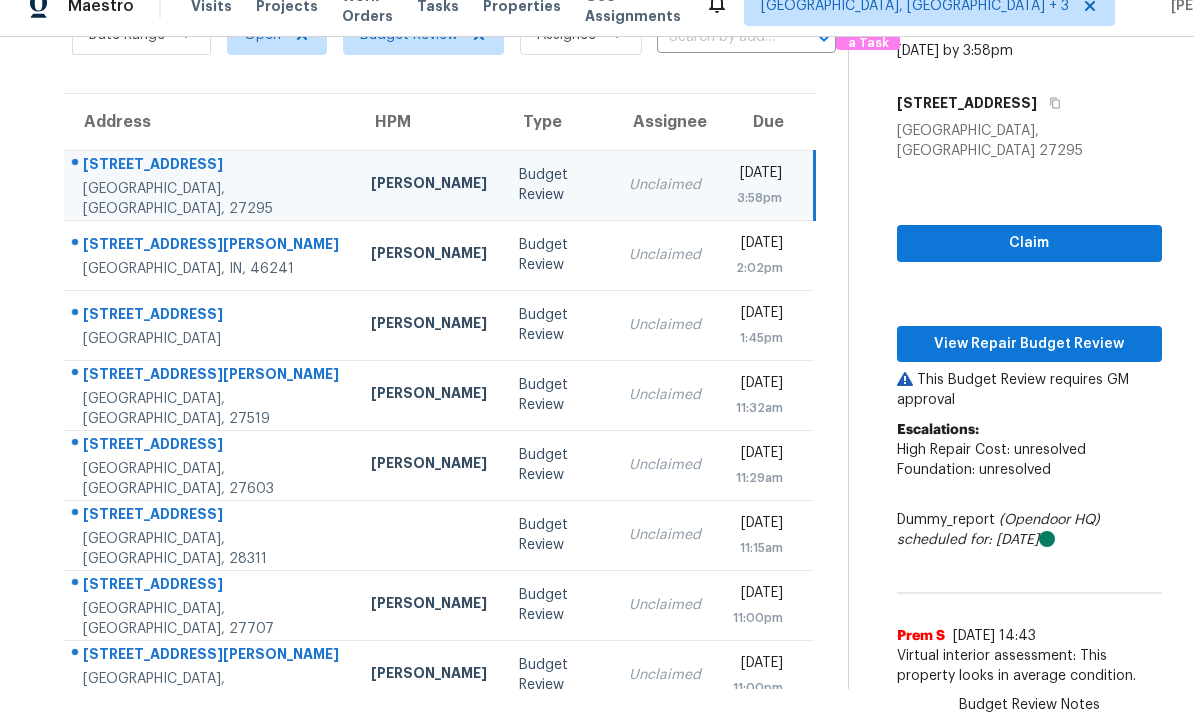 click 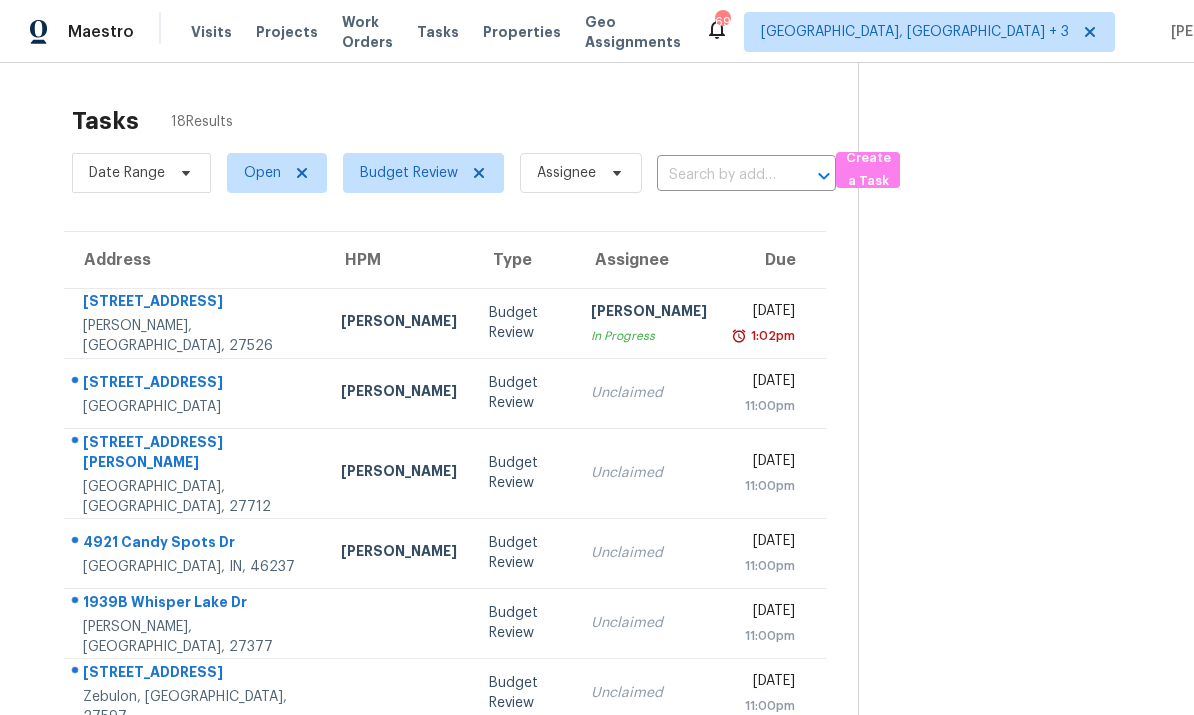 scroll, scrollTop: 0, scrollLeft: 0, axis: both 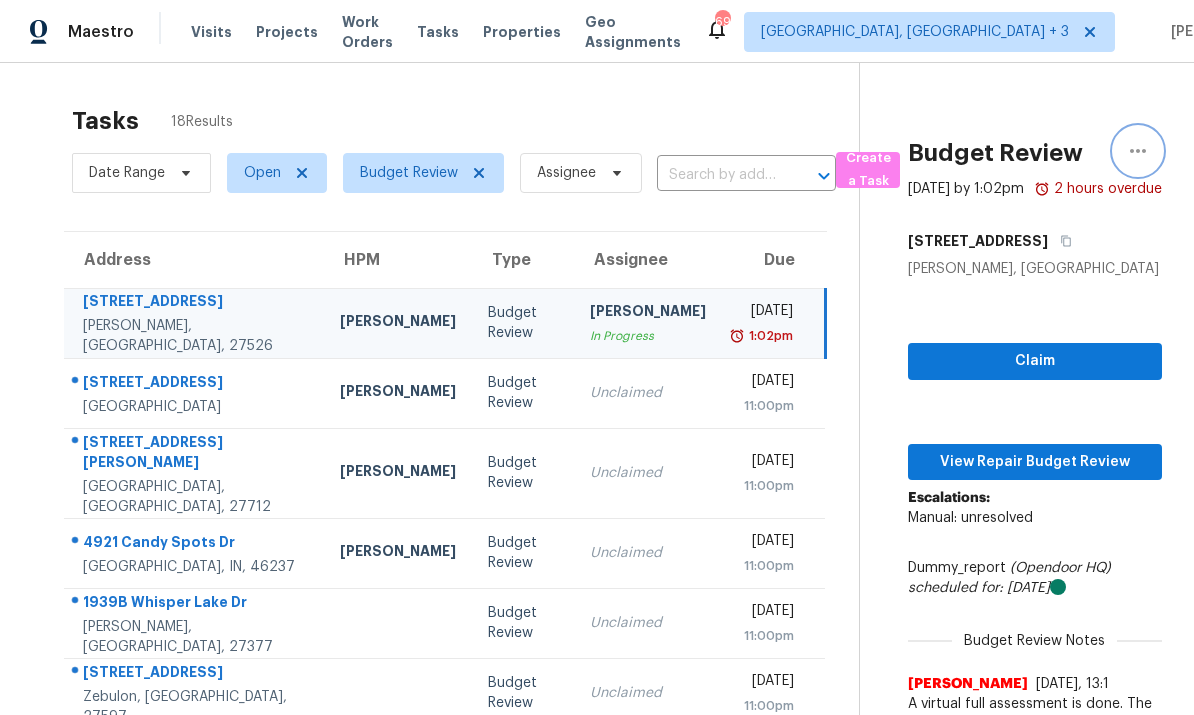 click 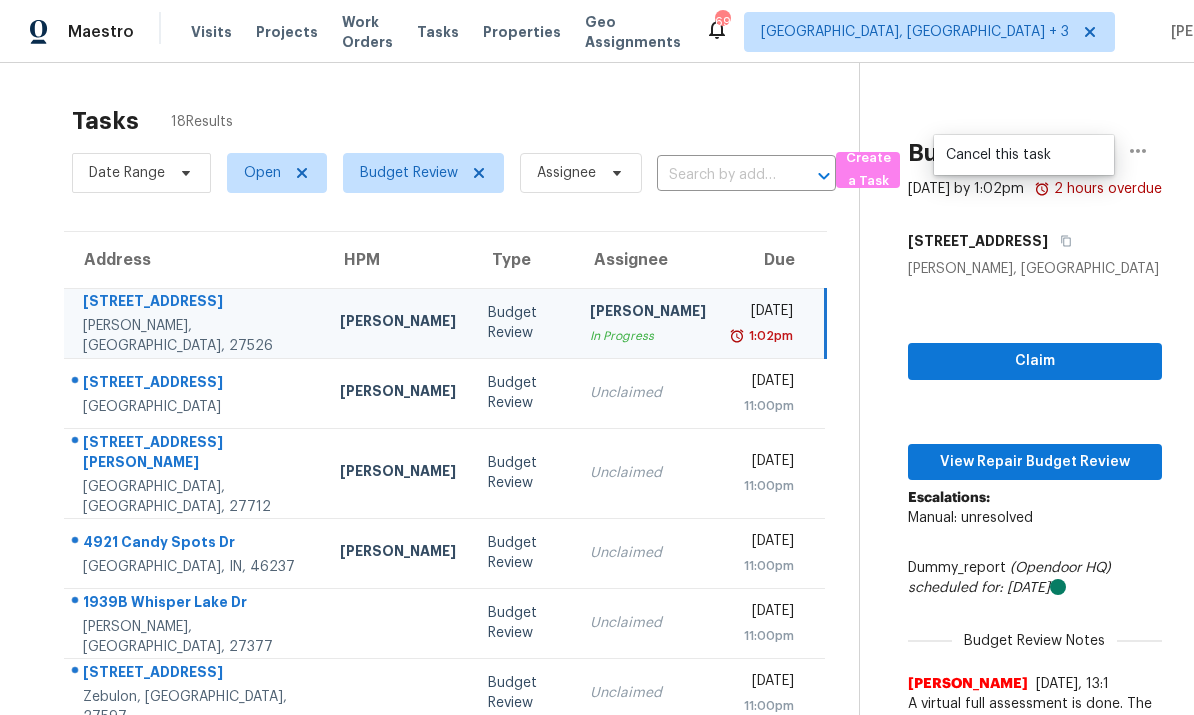click on "Budget Review Jul 17th 2025 by 1:02pm 2 hours overdue 3825 Wyndfair Dr Fuquay Varina, NC 27526 Claim View Repair Budget Review Escalations:  Manual: unresolved Dummy_report   (Opendoor HQ)    scheduled for: 7/16/2025  Budget Review Notes Hariharan GV 7/16/25, 13:1 https://opendoor-admin-client-upload-production.s3.amazonaws.com/uploads/Cake/SellerInput-af340b50-bd70-4f3d-b2f5-5ce5bcd8cf3a/3825-wyndfair-dr-front-yard-2025-07-16t01-25-13-686z.qt?X-Amz-Expires=86400&amp;X-Amz-Date=20250716T161948Z&amp;X-Amz-Algorithm=AWS4-HMAC-SHA256&amp;X-Amz-Credential=AKIARCH5EZTPZZDSJWI6%2F20250716%2Fus-east-1%2Fs3%2Faws4_request&amp;X-Amz-SignedHeaders=host&amp;X-Amz-Signature=dfedf152a6e26e67cc15bdfc1e1ab2536e2de204452a03b2cdd35cadcb2f51da  and roof is in fair condition as per the agent and this is an ALA pilot property." at bounding box center (1011, 663) 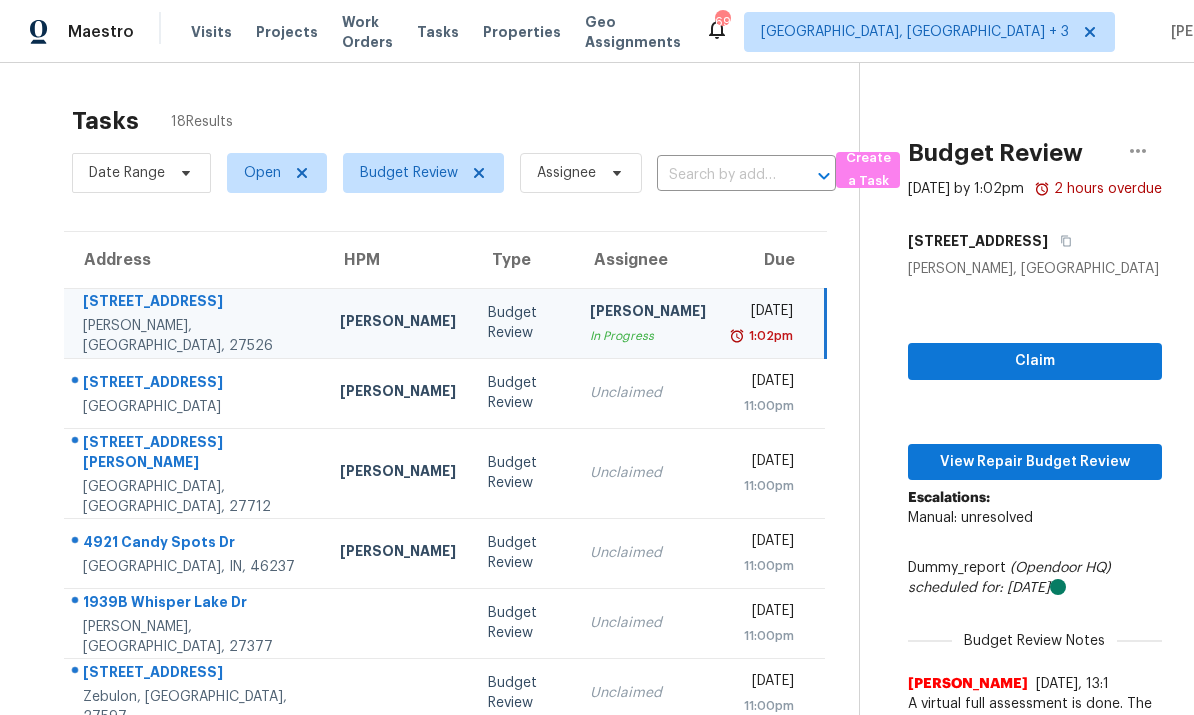 scroll, scrollTop: 0, scrollLeft: 24, axis: horizontal 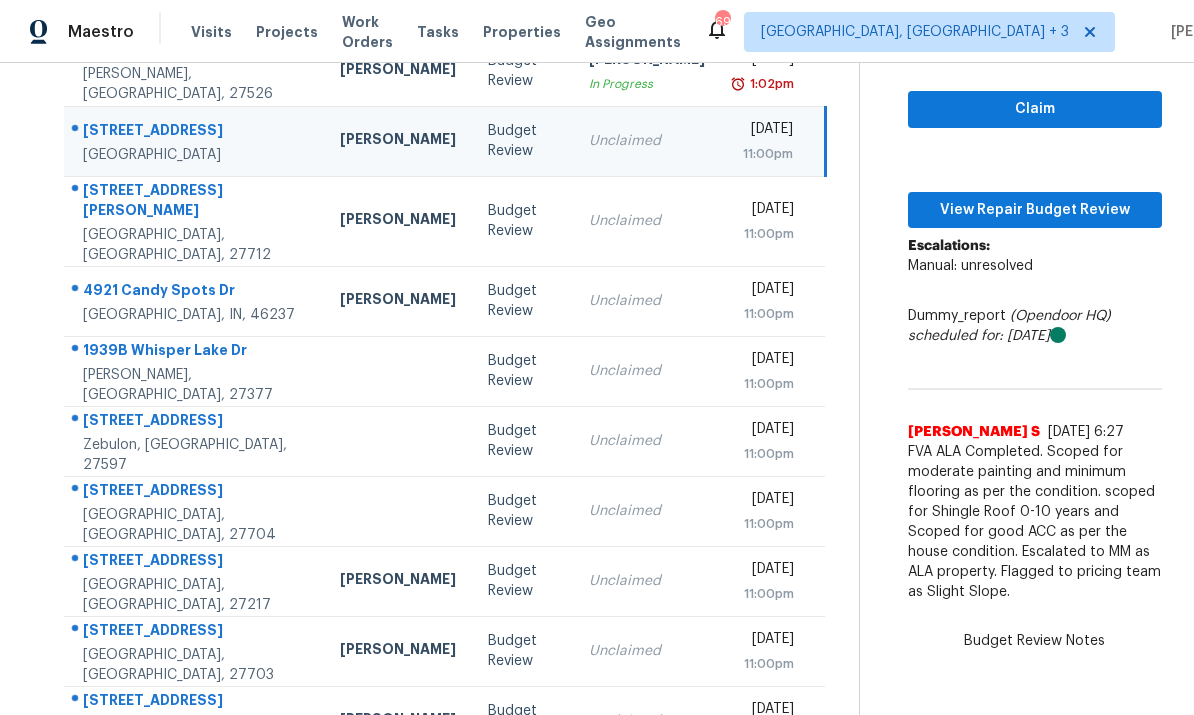 click 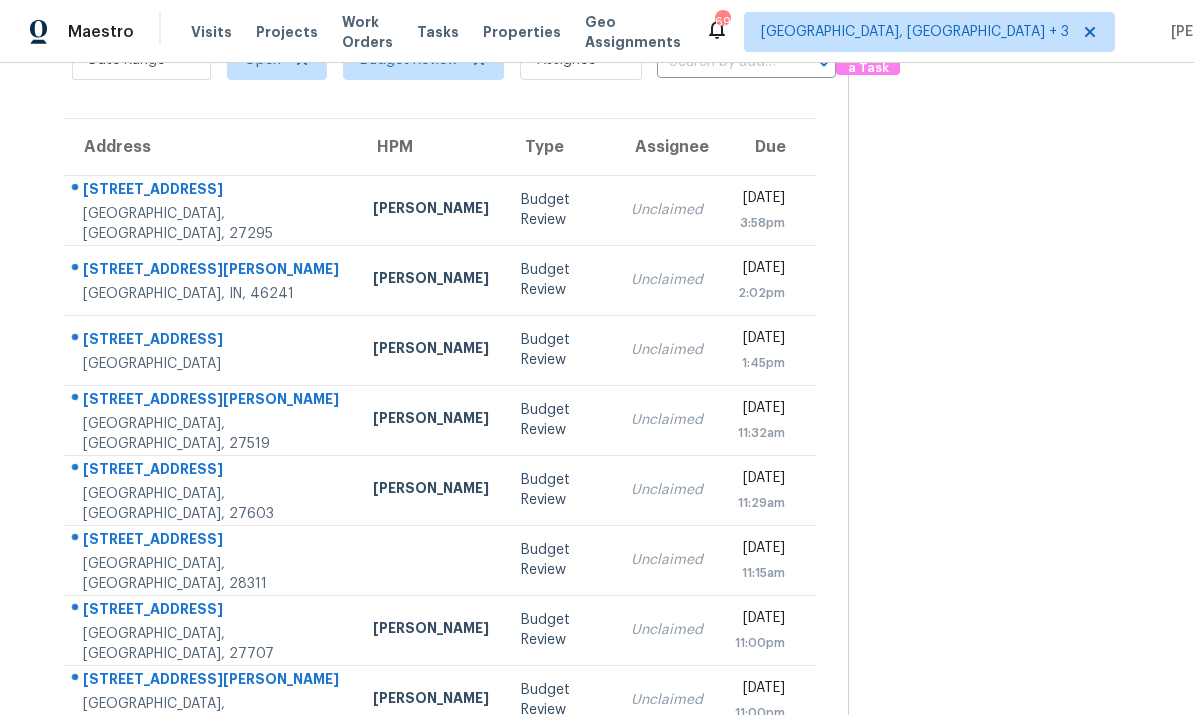 scroll, scrollTop: 112, scrollLeft: 0, axis: vertical 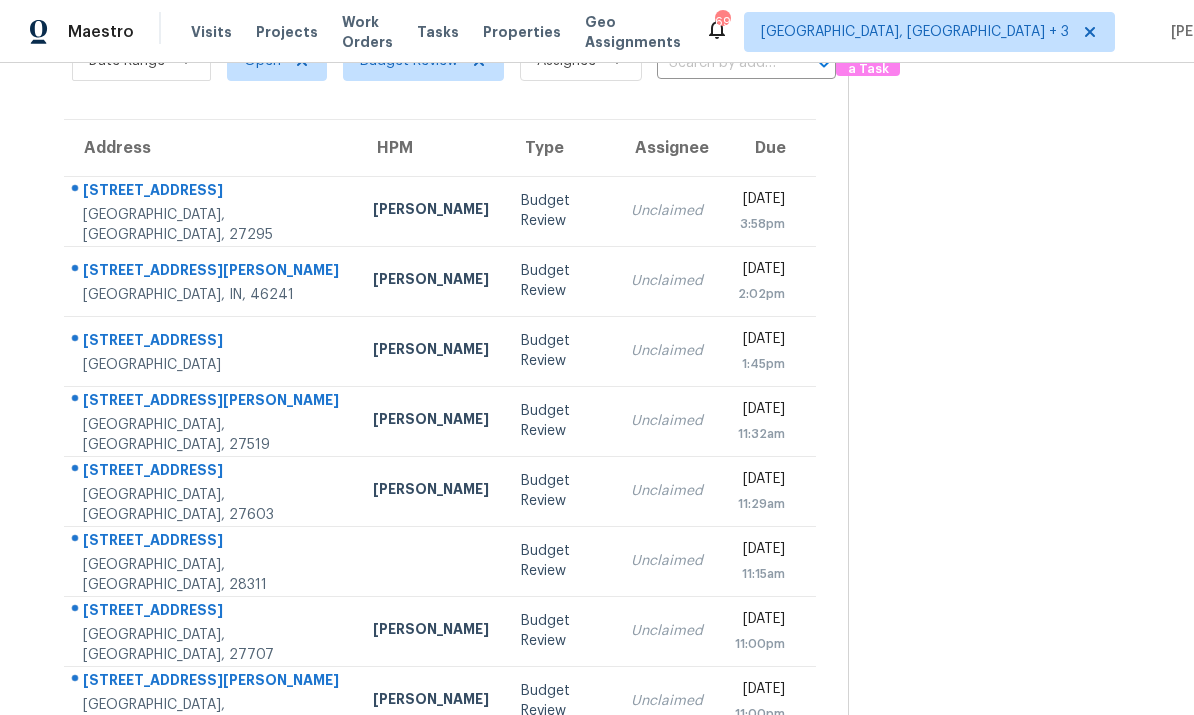 click on "148 Haywood Dr" at bounding box center [212, 682] 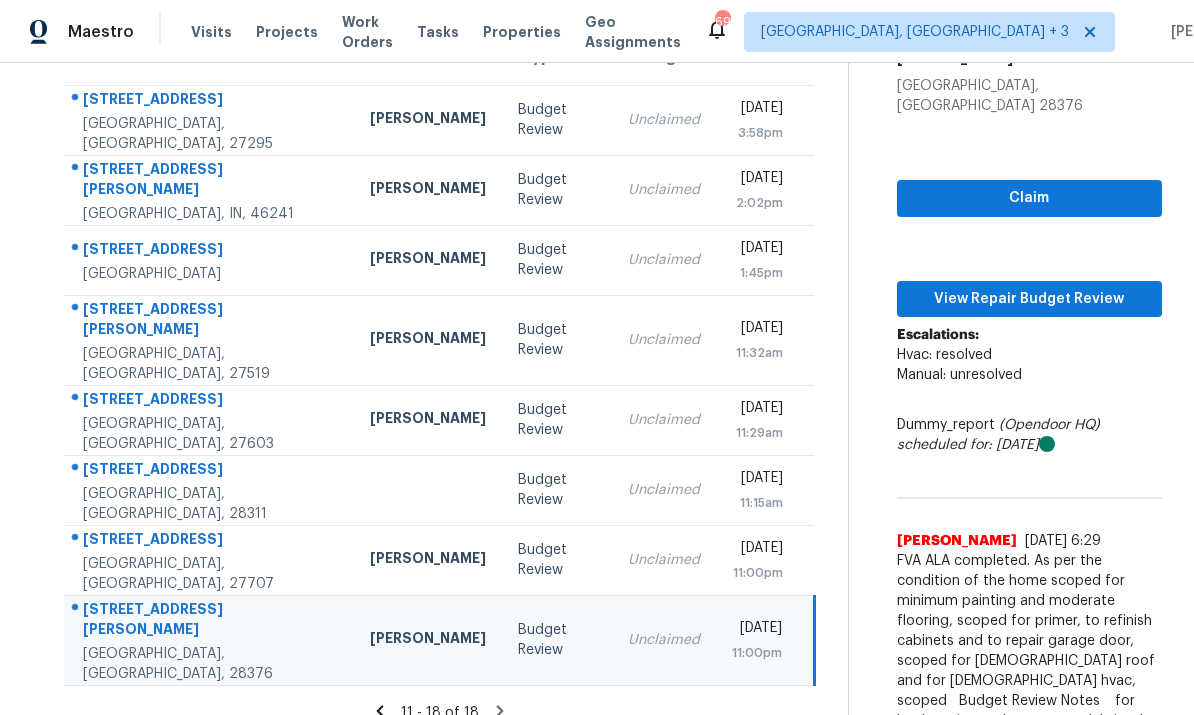 scroll, scrollTop: 202, scrollLeft: 0, axis: vertical 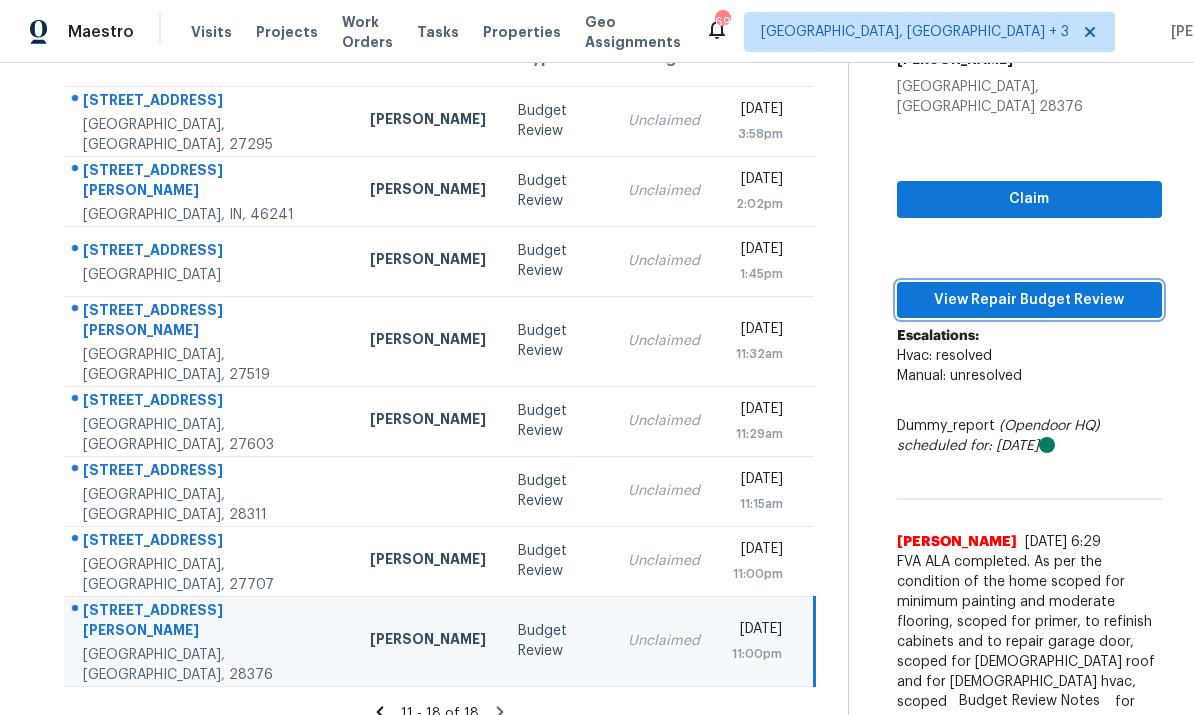 click on "View Repair Budget Review" at bounding box center [1029, 300] 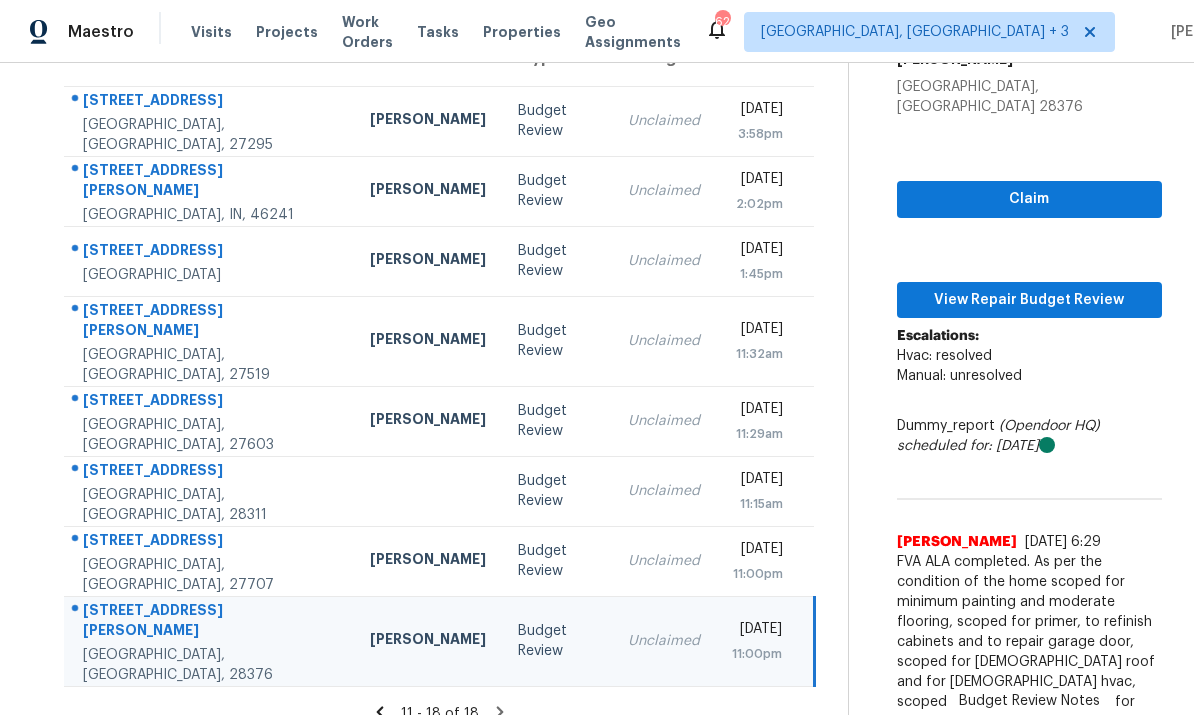 click on "3222 Oxford Dr" at bounding box center [210, 542] 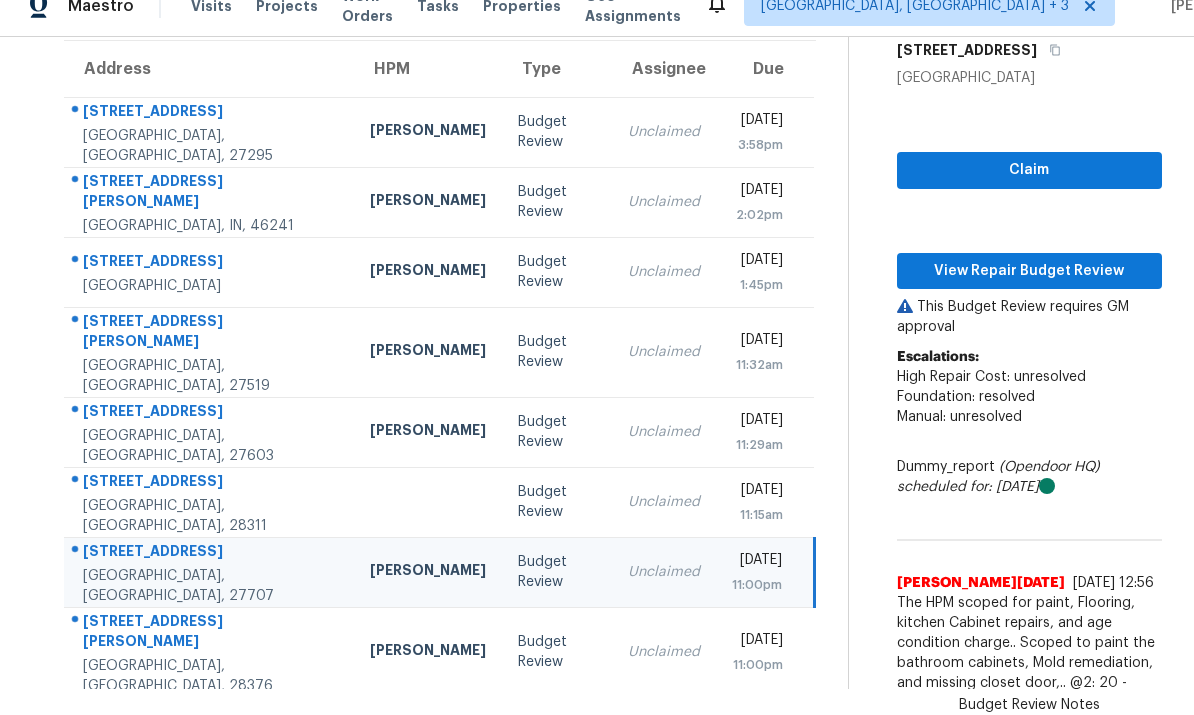 scroll, scrollTop: 164, scrollLeft: 0, axis: vertical 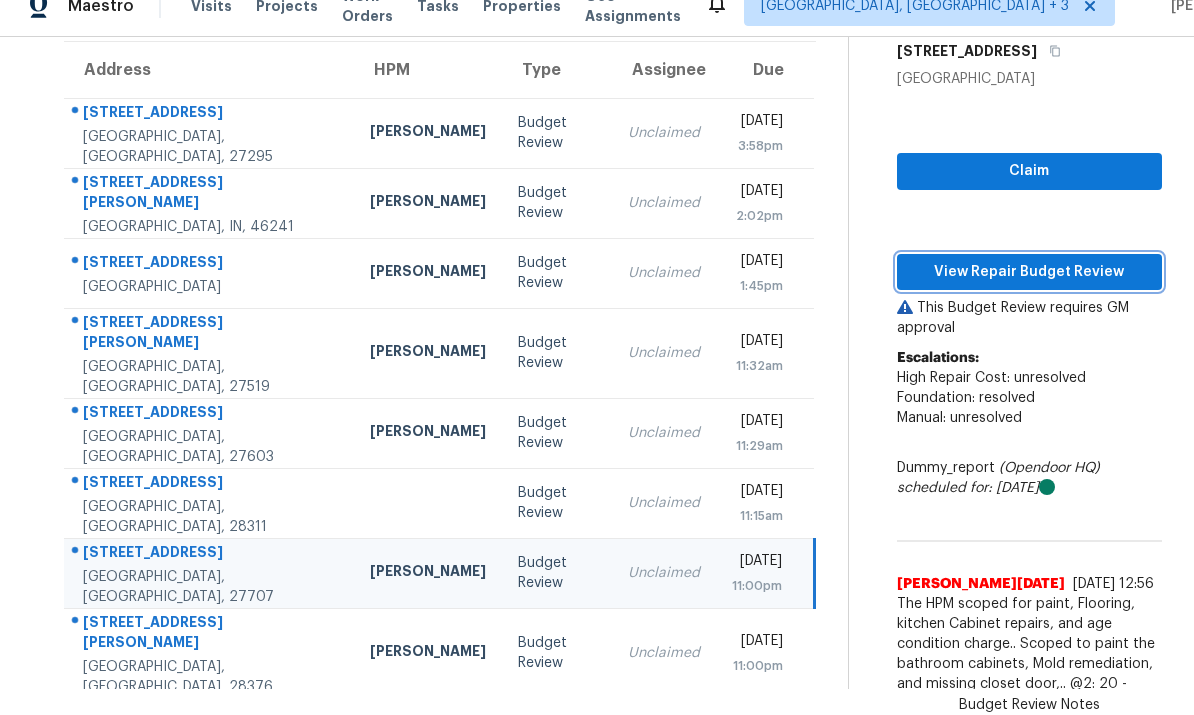 click on "View Repair Budget Review" at bounding box center (1029, 272) 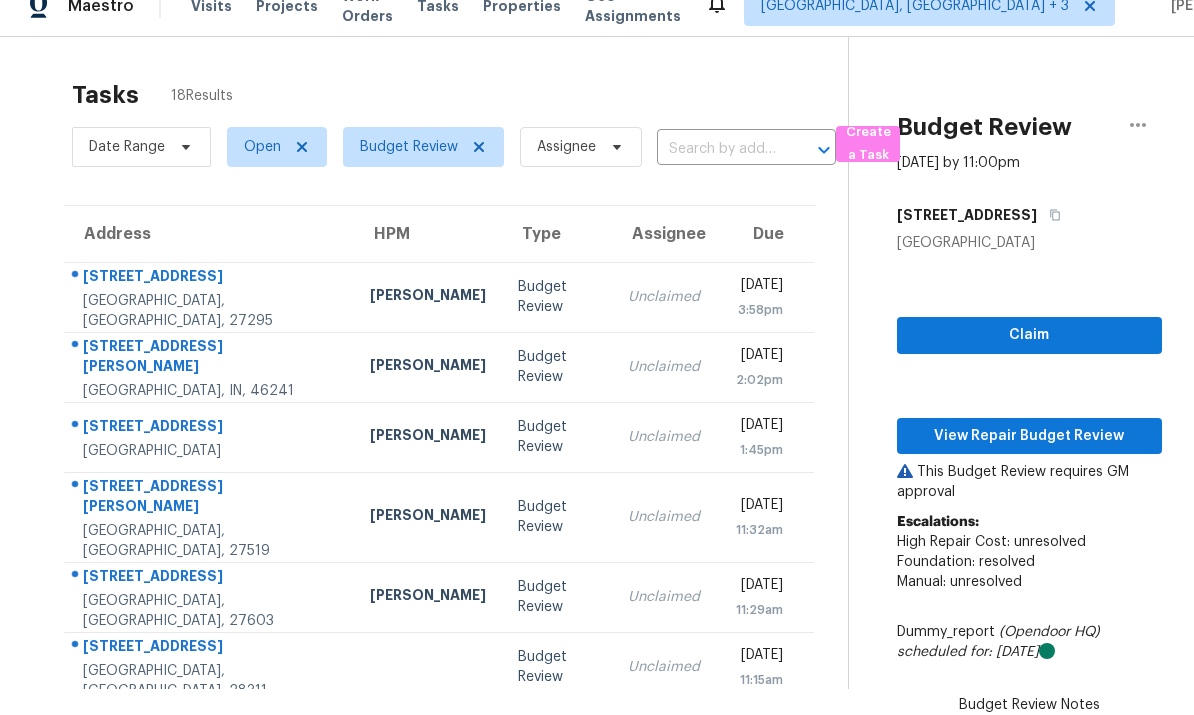 scroll, scrollTop: 0, scrollLeft: 0, axis: both 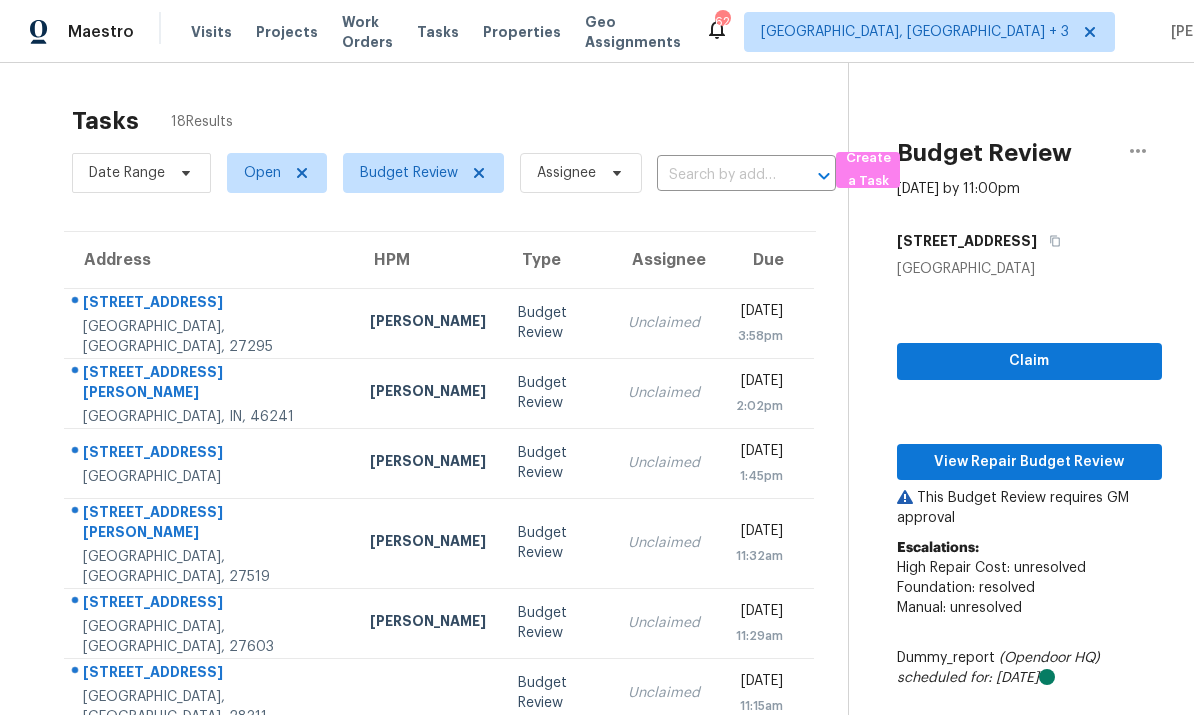 click on "Visits" at bounding box center (211, 32) 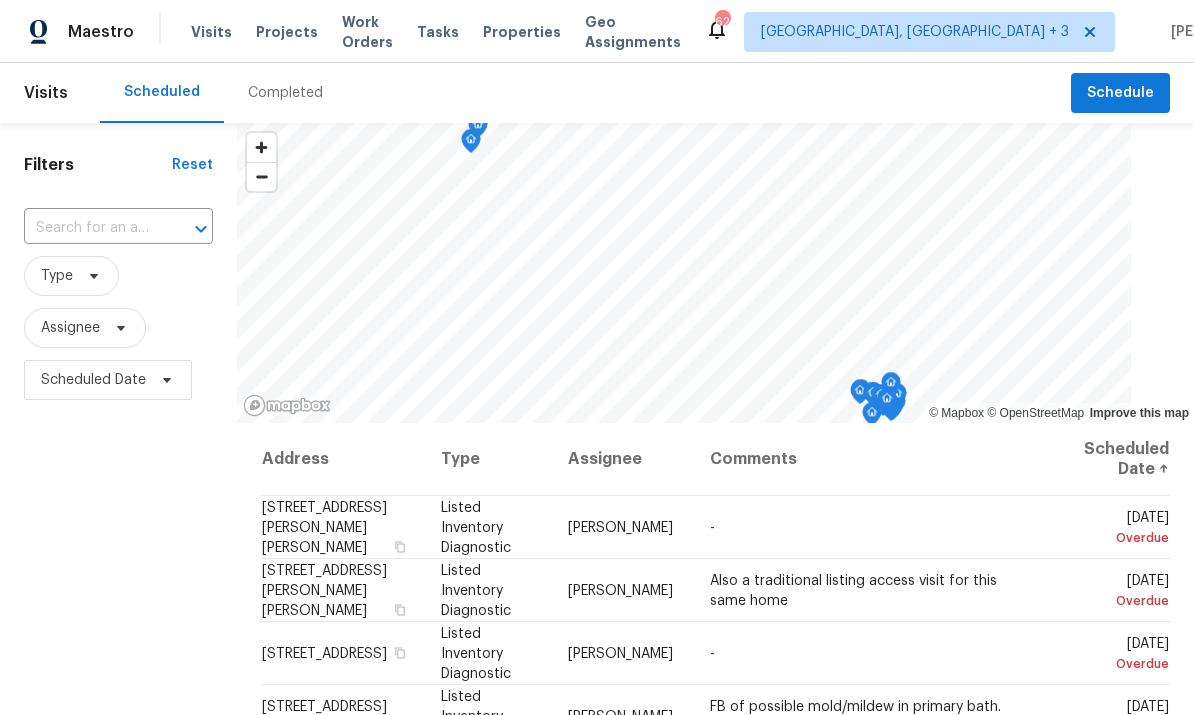 click on "Completed" at bounding box center [285, 93] 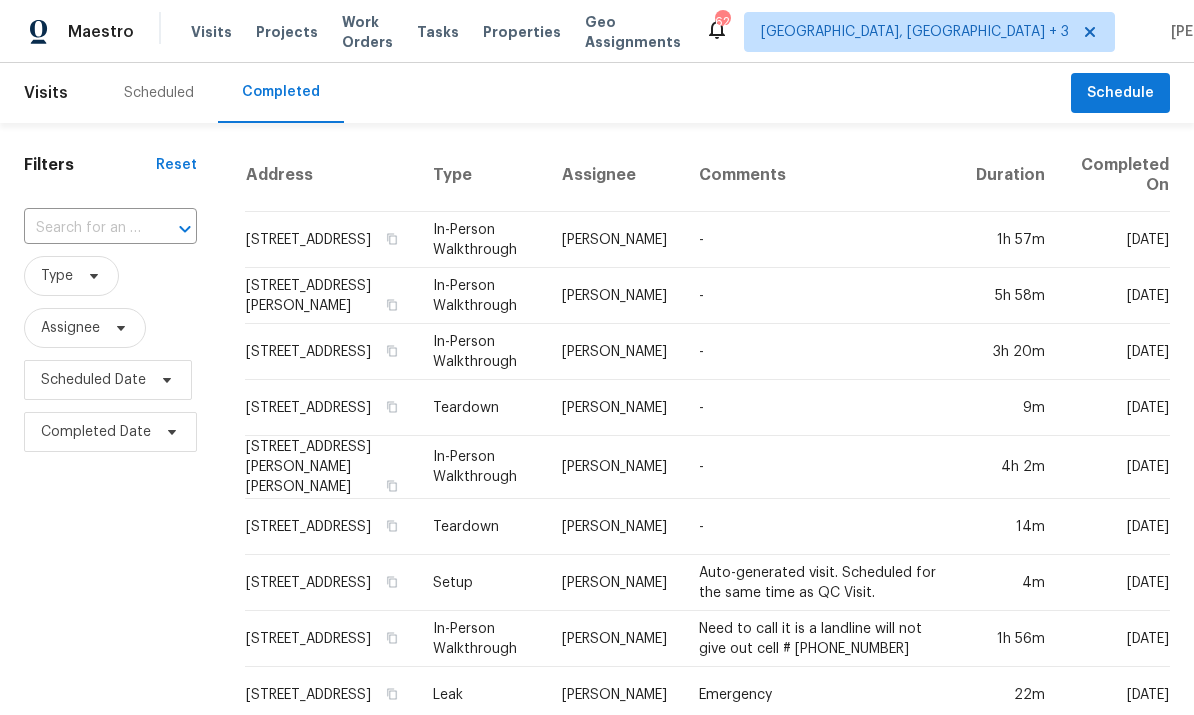 click at bounding box center [82, 228] 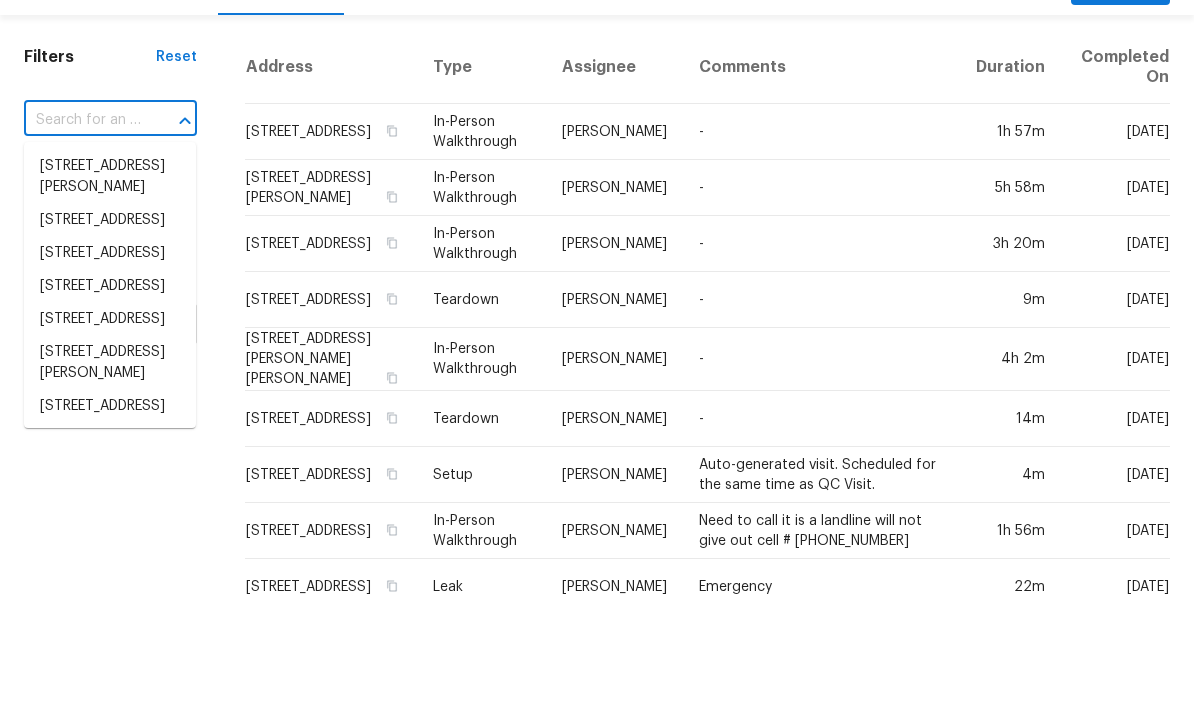 paste on "3222 Oxford Dr, Durham, NC 27707" 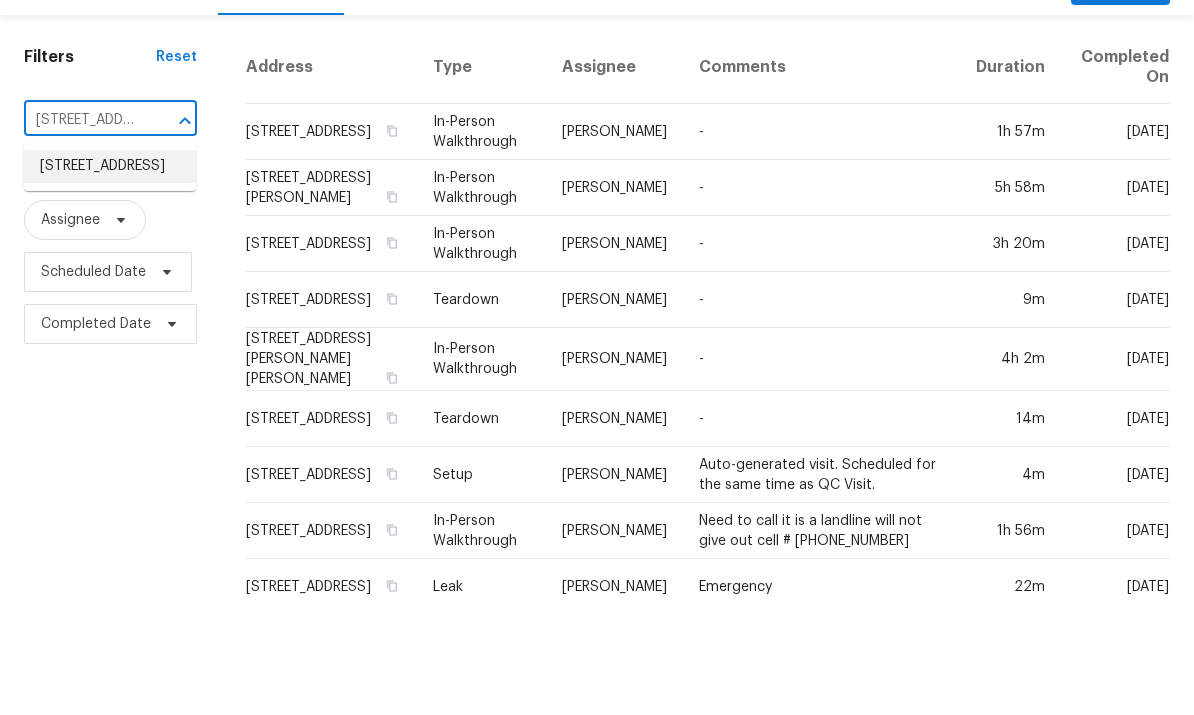 click on "3222 Oxford Dr, Durham, NC 27707" at bounding box center [110, 274] 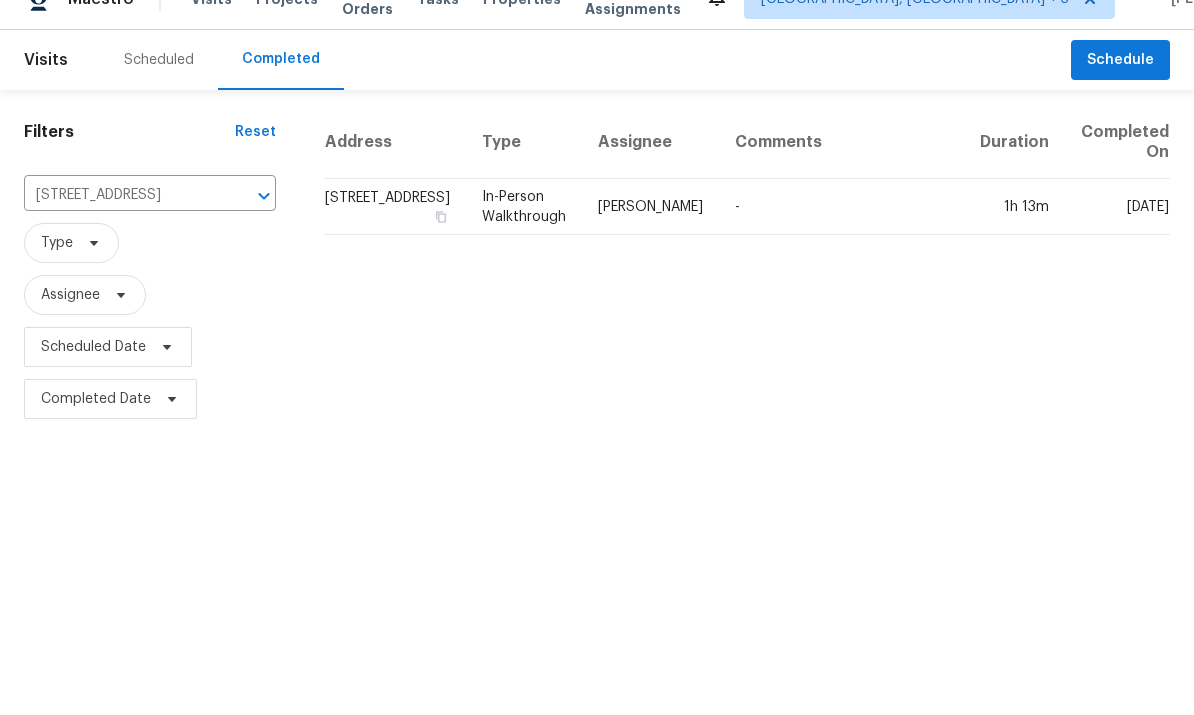 click on "3222 Oxford Dr, Durham, NC 27707" at bounding box center [395, 240] 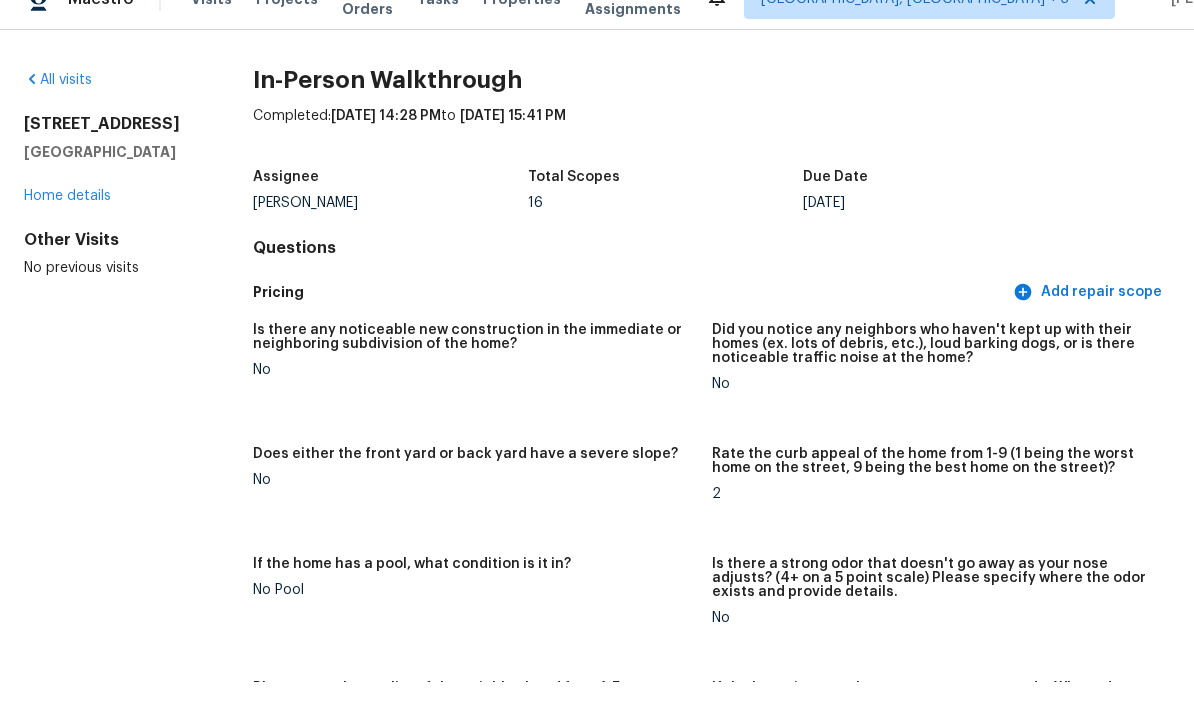 scroll, scrollTop: 33, scrollLeft: 0, axis: vertical 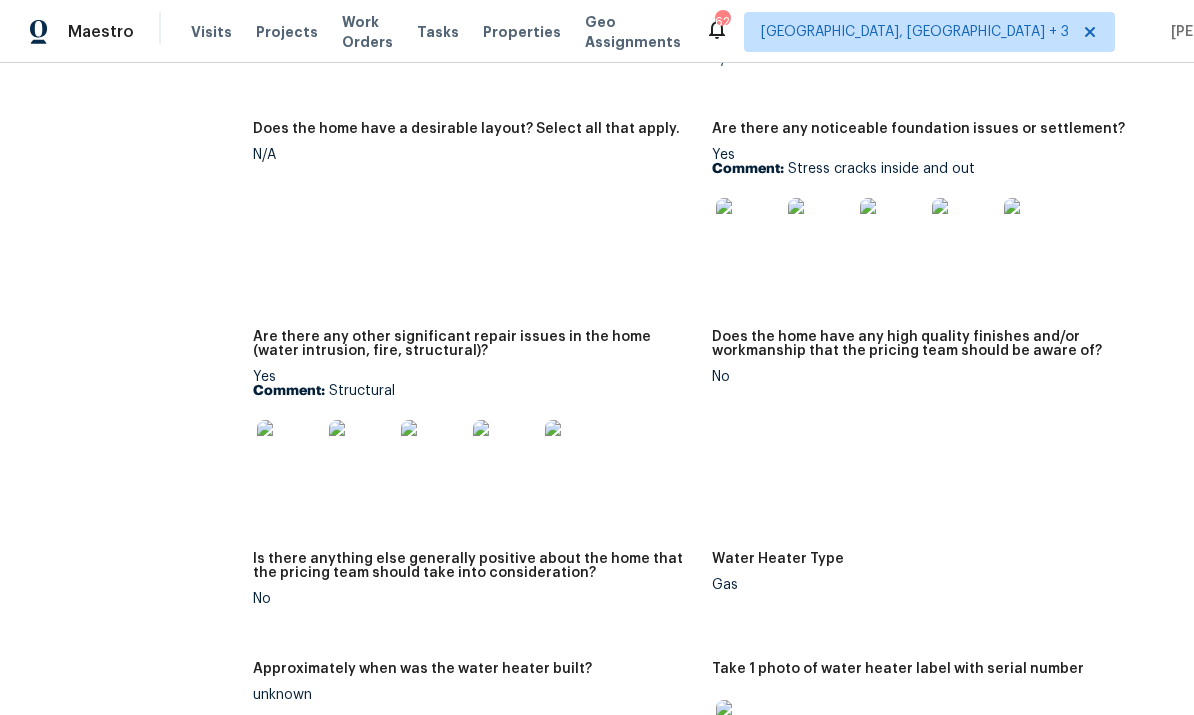 click at bounding box center (289, 452) 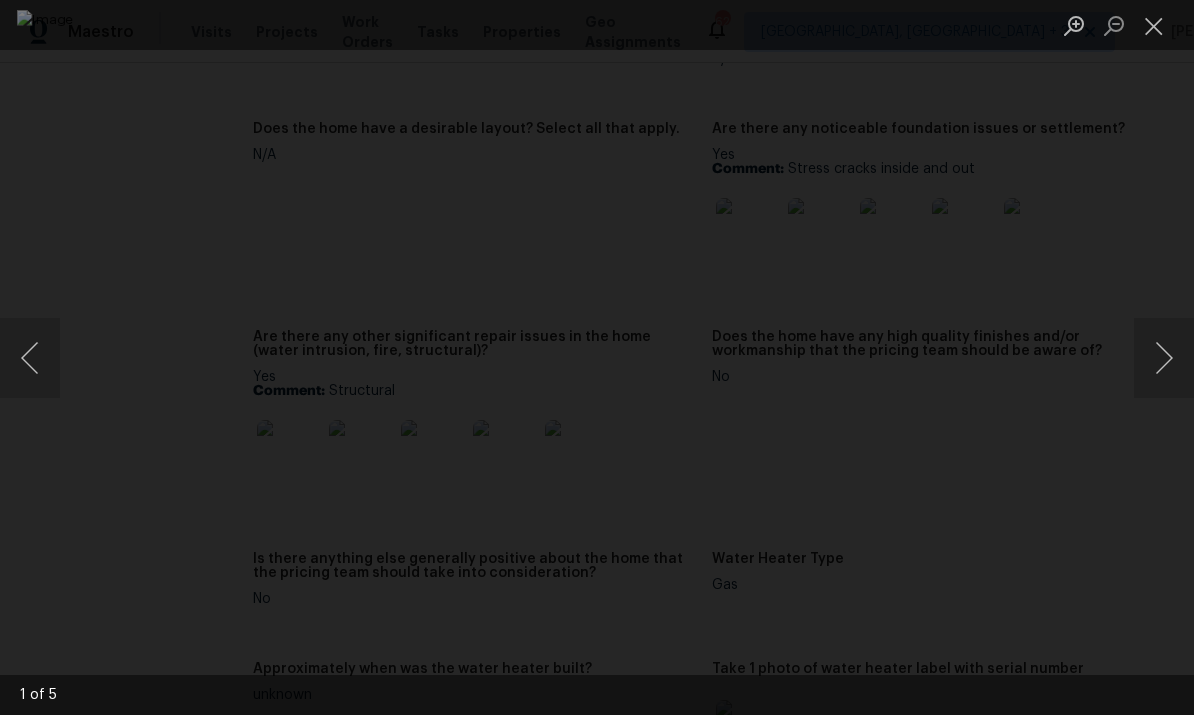 click at bounding box center (1164, 358) 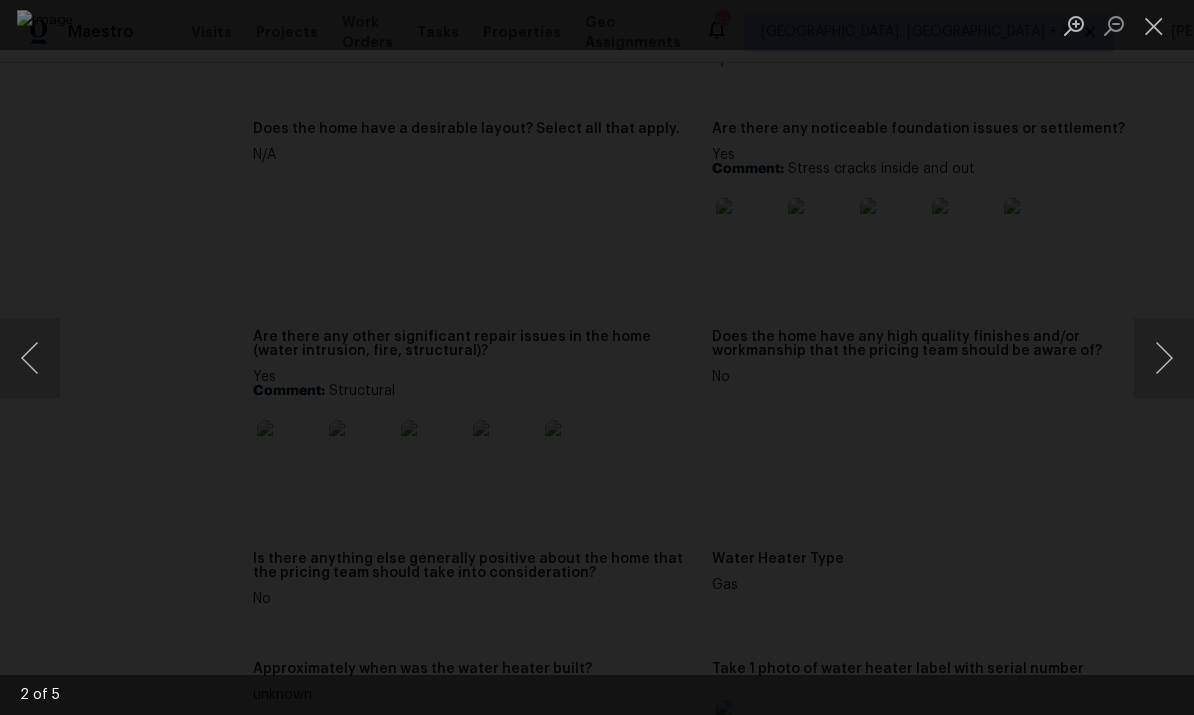 click at bounding box center (1164, 358) 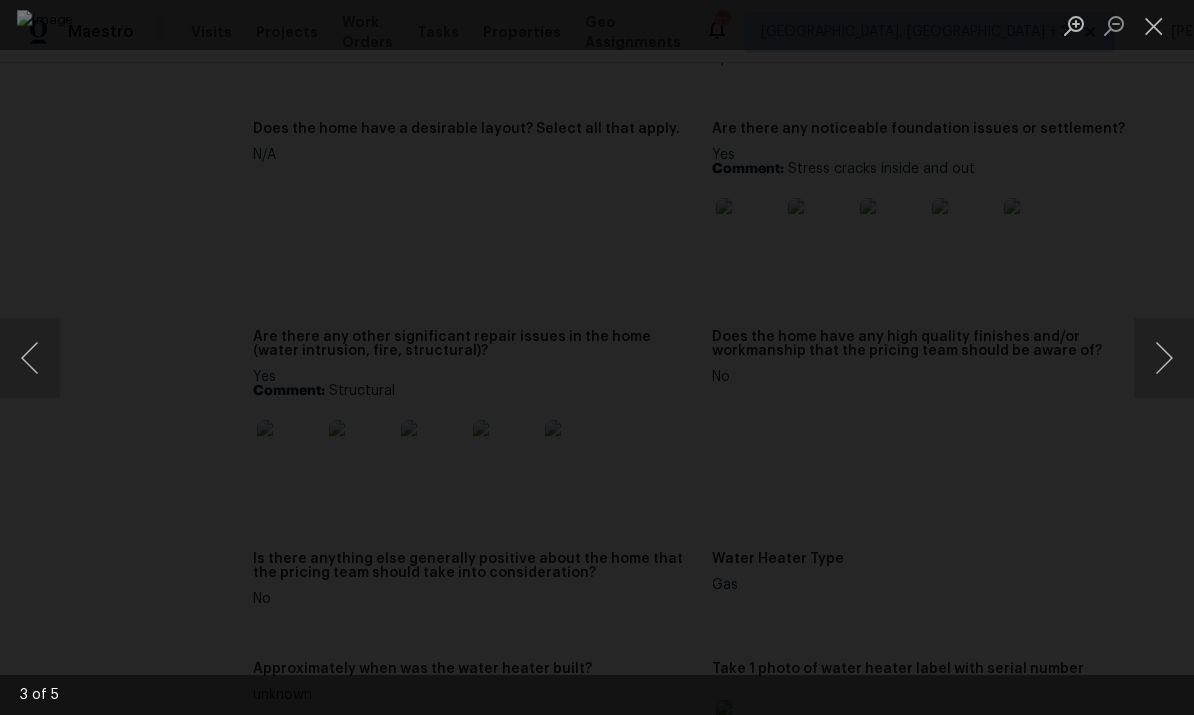 click at bounding box center (1164, 358) 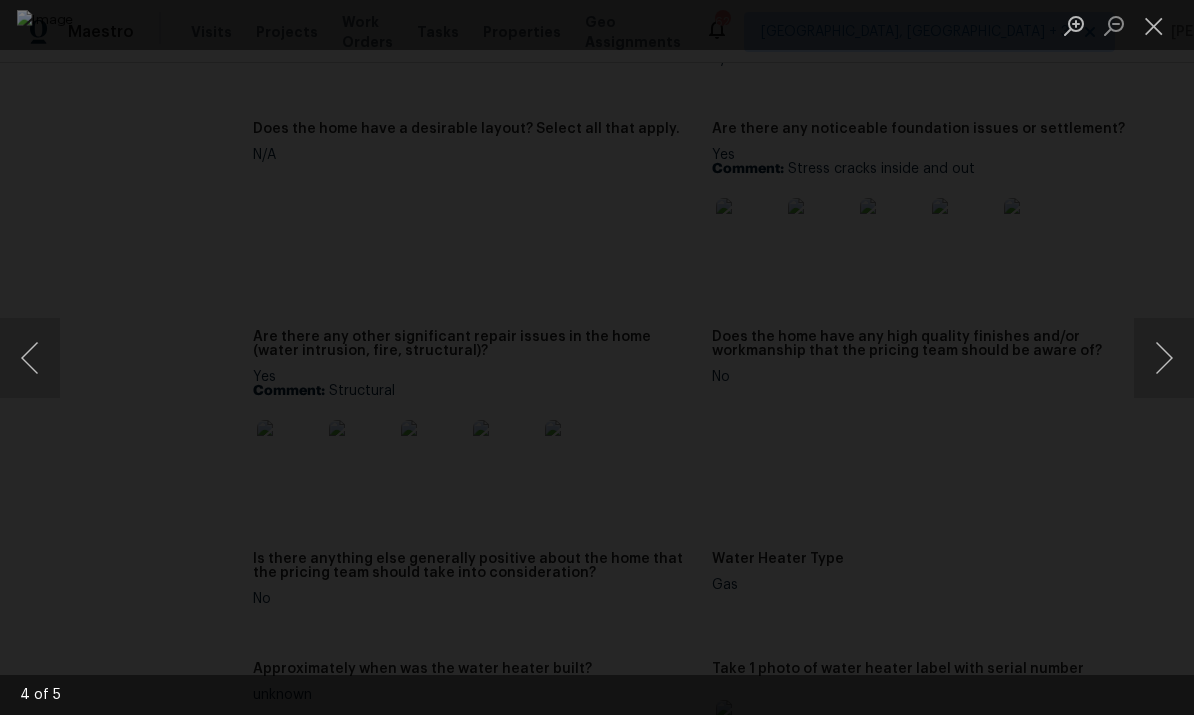 click at bounding box center [1164, 358] 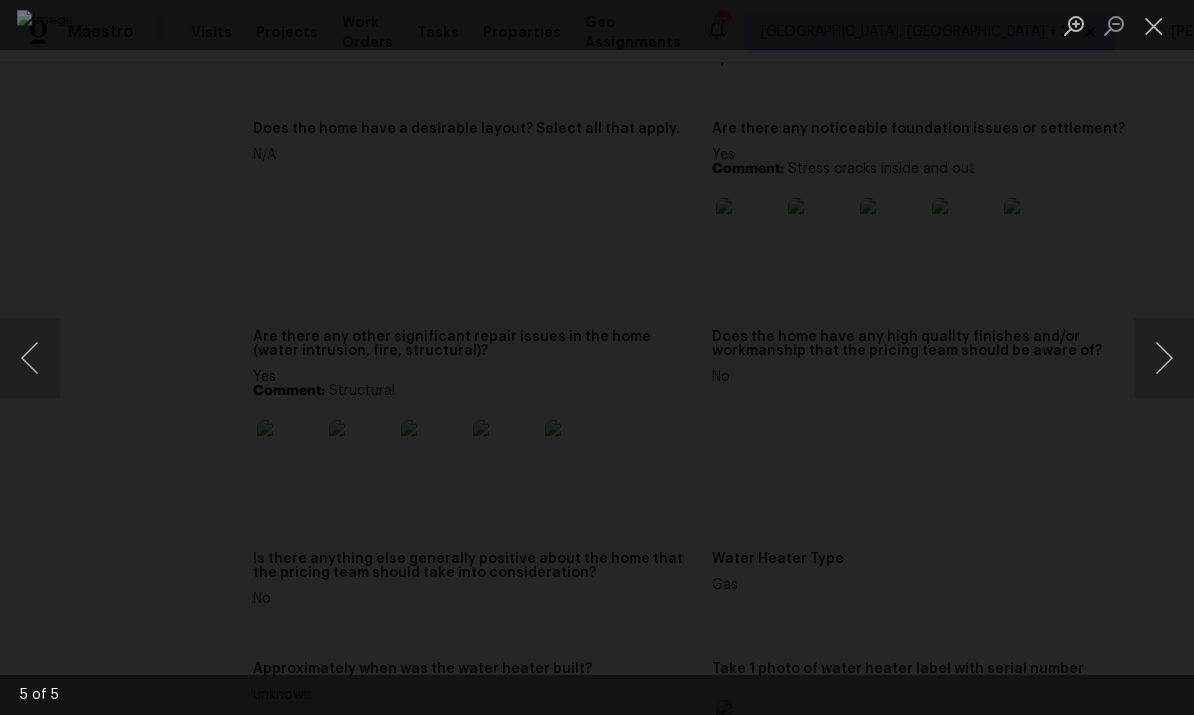 click at bounding box center [1164, 358] 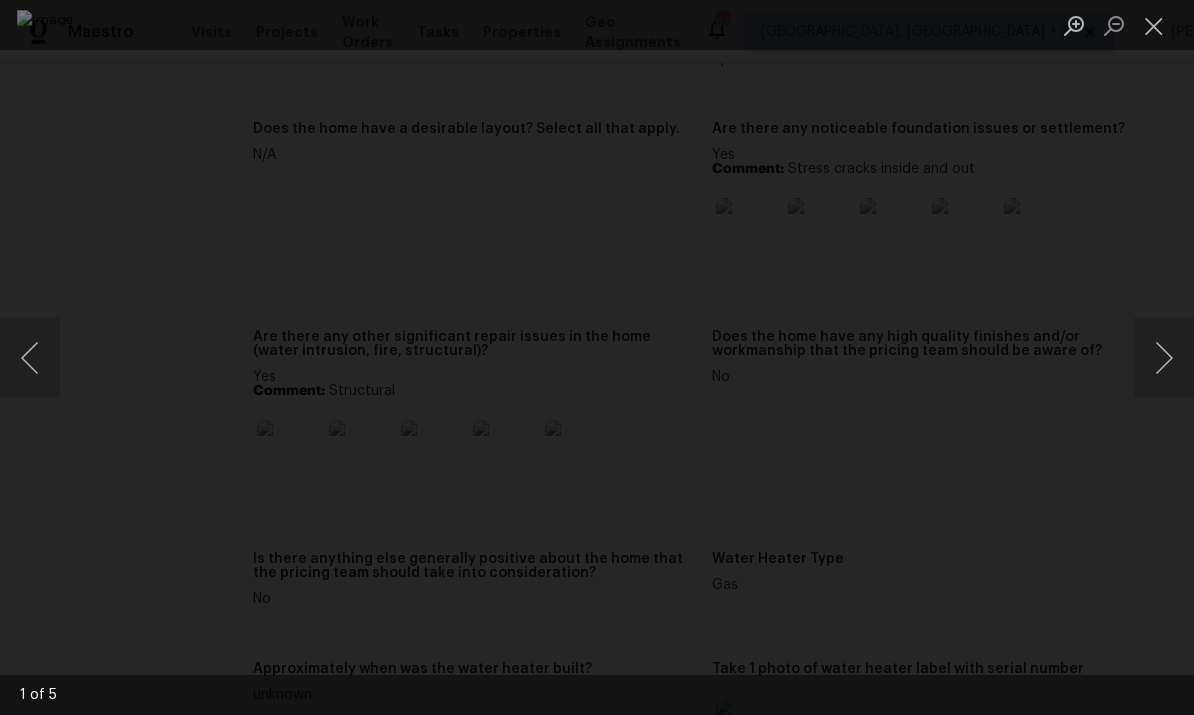 click at bounding box center (1154, 25) 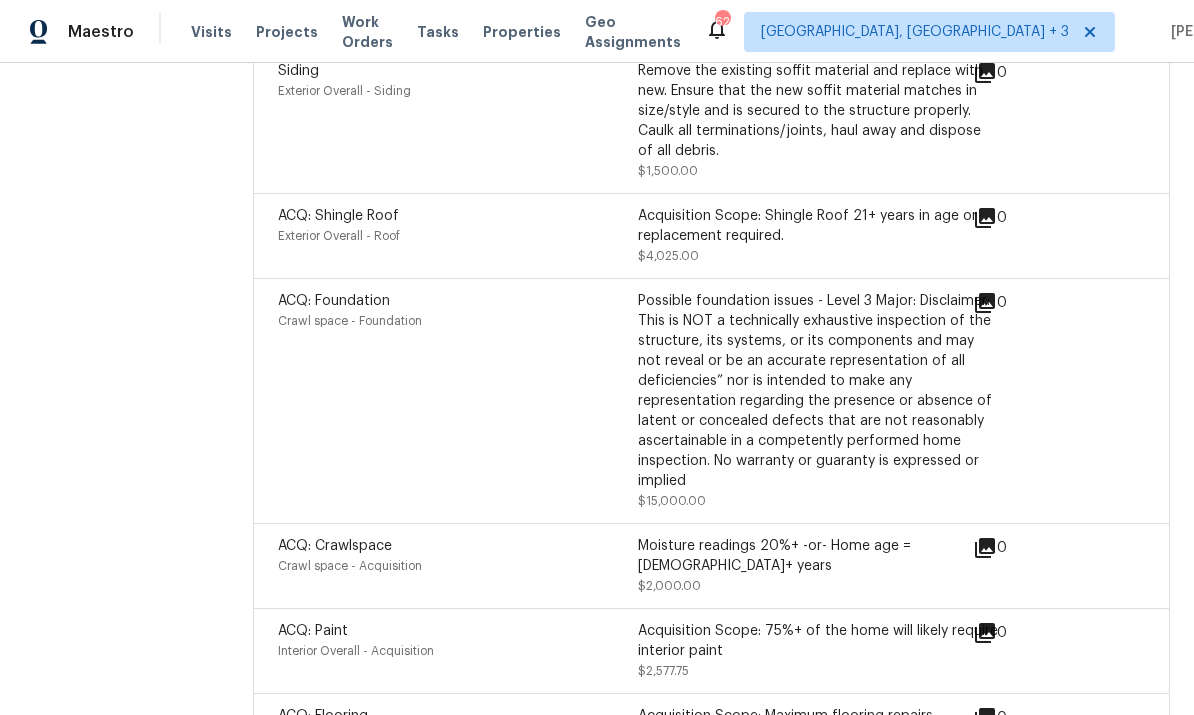 scroll, scrollTop: 6566, scrollLeft: 0, axis: vertical 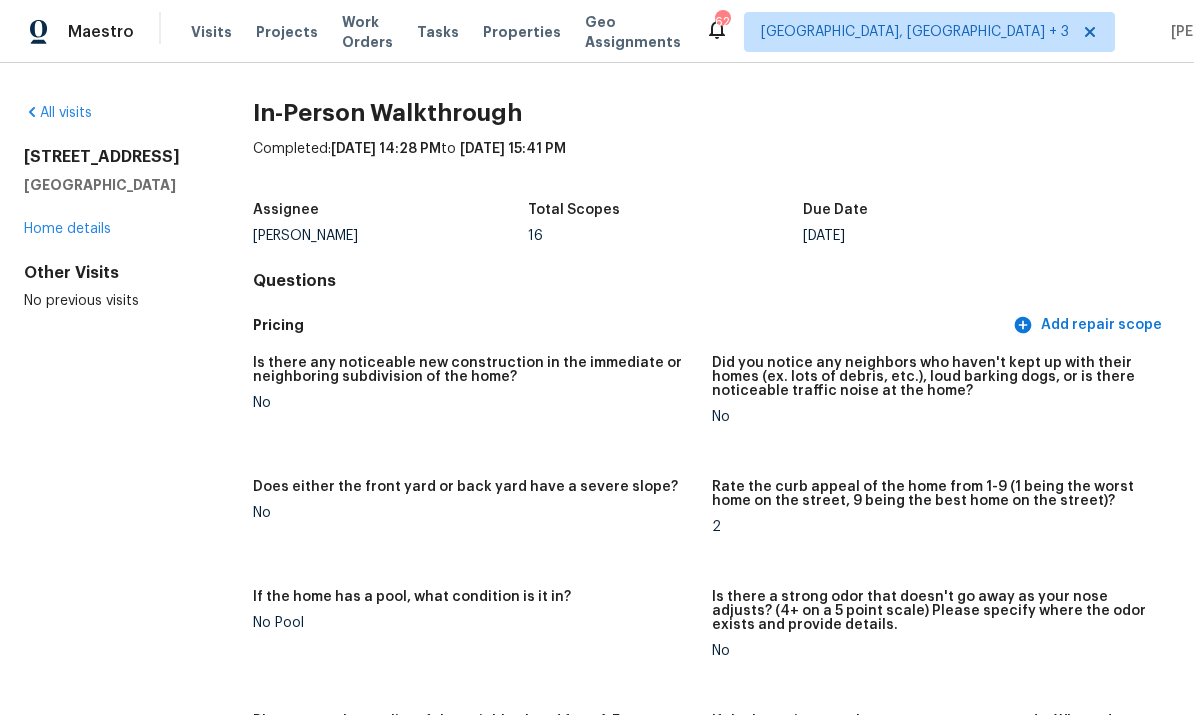 click on "Tasks" at bounding box center (438, 32) 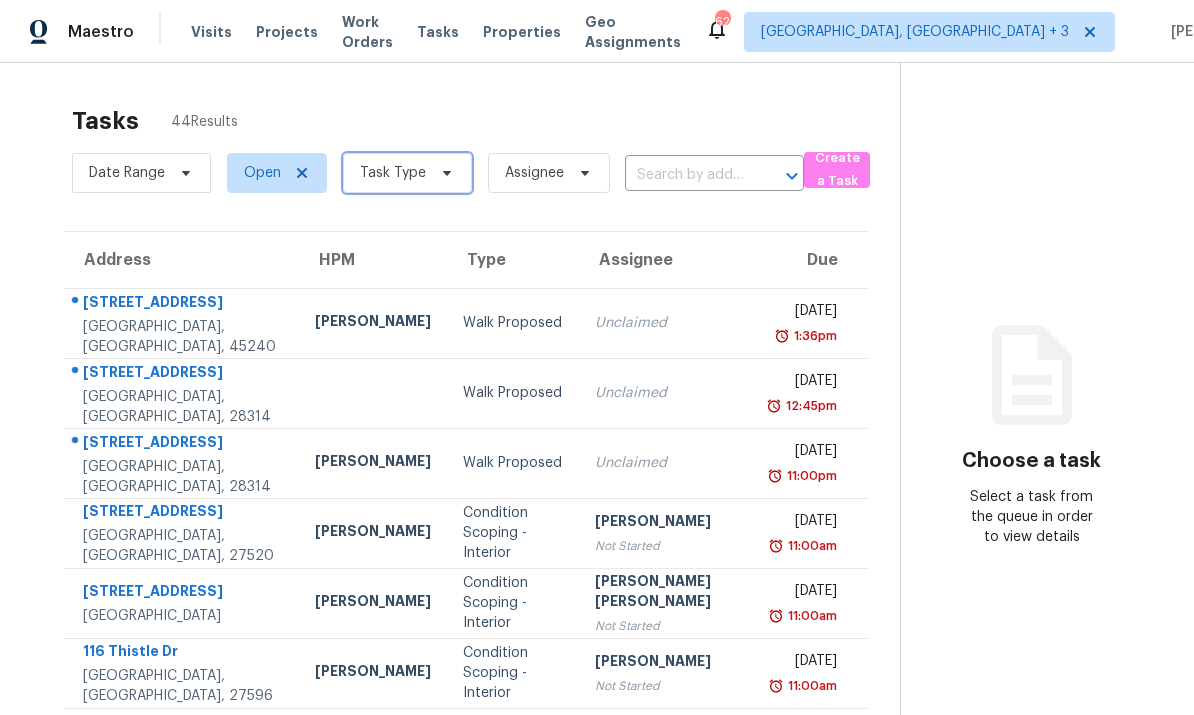 click on "Task Type" at bounding box center (393, 173) 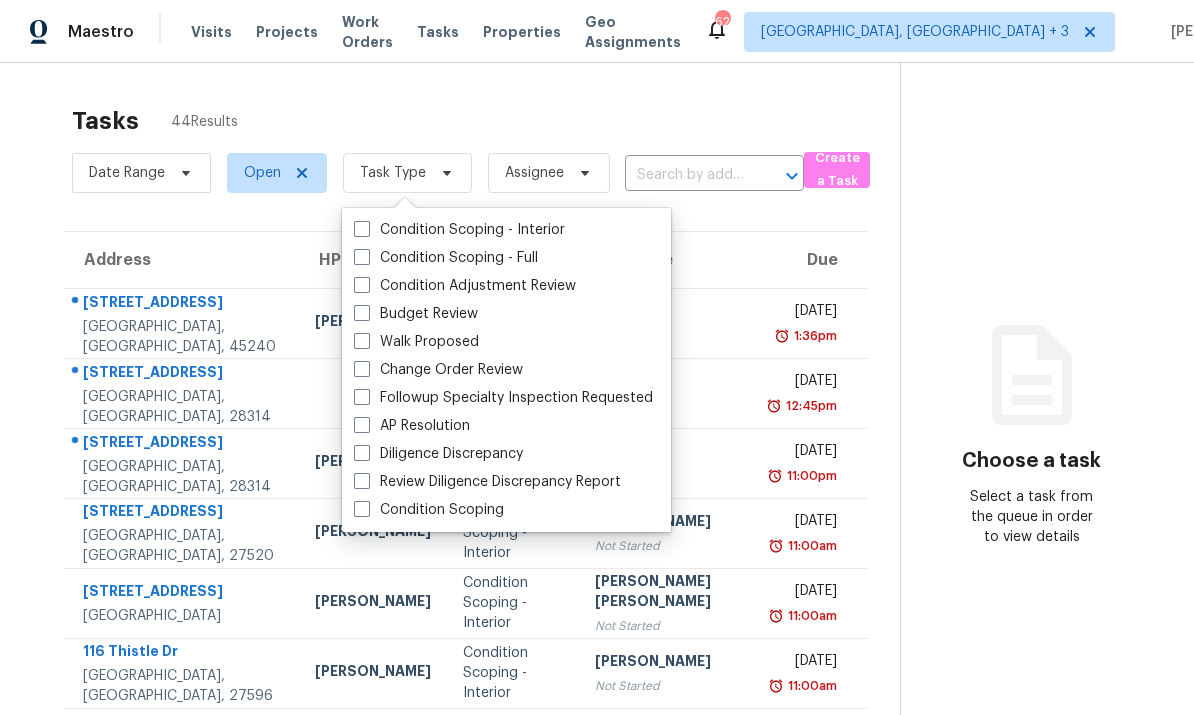 click on "Budget Review" at bounding box center (416, 314) 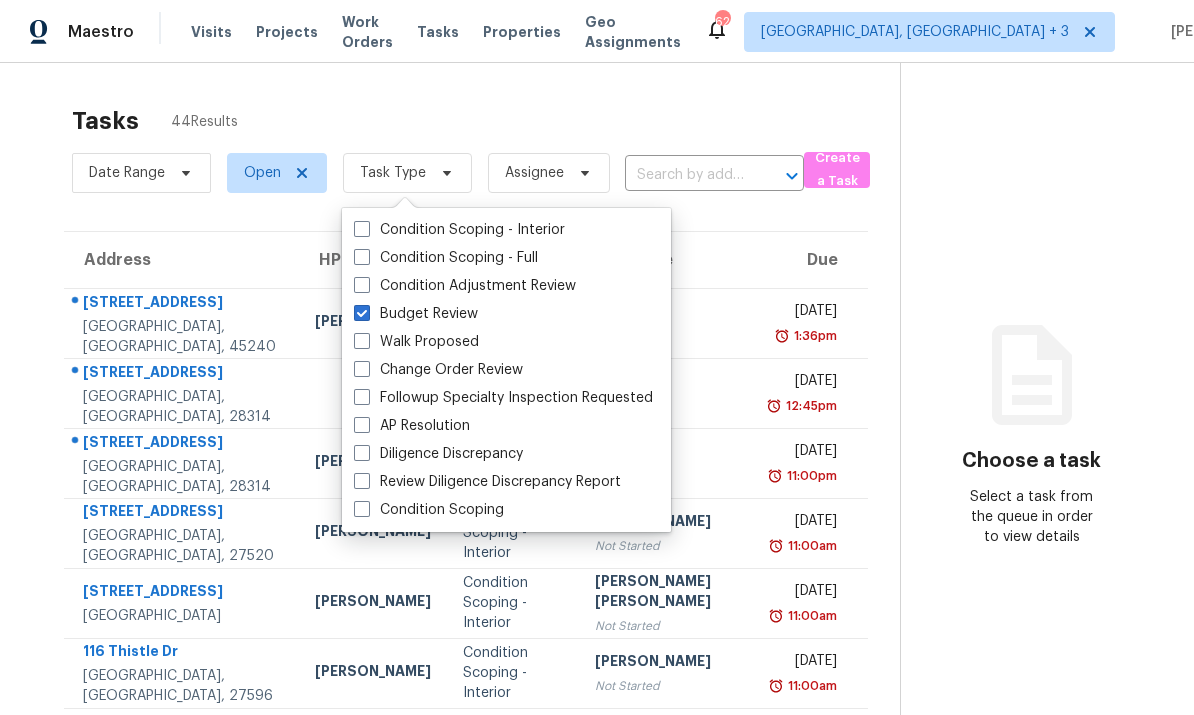 checkbox on "true" 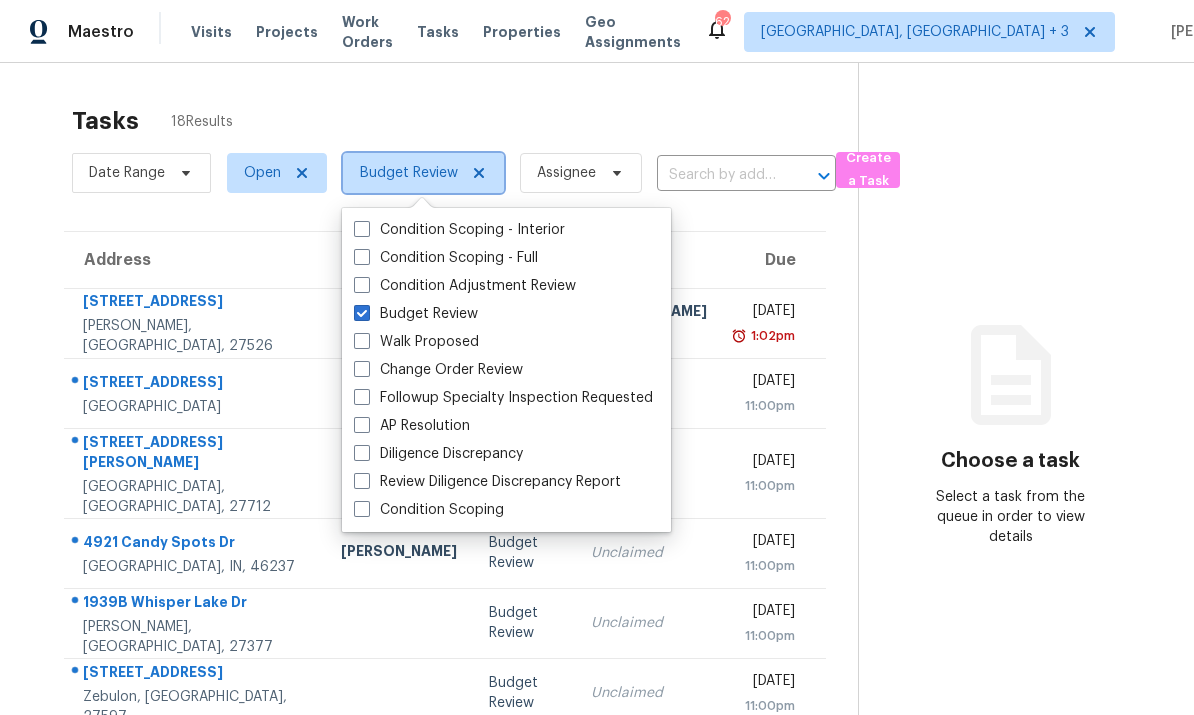 click on "Budget Review" at bounding box center [409, 173] 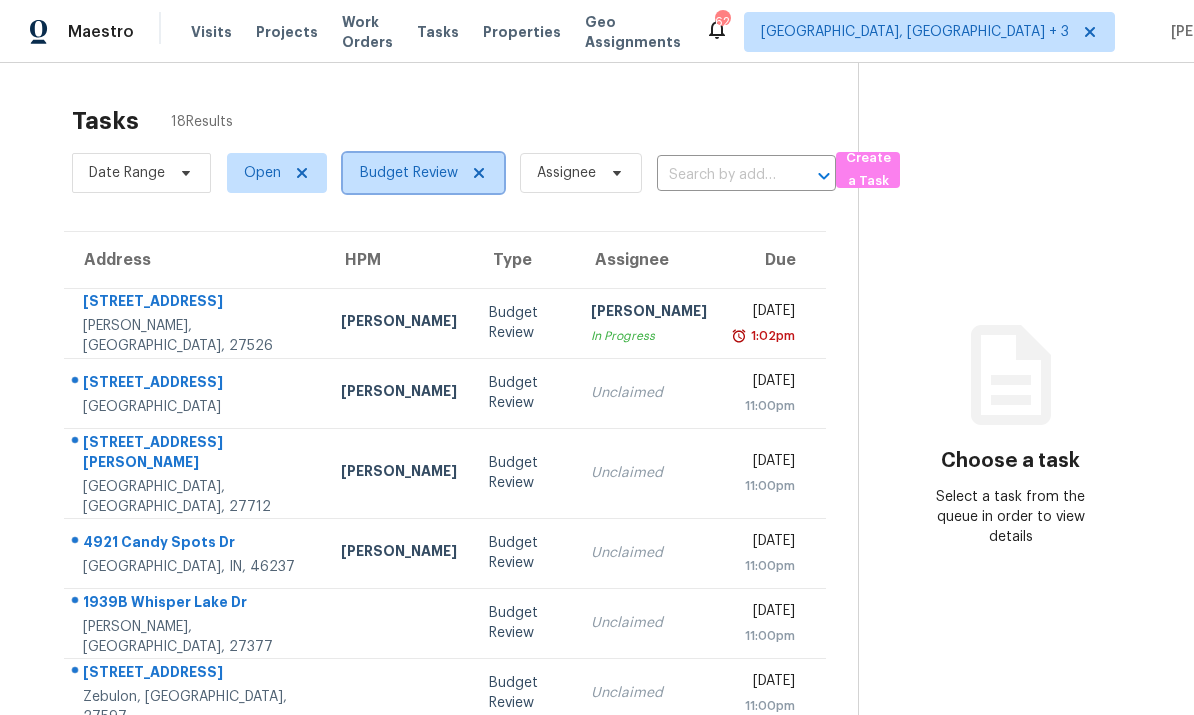 click on "Budget Review" at bounding box center (409, 173) 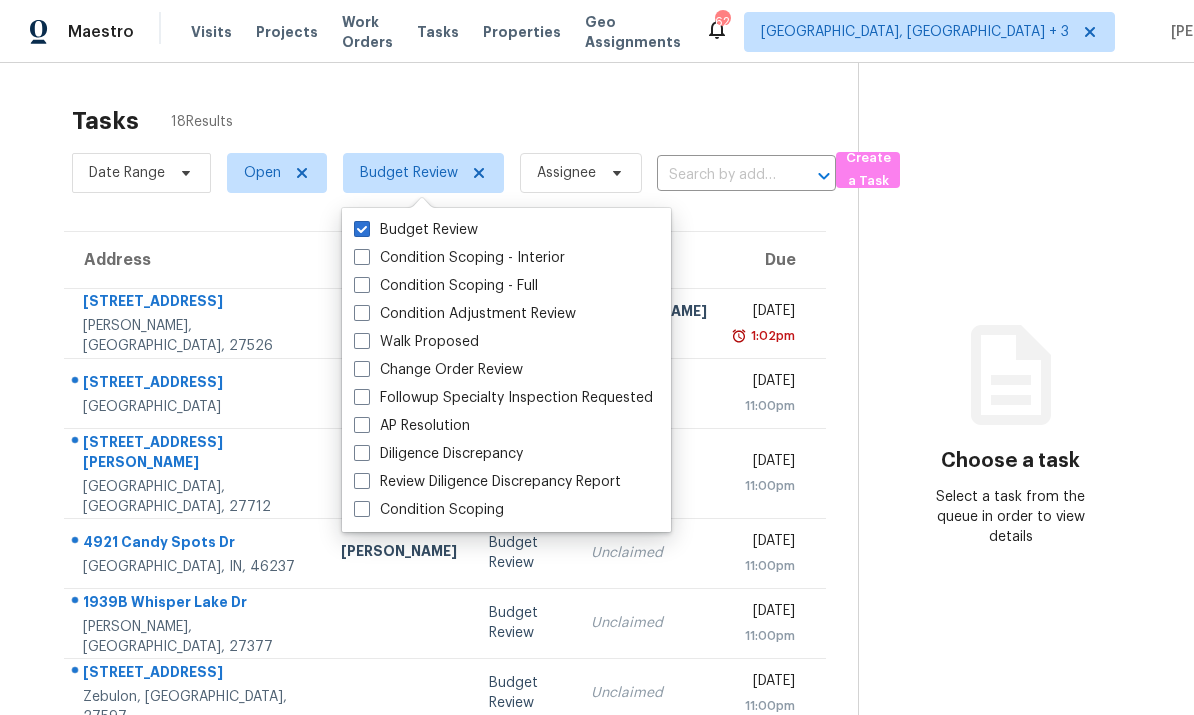 click at bounding box center (362, 369) 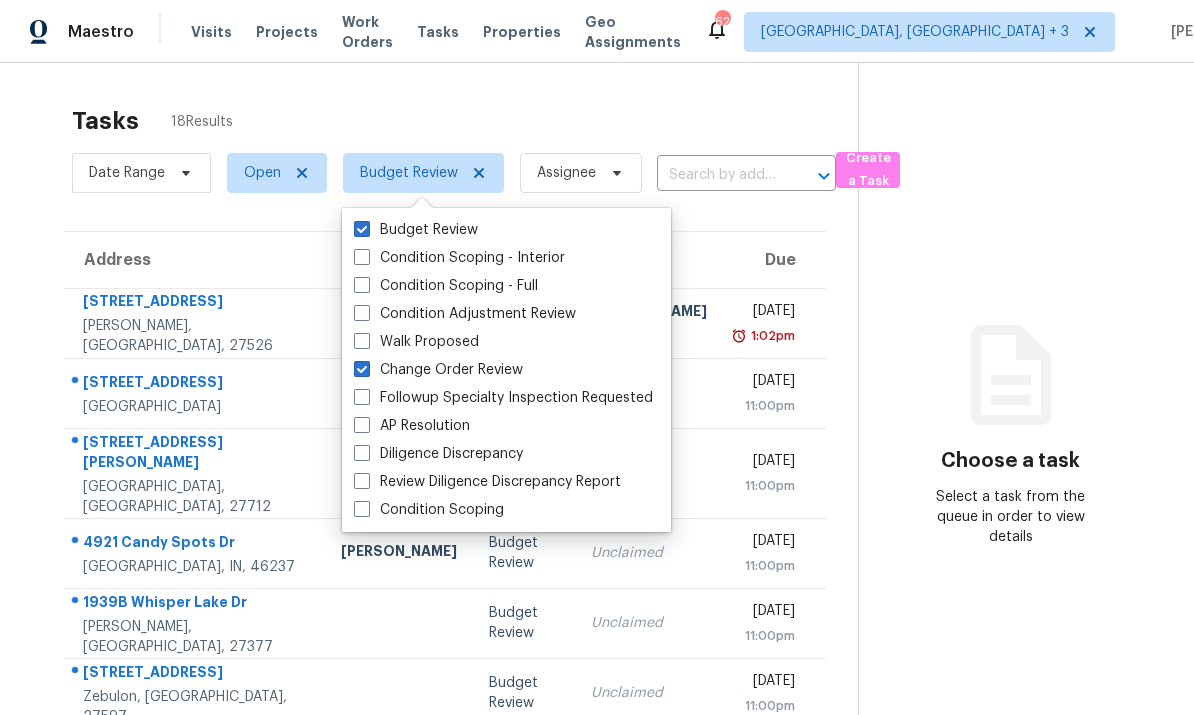 checkbox on "true" 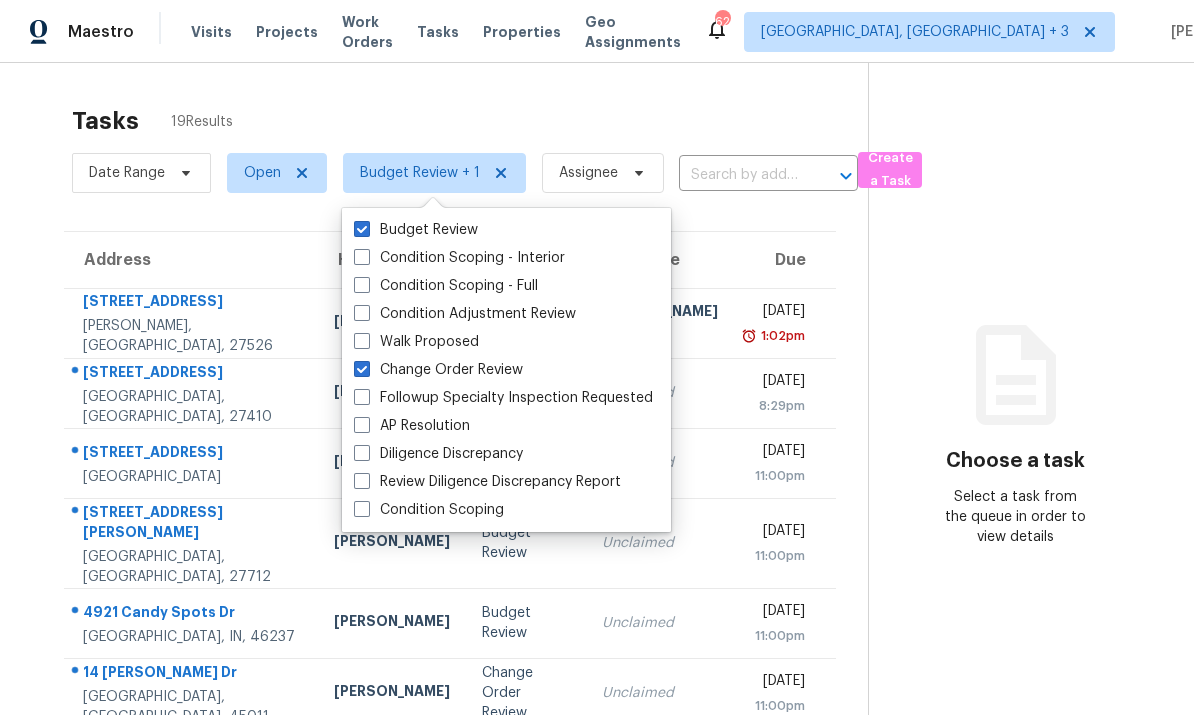 click on "Tasks 19  Results Date Range Open Budget Review + 1 Assignee ​ Create a Task Address HPM Type Assignee Due 3825 Wyndfair Dr   Fuquay Varina, NC, 27526 Wayne Putnam Budget Review Ryan Williams In Progress Thu, Jul 17th 2025 1:02pm 6880 Ironwood Cir   Greensboro, NC, 27410 Ken Romain Change Order Review Unclaimed Thu, Jul 17th 2025 8:29pm 714 Cormiche Ln   Wake Forest, NC, 27587 Joseph White Budget Review Unclaimed Thu, Jul 17th 2025 11:00pm 5001 Kinlock Dr   Durham, NC, 27712 Lee Privette Budget Review Unclaimed Thu, Jul 17th 2025 11:00pm 4921 Candy Spots Dr   Indianapolis, IN, 46237 Dodd Drayer Budget Review Unclaimed Thu, Jul 17th 2025 11:00pm 14 Dorsey Dr   Hamilton, OH, 45011 Robert Carl Change Order Review Unclaimed Thu, Jul 17th 2025 11:00pm 1939B Whisper Lake Dr   Whitsett, NC, 27377 Budget Review Unclaimed Thu, Jul 17th 2025 11:00pm 248 Rustling Way   Zebulon, NC, 27597 Budget Review Unclaimed Thu, Jul 17th 2025 11:00pm 924 Lorain Ave   Durham, NC, 27704 Budget Review Unclaimed Thu, Jul 17th 2025" at bounding box center (597, 562) 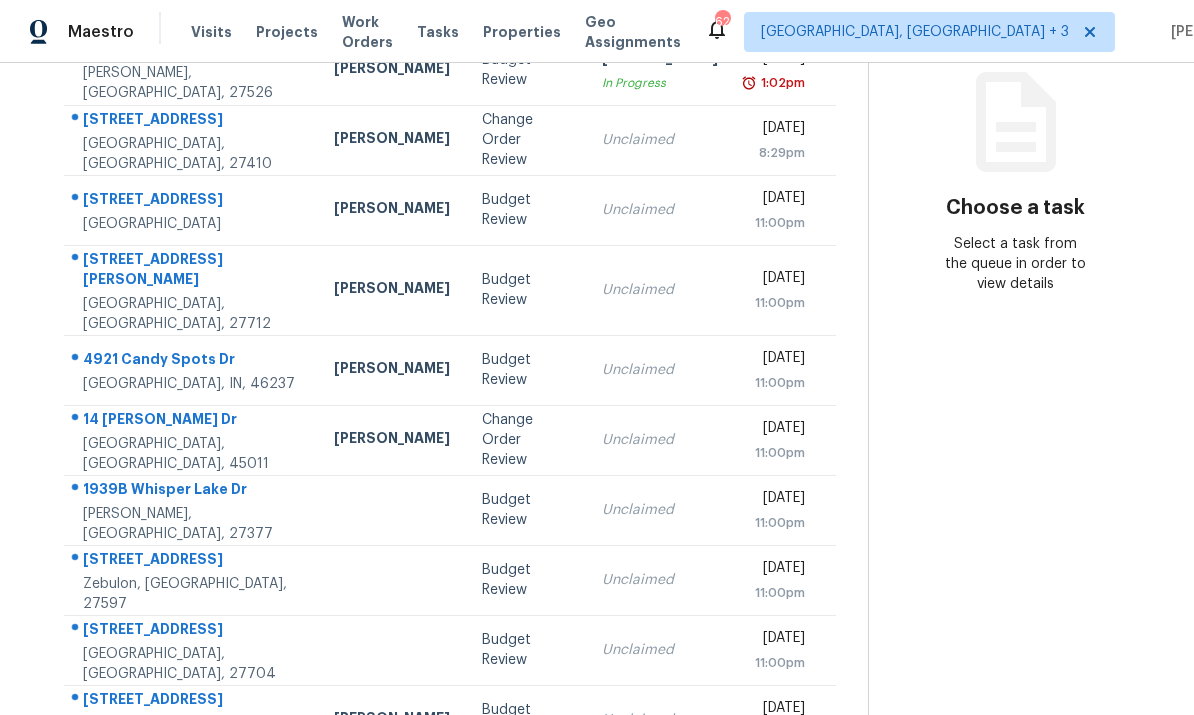 scroll, scrollTop: 252, scrollLeft: 0, axis: vertical 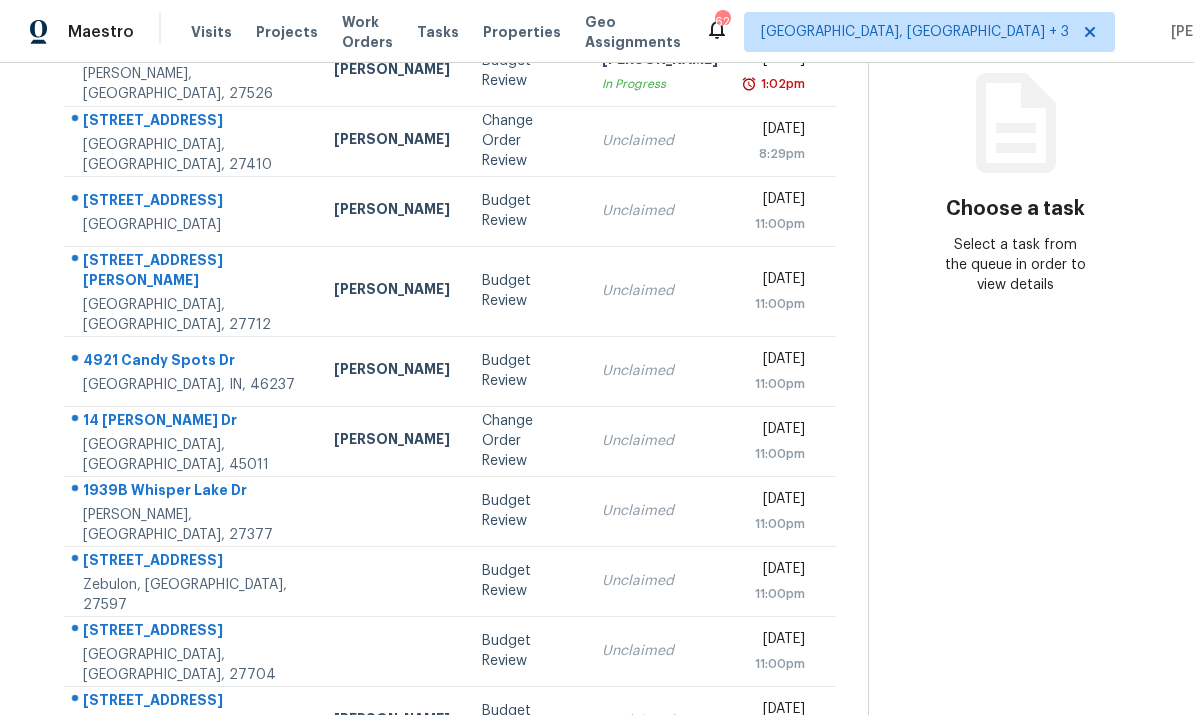 click on "14 Dorsey Dr   Hamilton, OH, 45011" at bounding box center (191, 441) 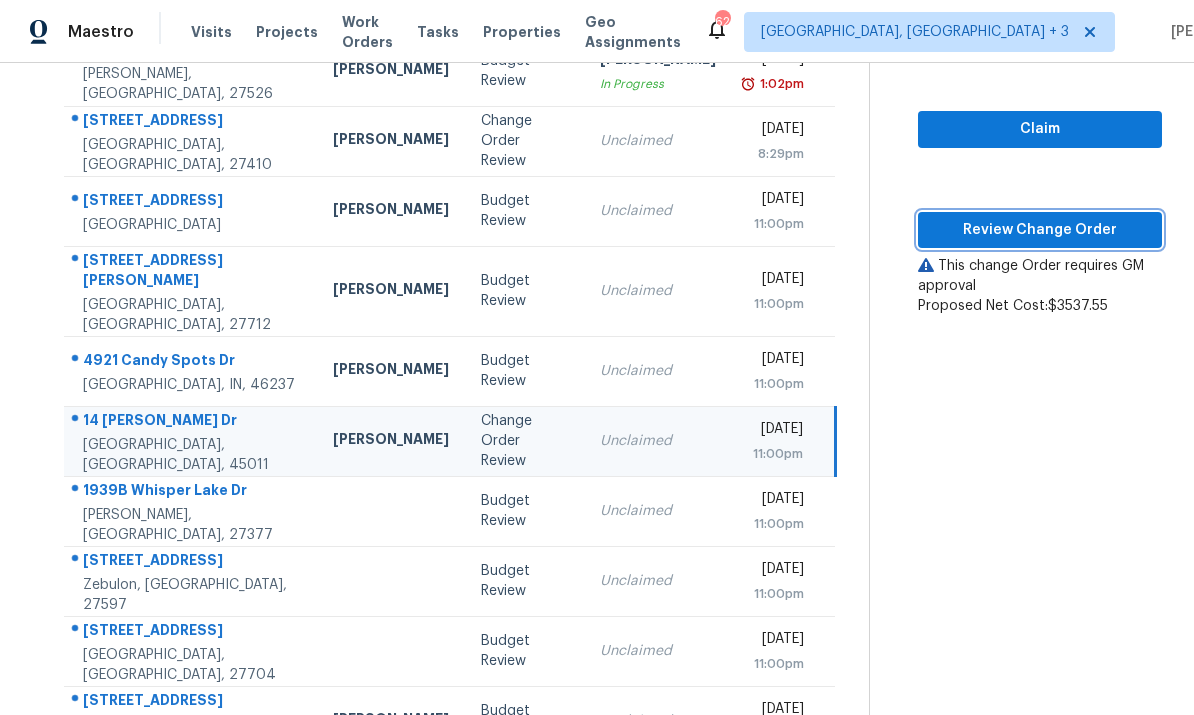 click on "Review Change Order" at bounding box center [1040, 230] 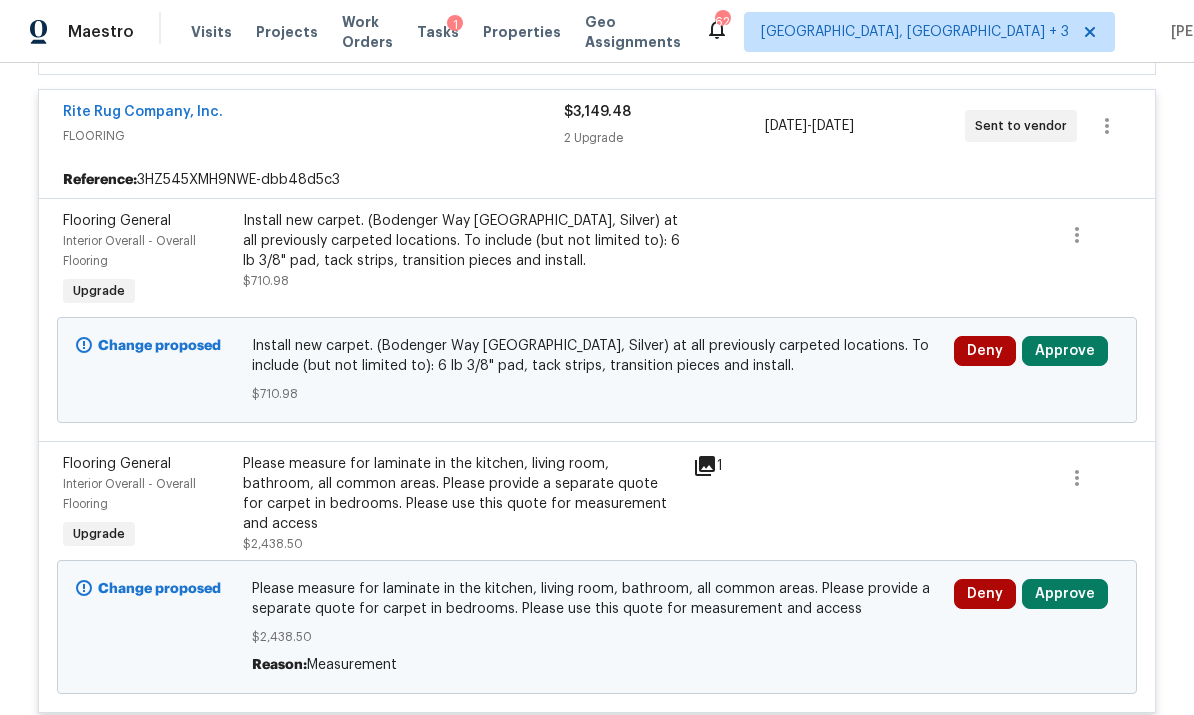 scroll, scrollTop: 542, scrollLeft: 0, axis: vertical 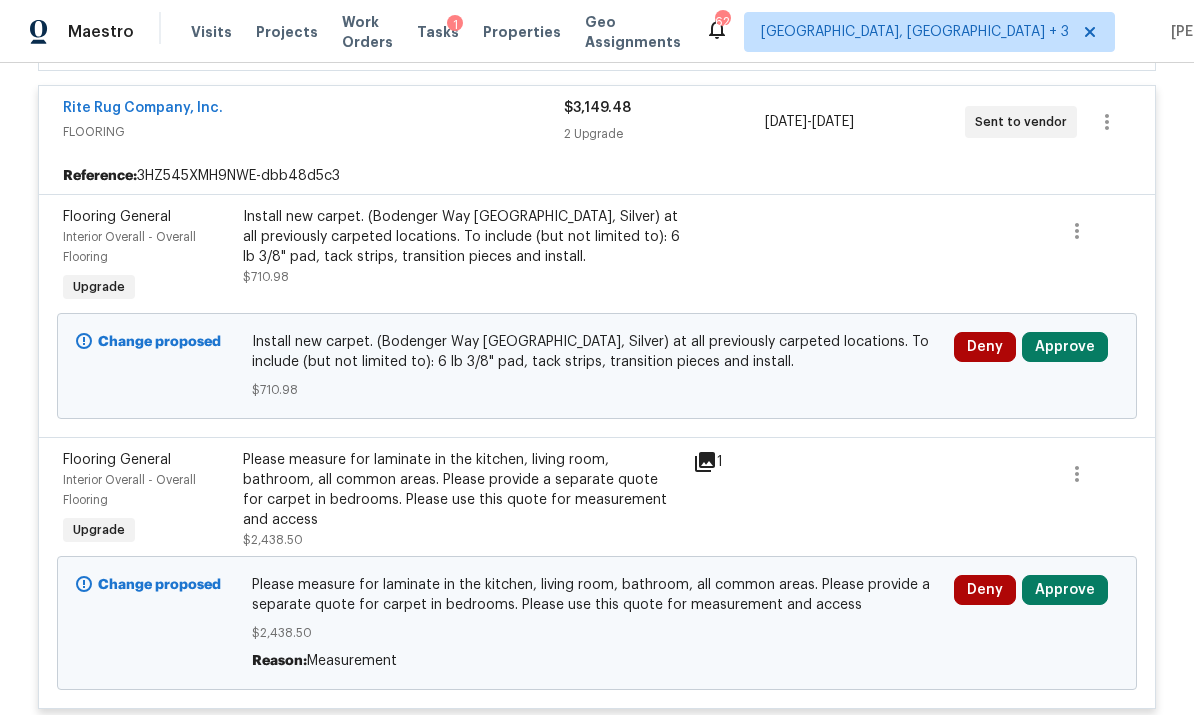 click on "Approve" at bounding box center (1065, 347) 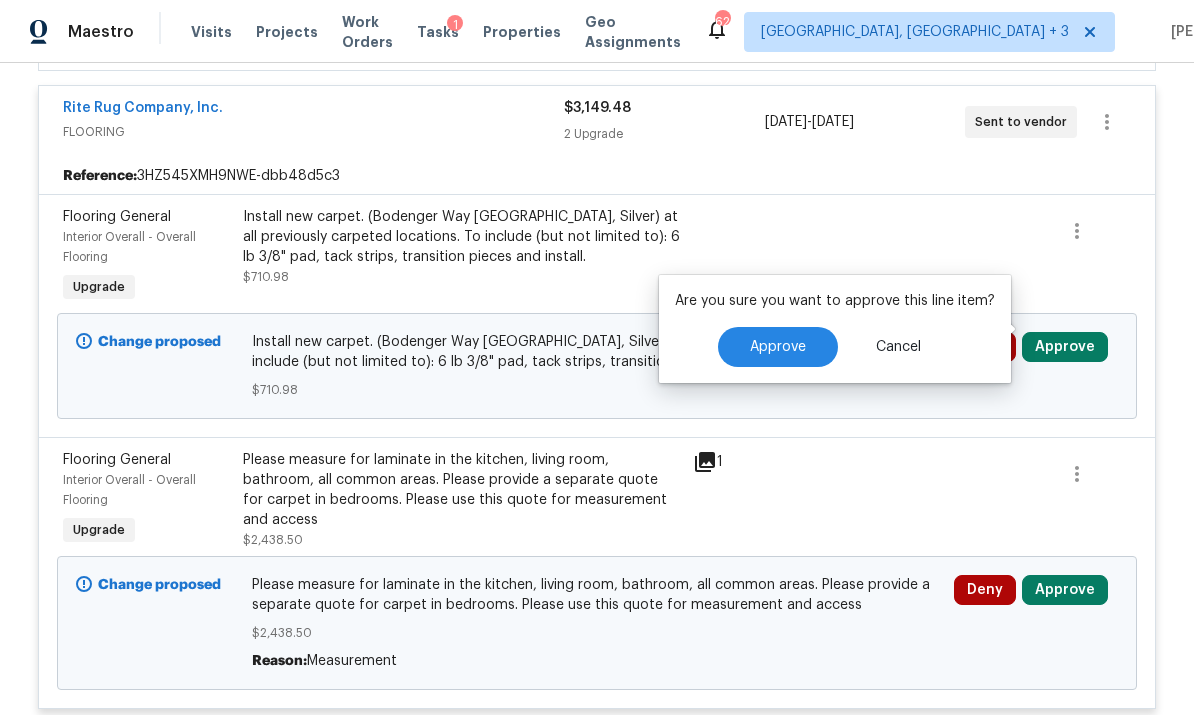 click on "Approve" at bounding box center (778, 347) 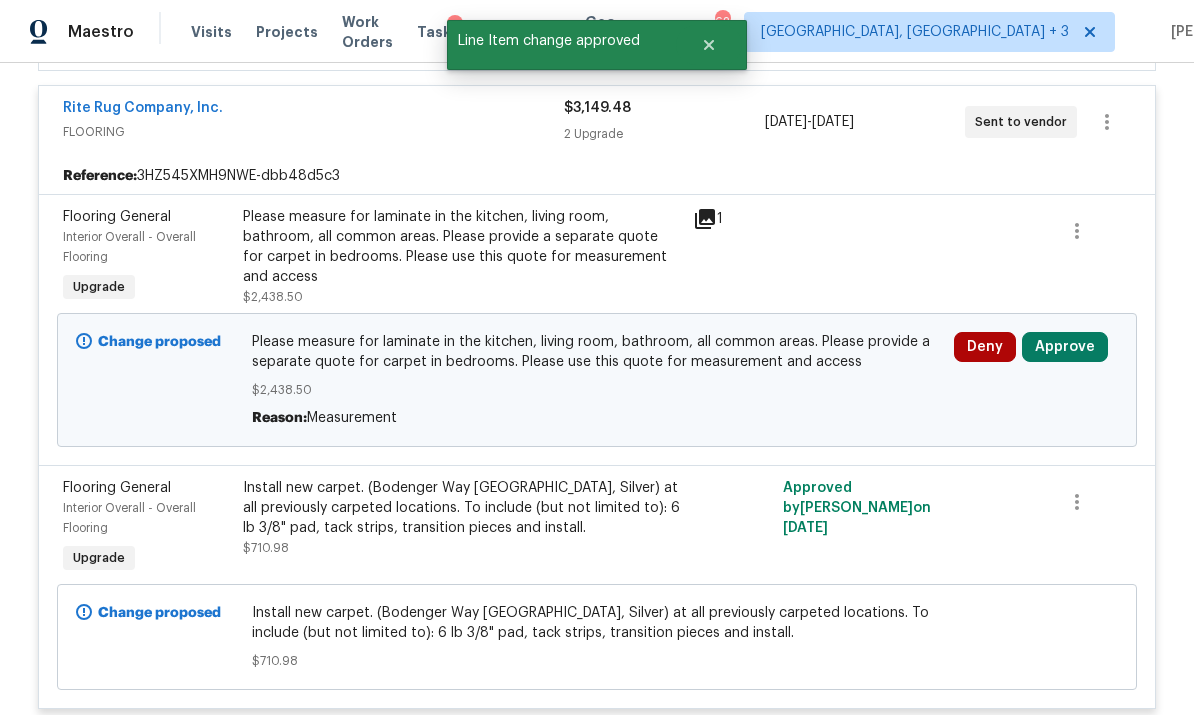 click on "Approve" at bounding box center [1065, 347] 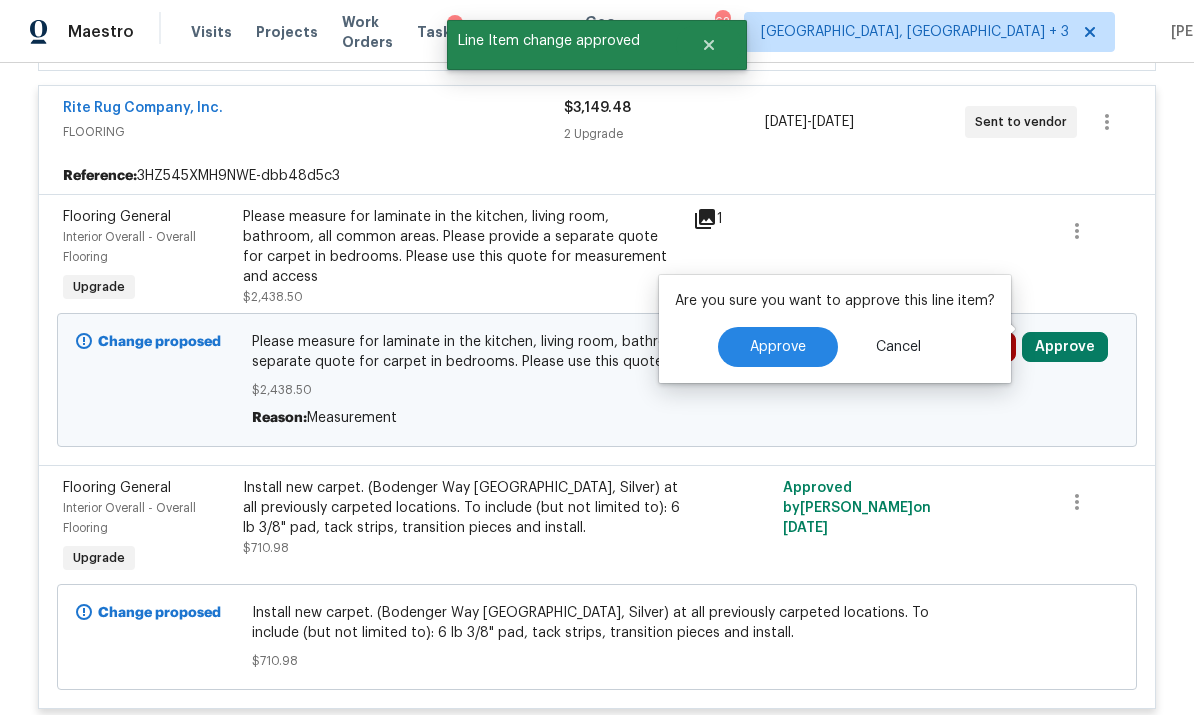 click on "Approve" at bounding box center (778, 347) 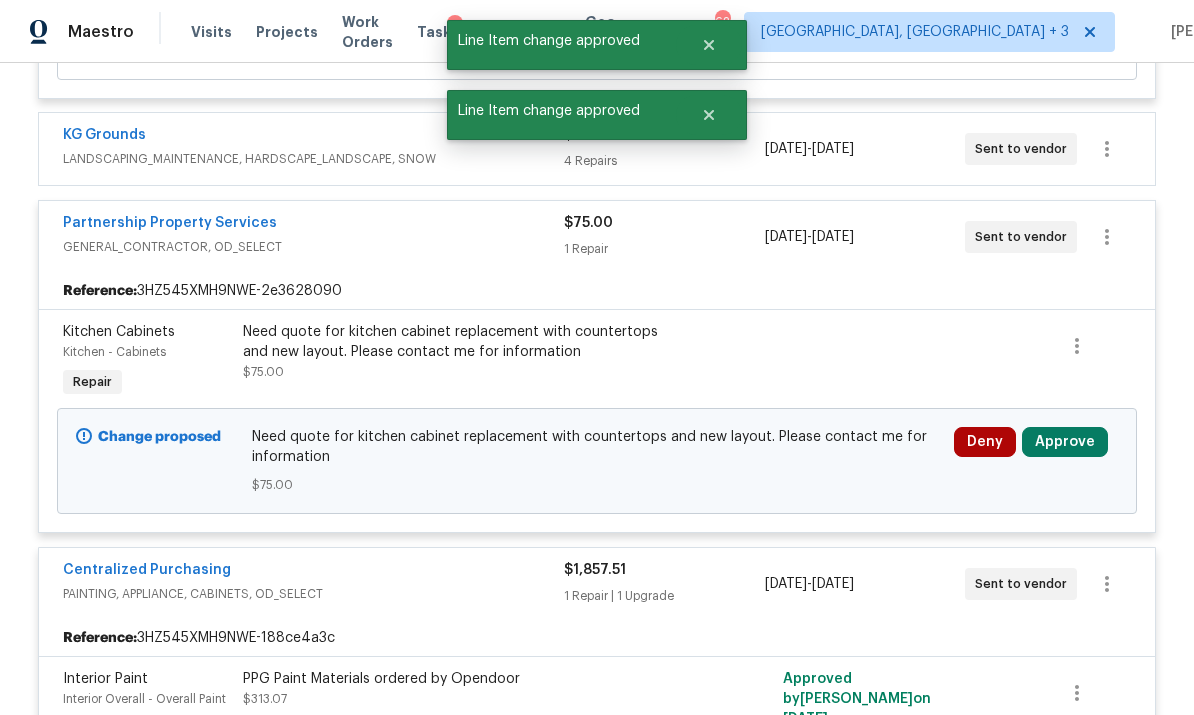scroll, scrollTop: 1153, scrollLeft: 0, axis: vertical 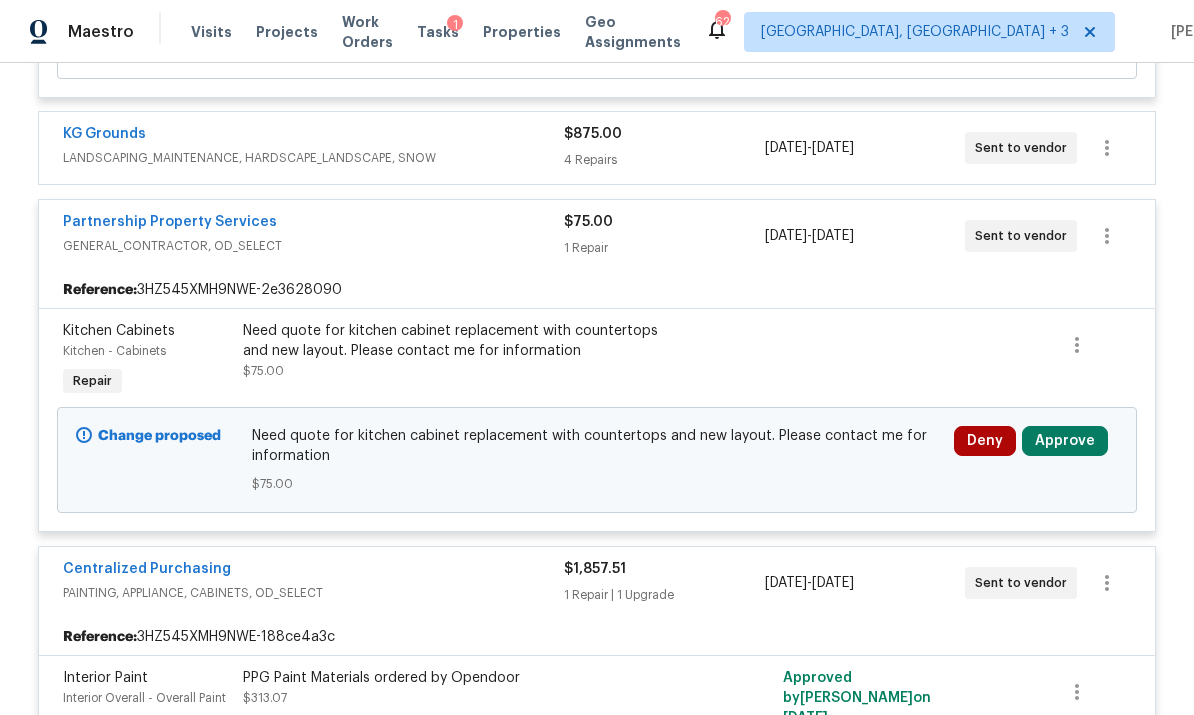 click on "Approve" at bounding box center [1065, 441] 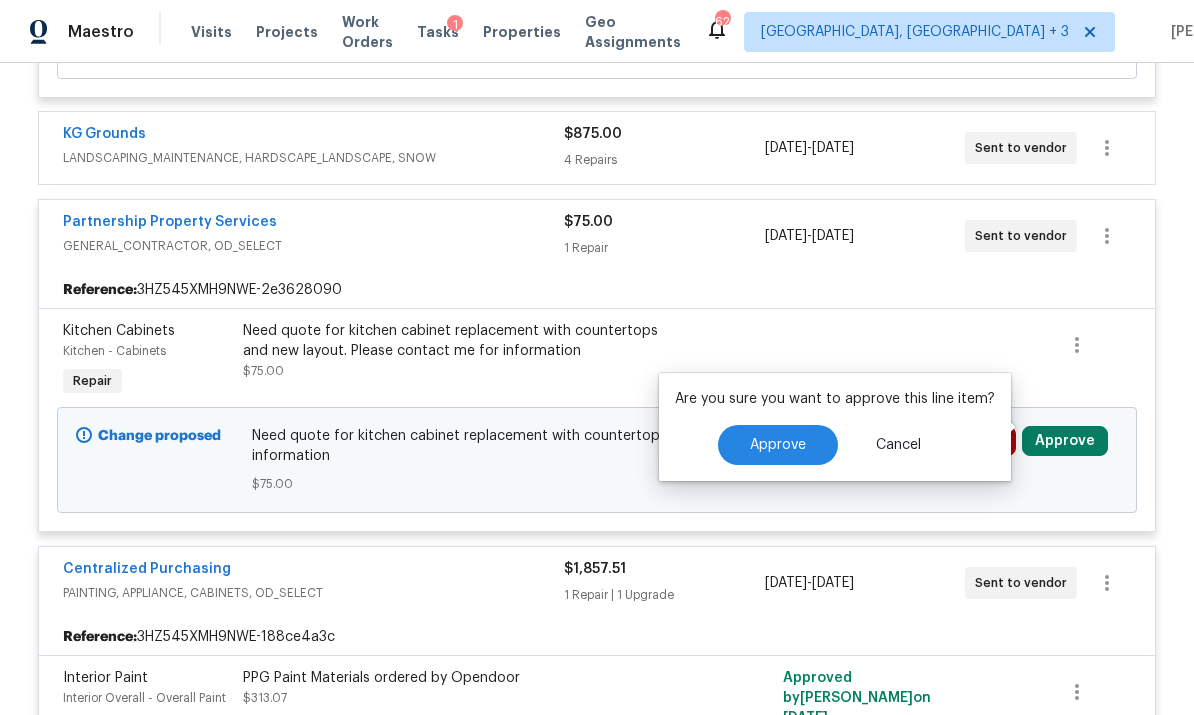 click on "Approve" at bounding box center [778, 445] 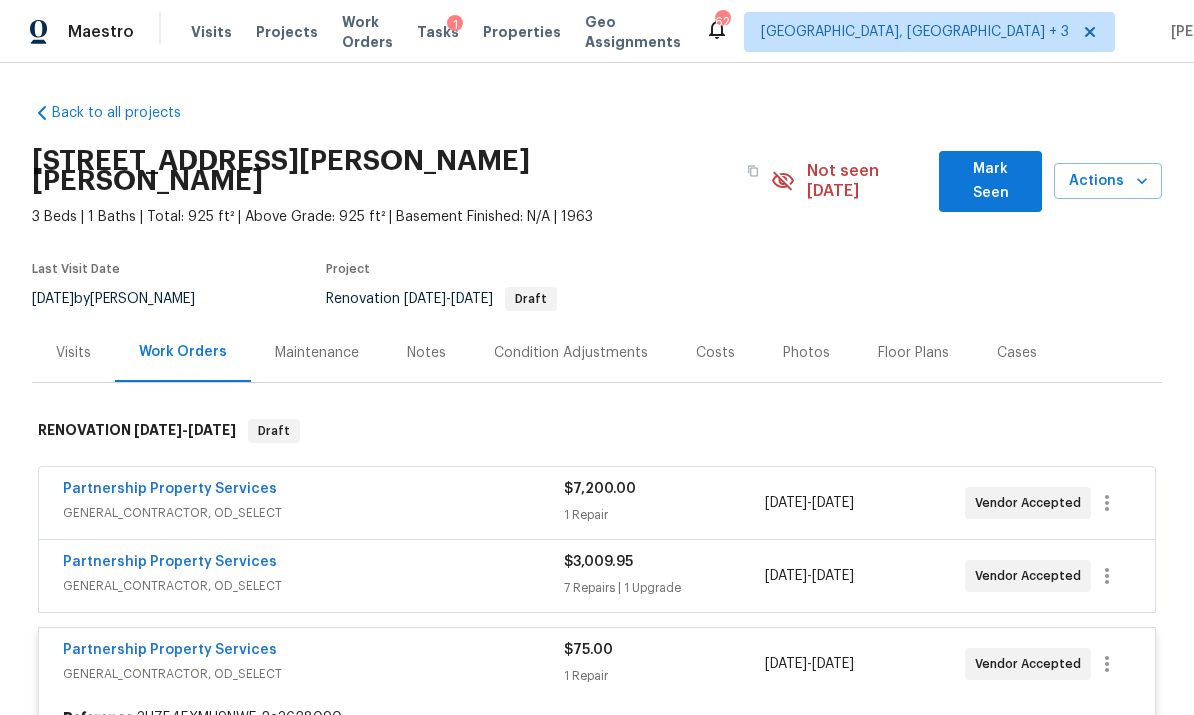 scroll, scrollTop: 0, scrollLeft: 0, axis: both 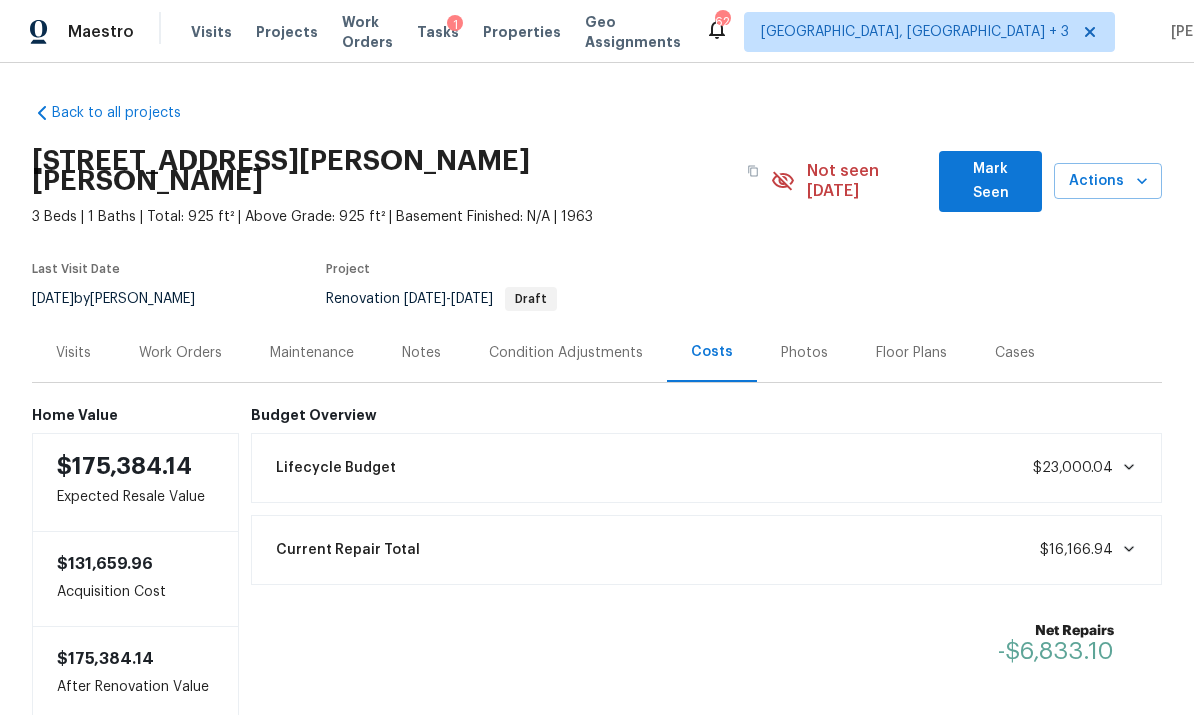 click on "Tasks" at bounding box center (438, 32) 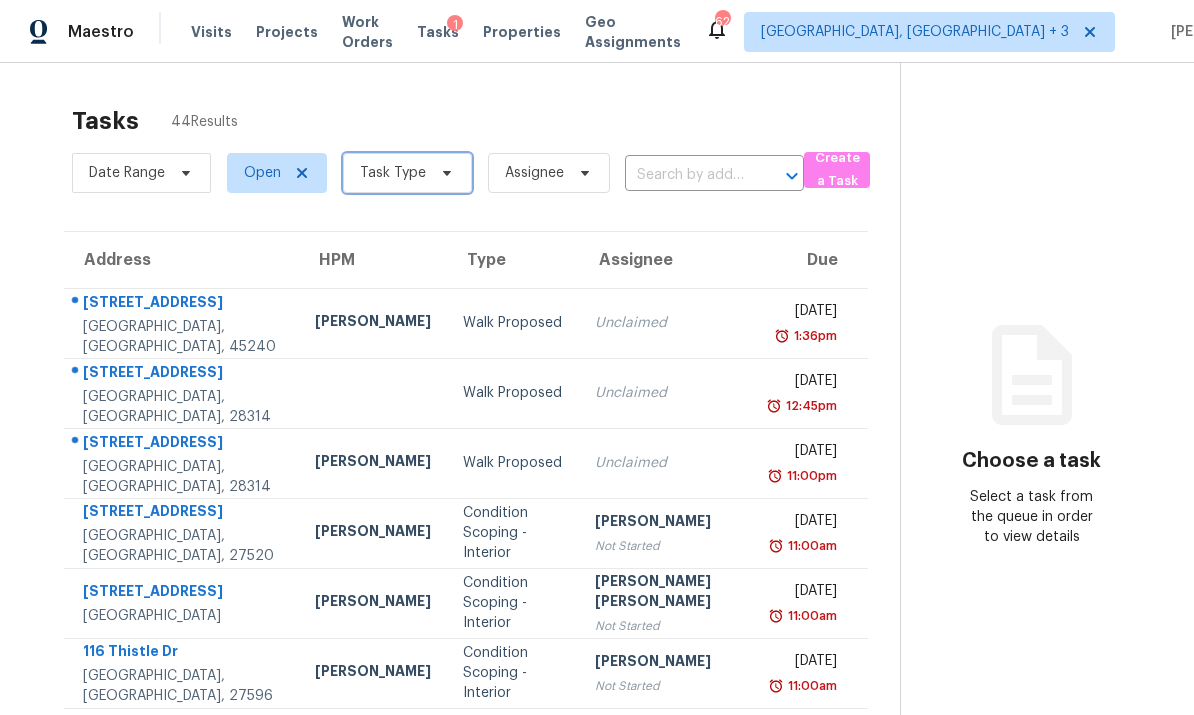 click on "Task Type" at bounding box center [393, 173] 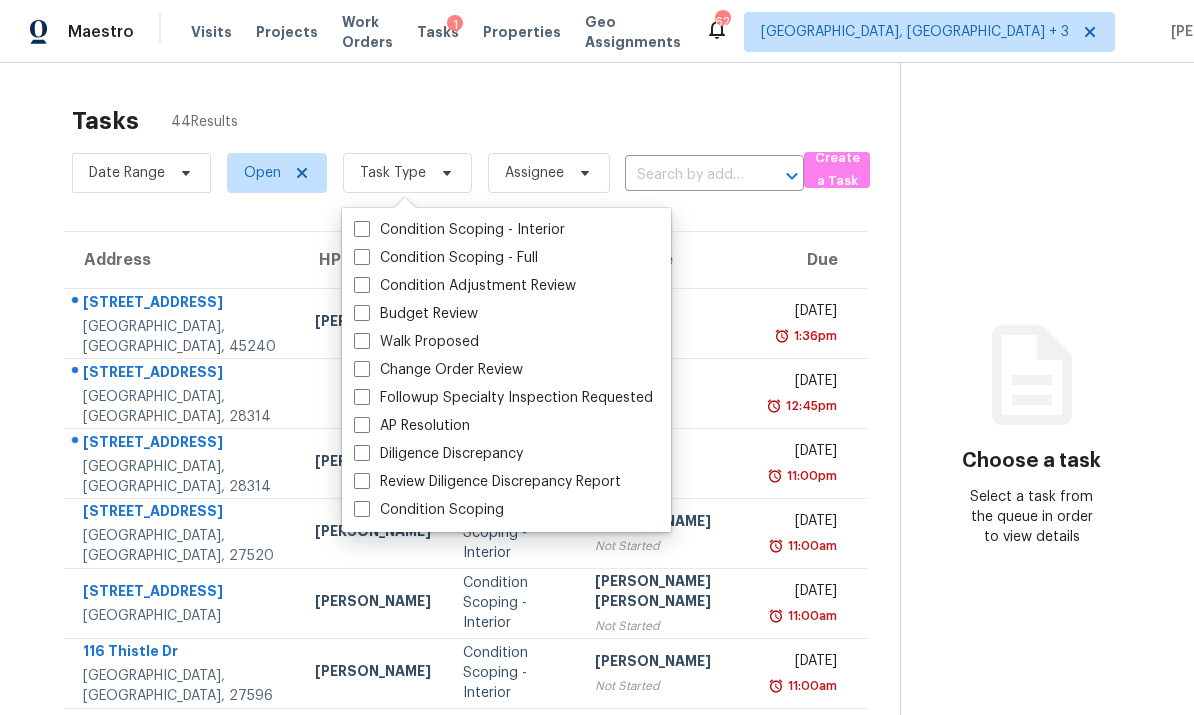 click on "Change Order Review" at bounding box center [438, 370] 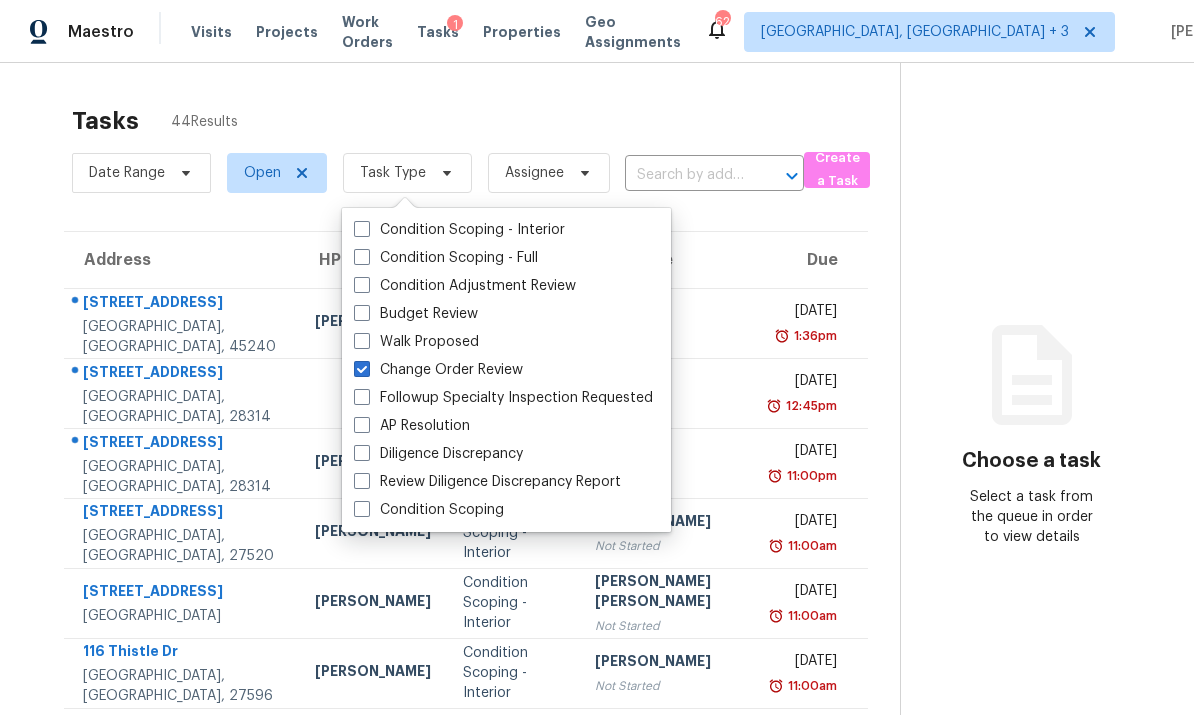 checkbox on "true" 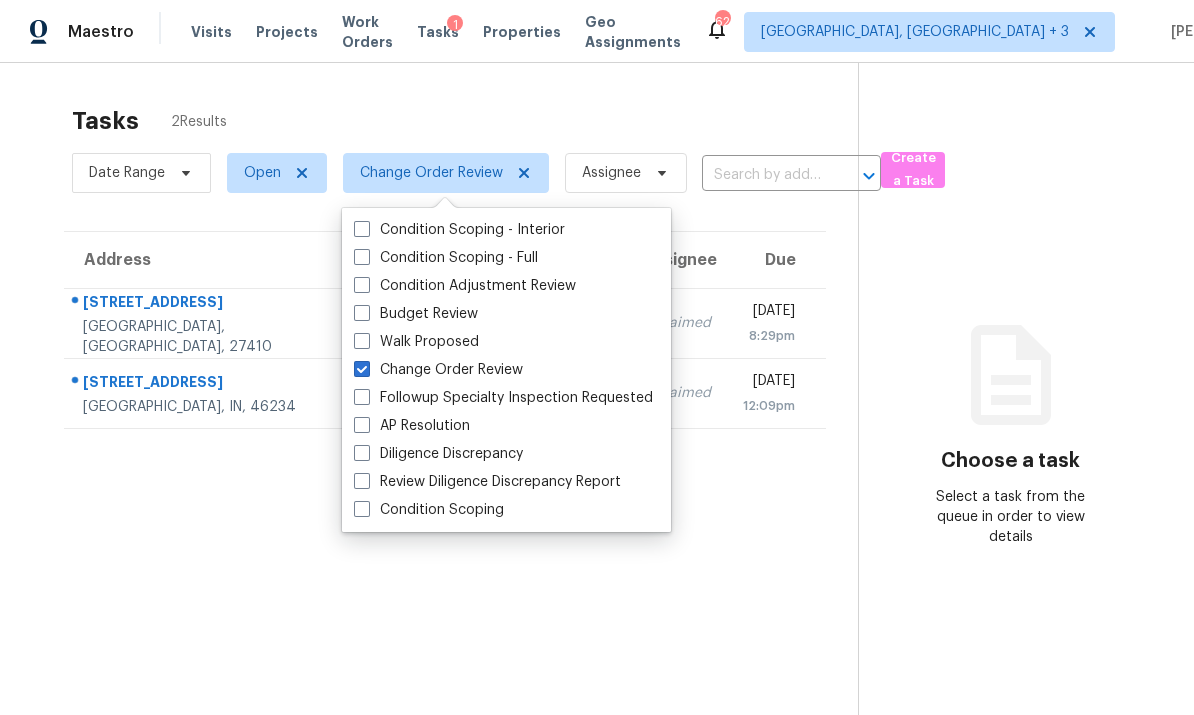 click on "Tasks 2  Results Date Range Open Change Order Review Assignee ​ Create a Task Address HPM Type Assignee Due 6880 Ironwood Cir   Greensboro, NC, 27410 Ken Romain Change Order Review Unclaimed Thu, Jul 17th 2025 8:29pm 10620 Colonial Ct   Indianapolis, IN, 46234 Dodd Drayer Change Order Review Unclaimed Fri, Jul 18th 2025 12:09pm Choose a task Select a task from the queue in order to view details" at bounding box center (597, 420) 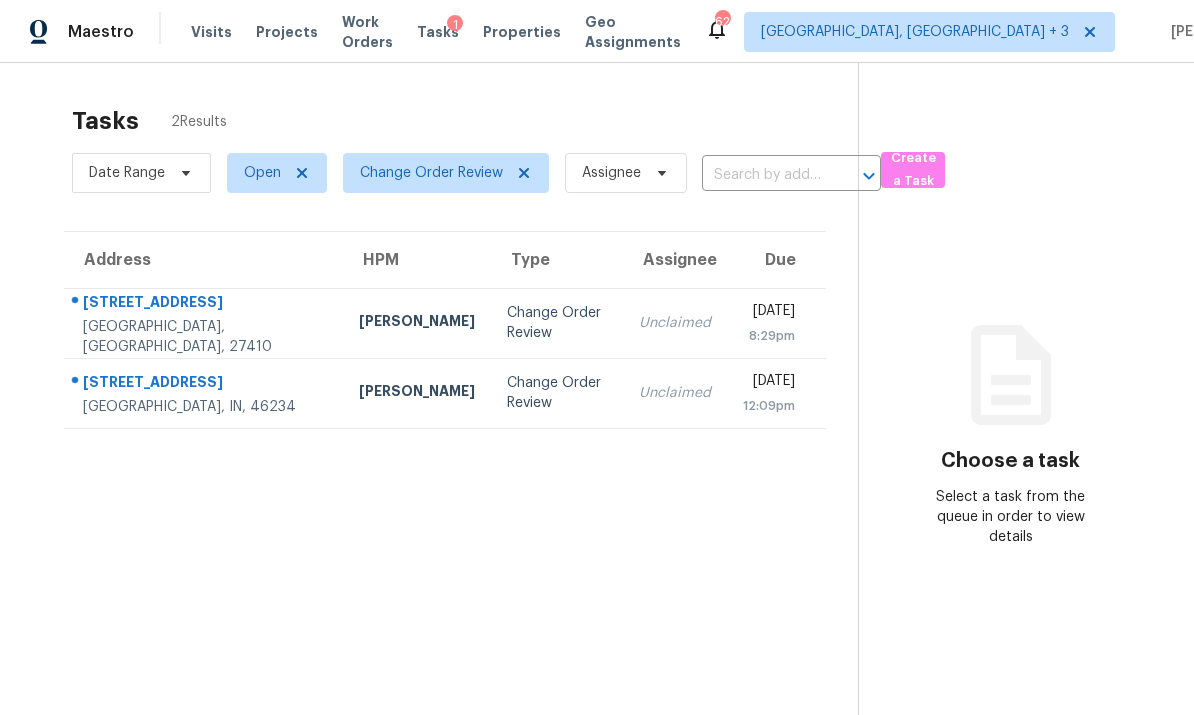 click on "10620 Colonial Ct   Indianapolis, IN, 46234" at bounding box center [203, 393] 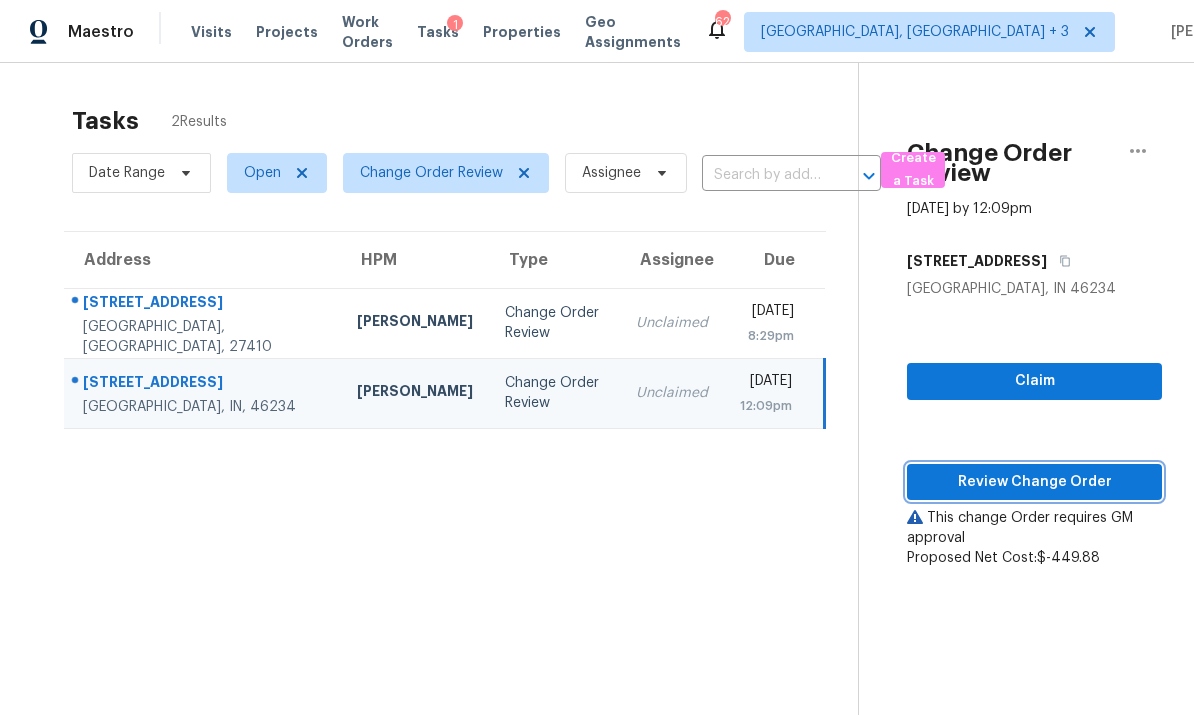 click on "Review Change Order" at bounding box center (1034, 482) 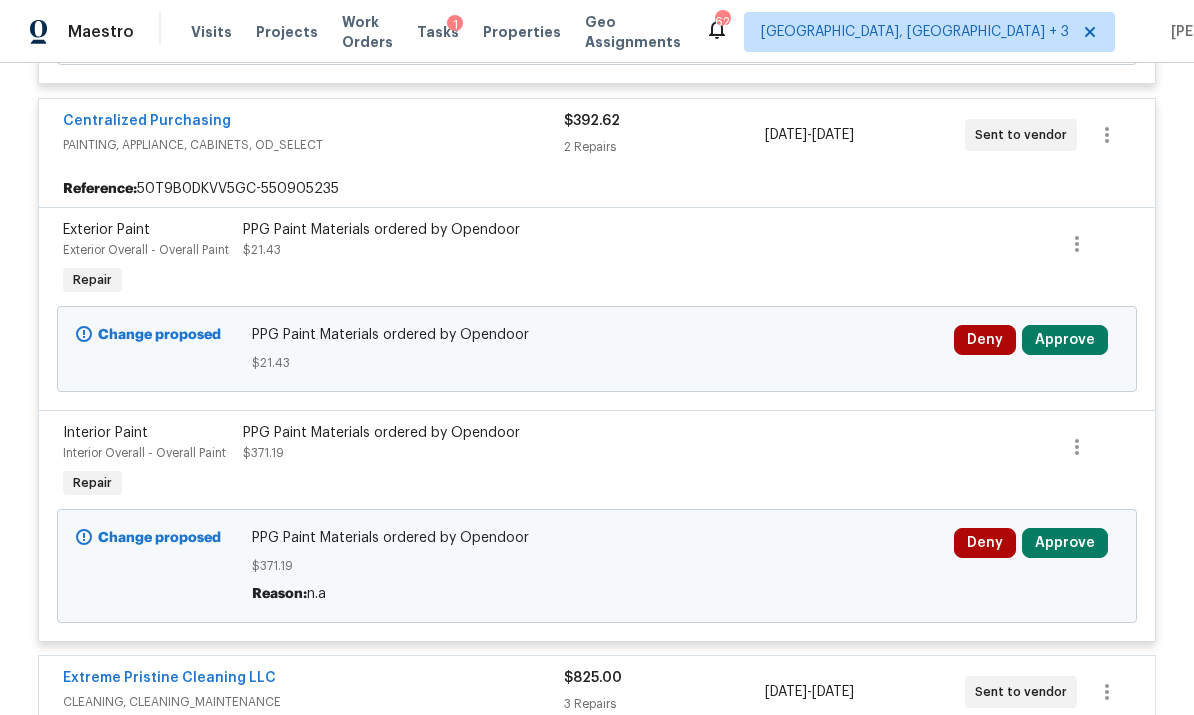 scroll, scrollTop: 4724, scrollLeft: 0, axis: vertical 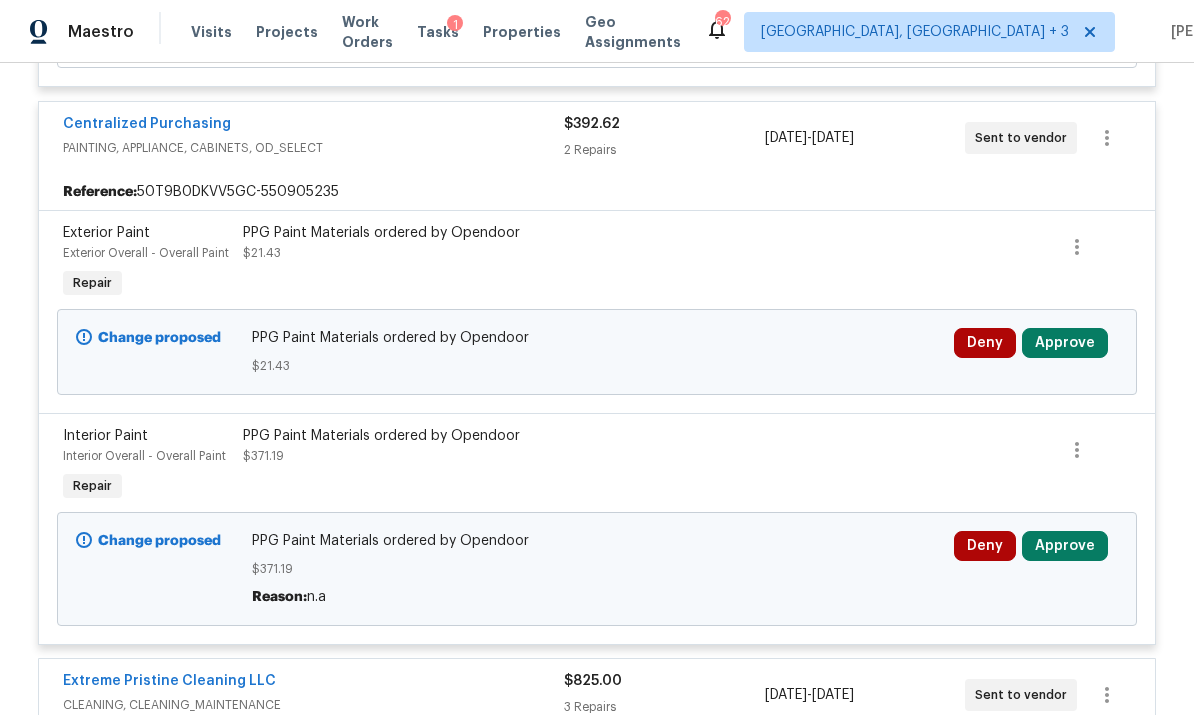 click on "Approve" at bounding box center (1065, 343) 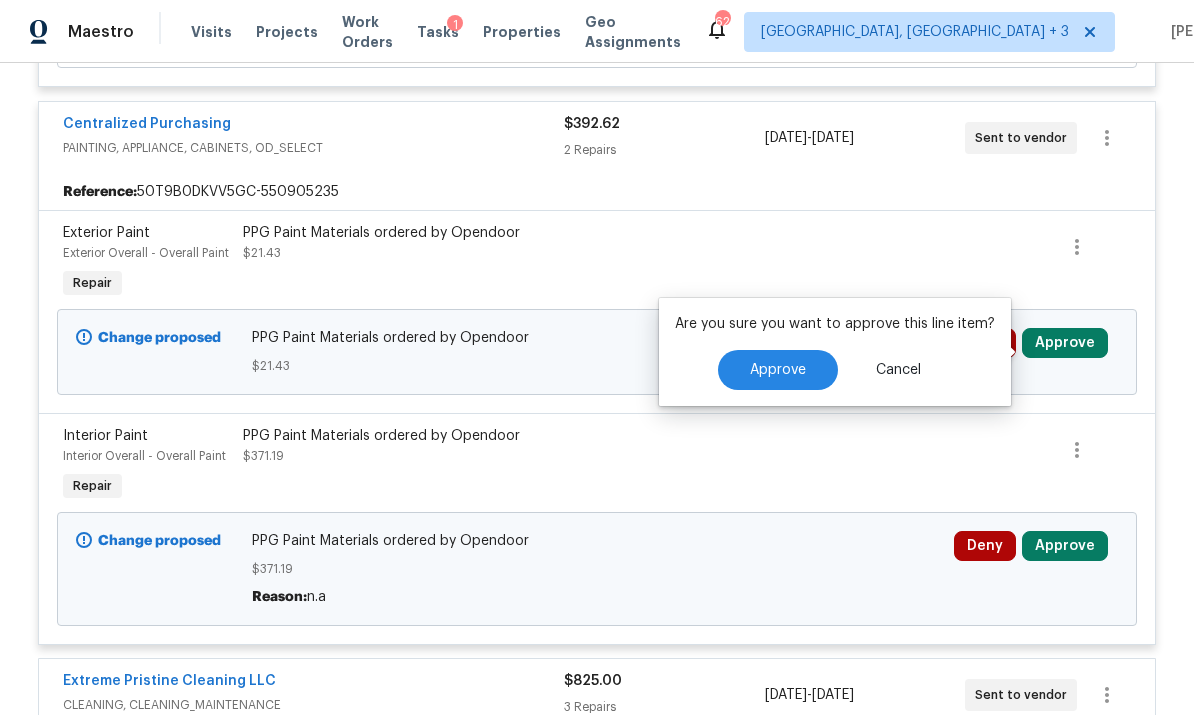 click on "Approve" at bounding box center [778, 370] 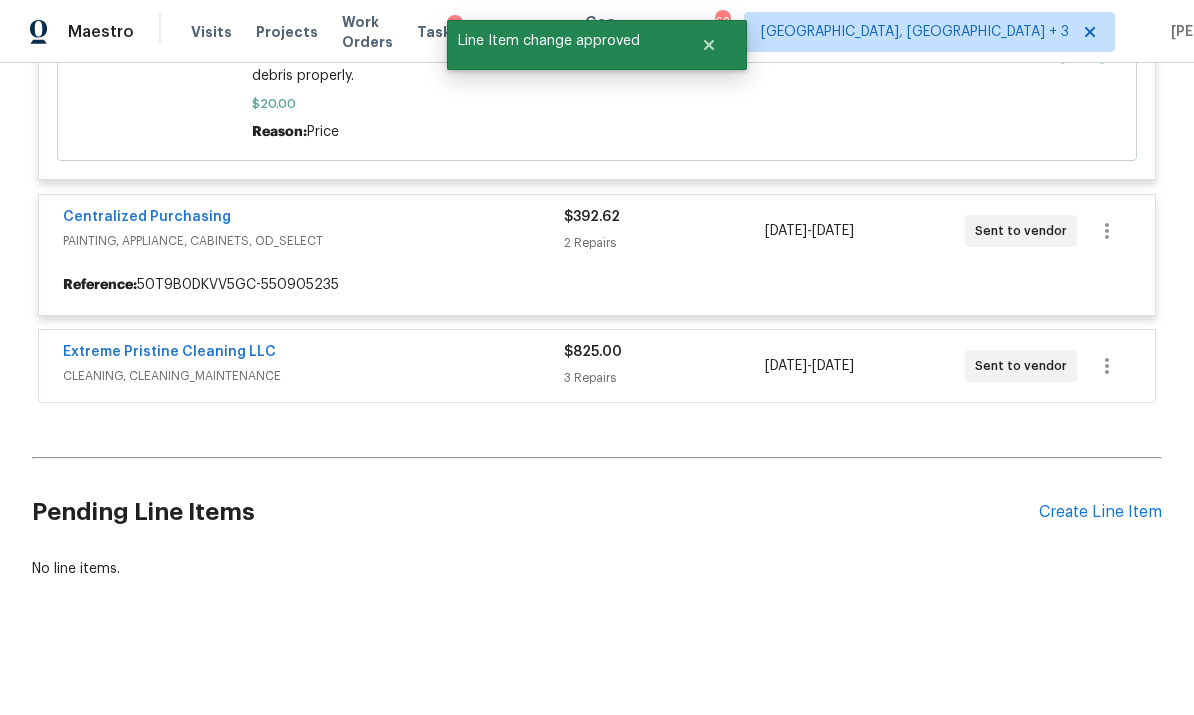 scroll, scrollTop: 4563, scrollLeft: 0, axis: vertical 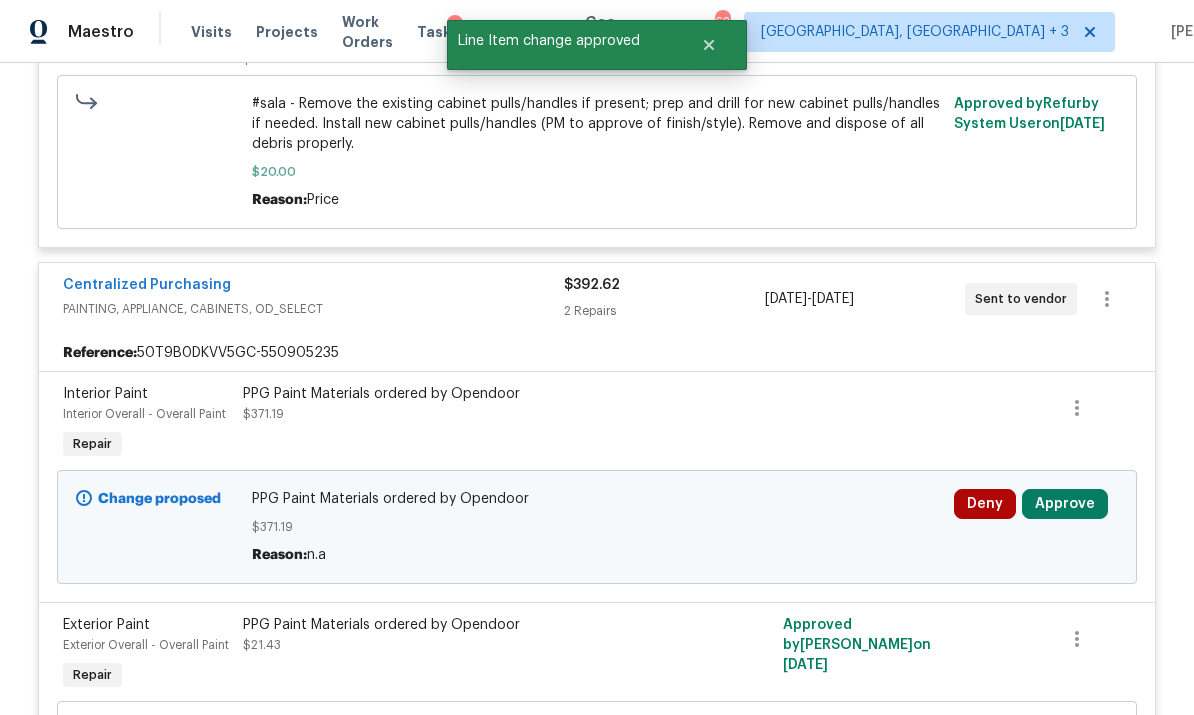 click on "Approve" at bounding box center [1065, 504] 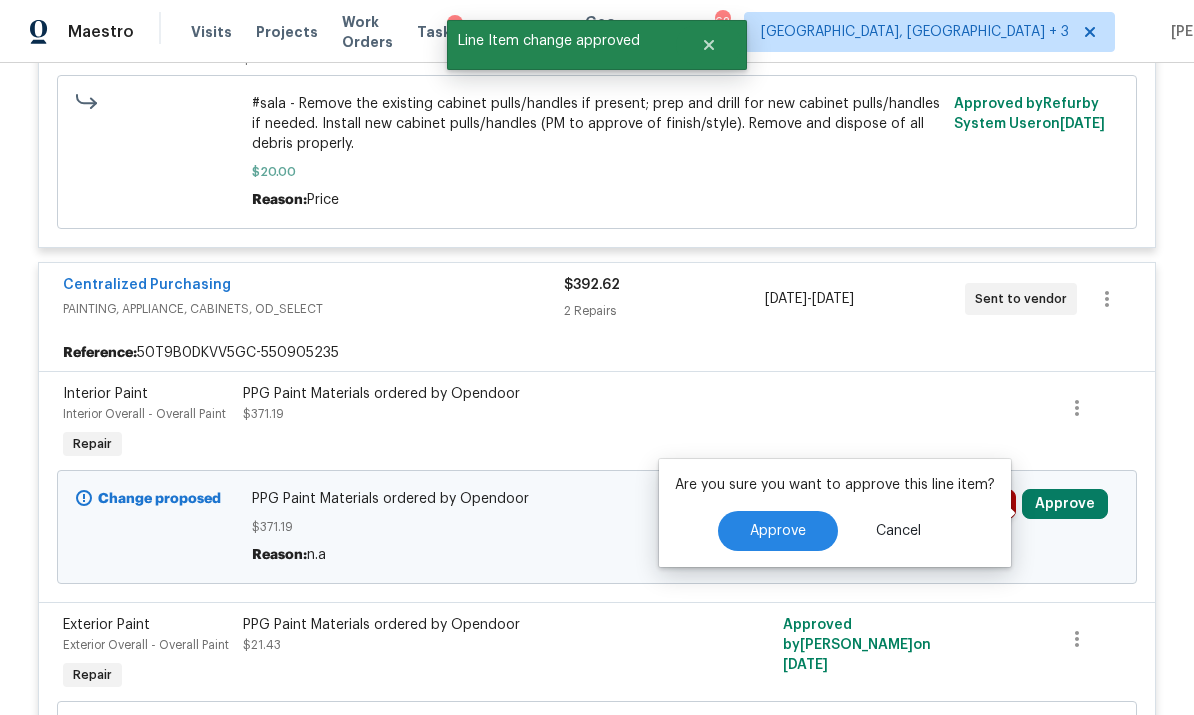 click on "Approve" at bounding box center (778, 531) 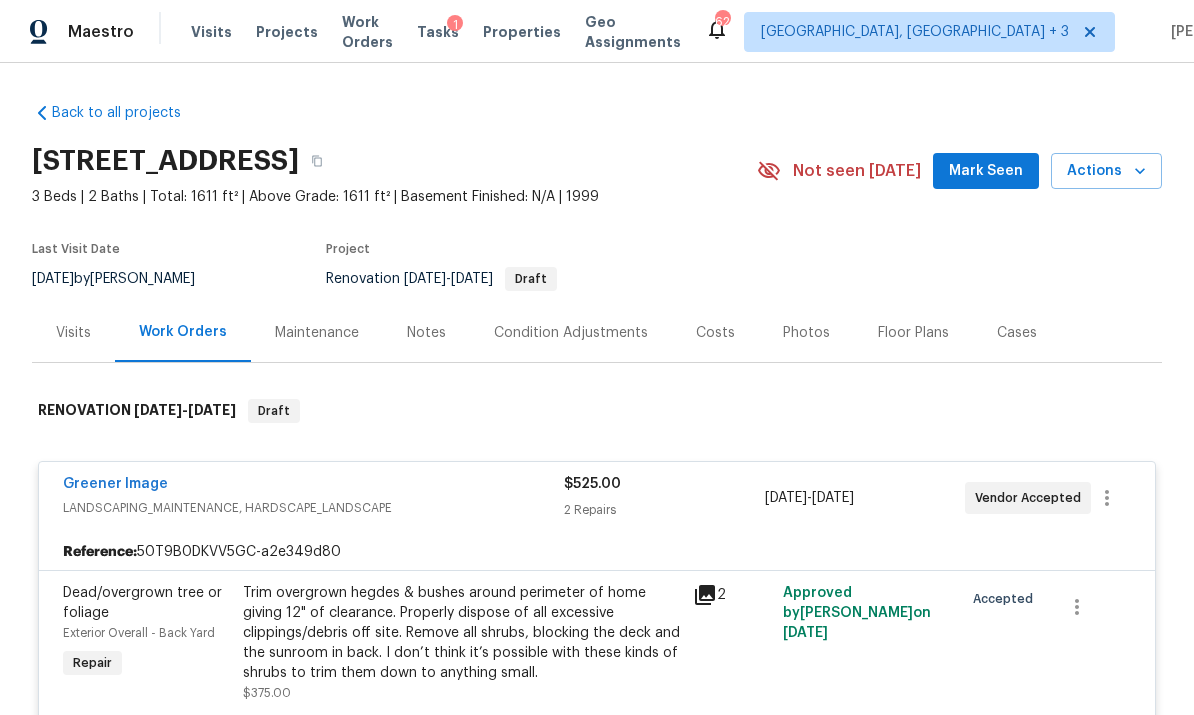 scroll, scrollTop: 0, scrollLeft: 0, axis: both 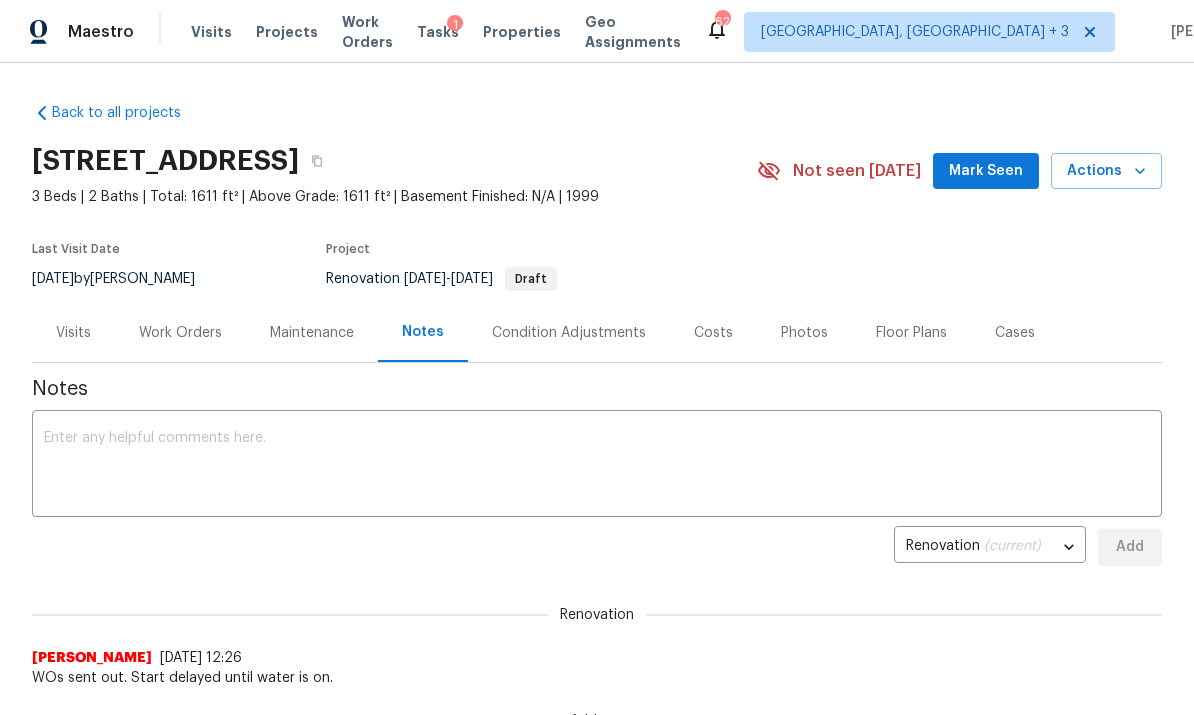click on "Tasks" at bounding box center [438, 32] 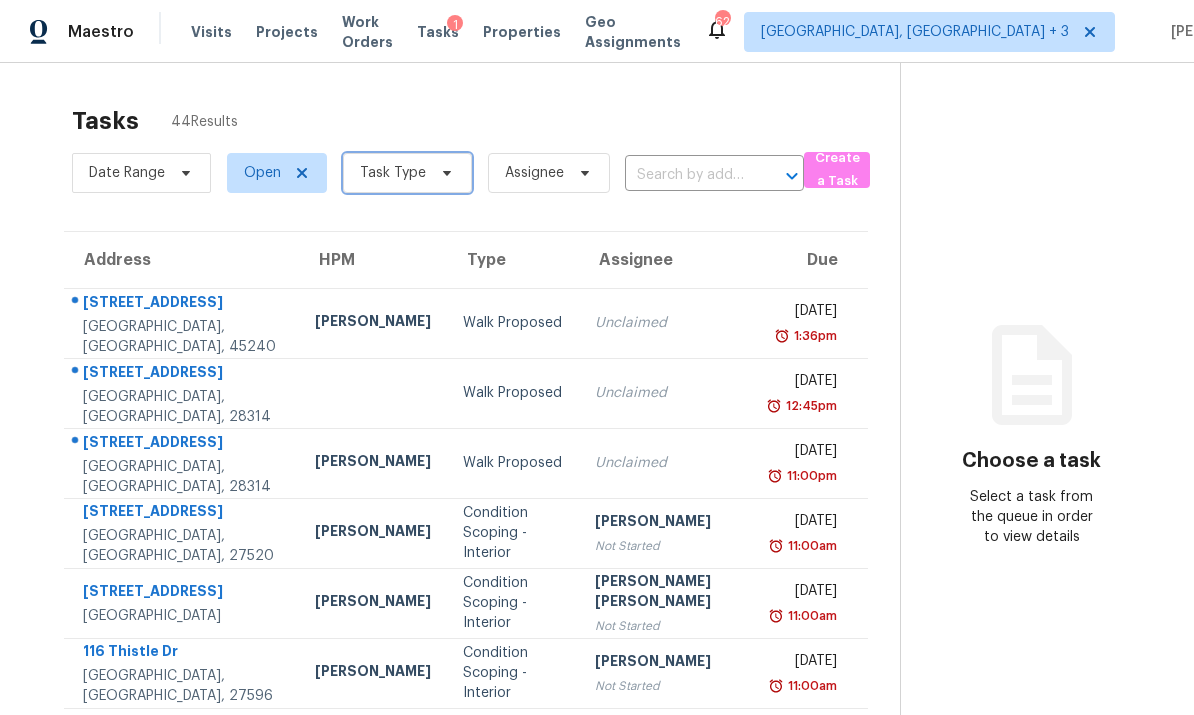 click on "Task Type" at bounding box center [393, 173] 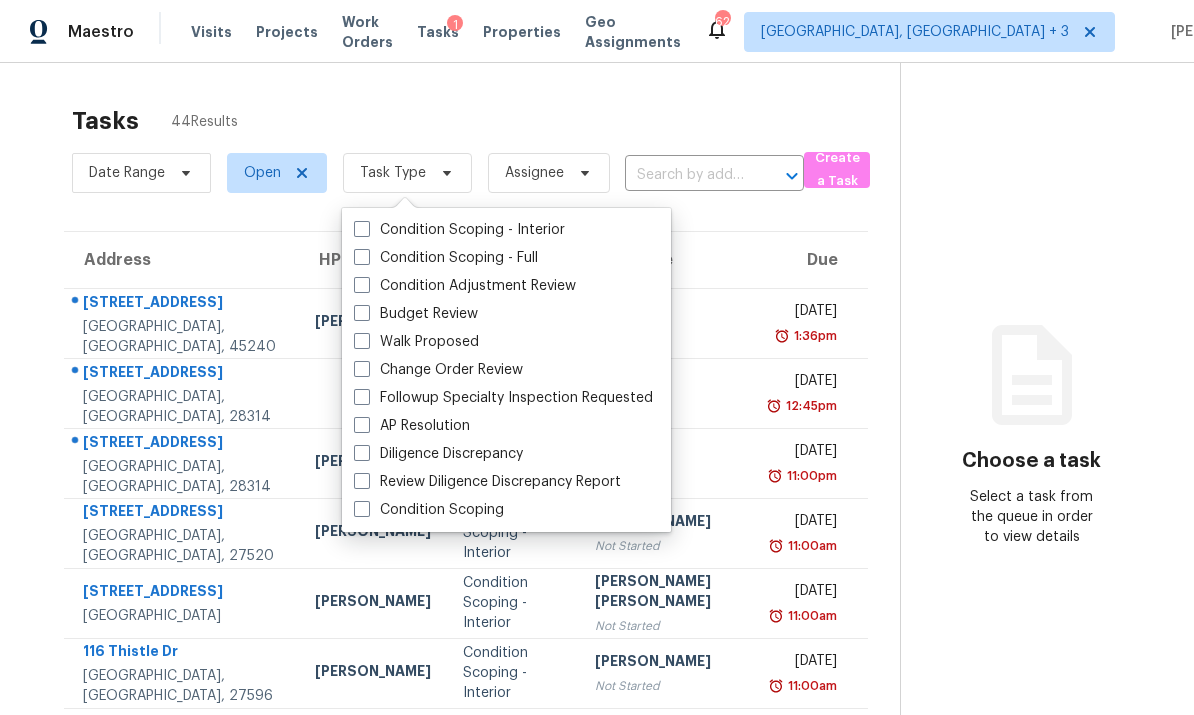 click on "Change Order Review" at bounding box center [506, 370] 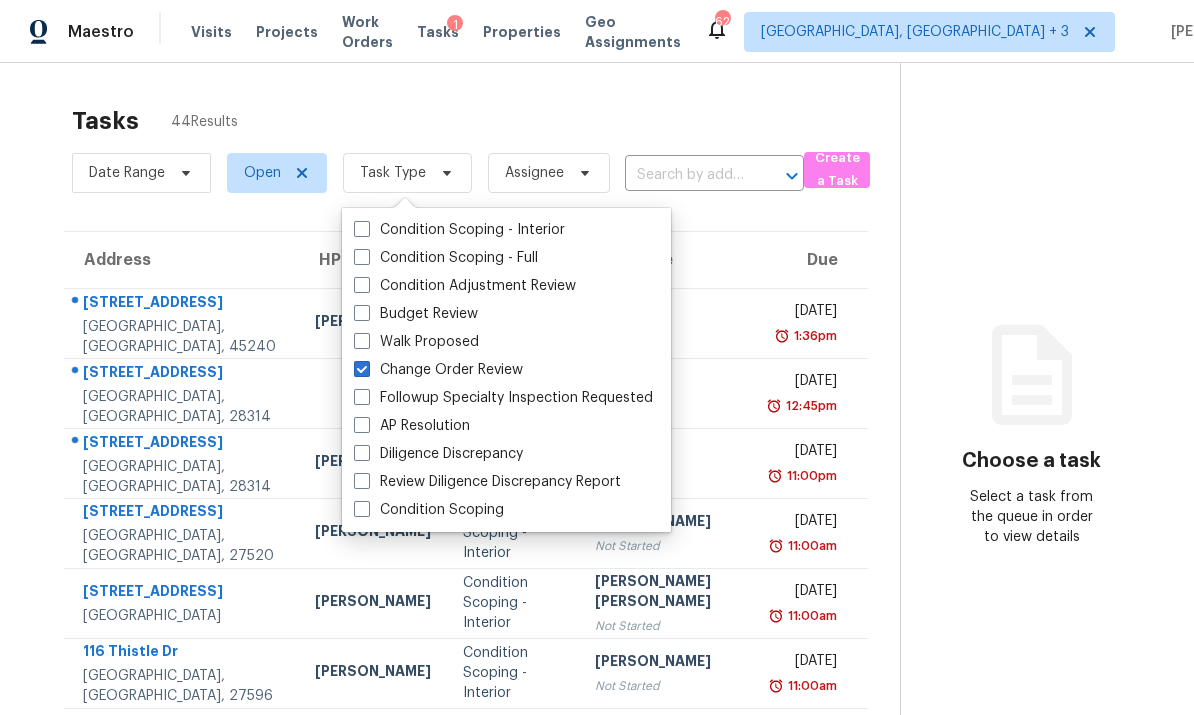 checkbox on "true" 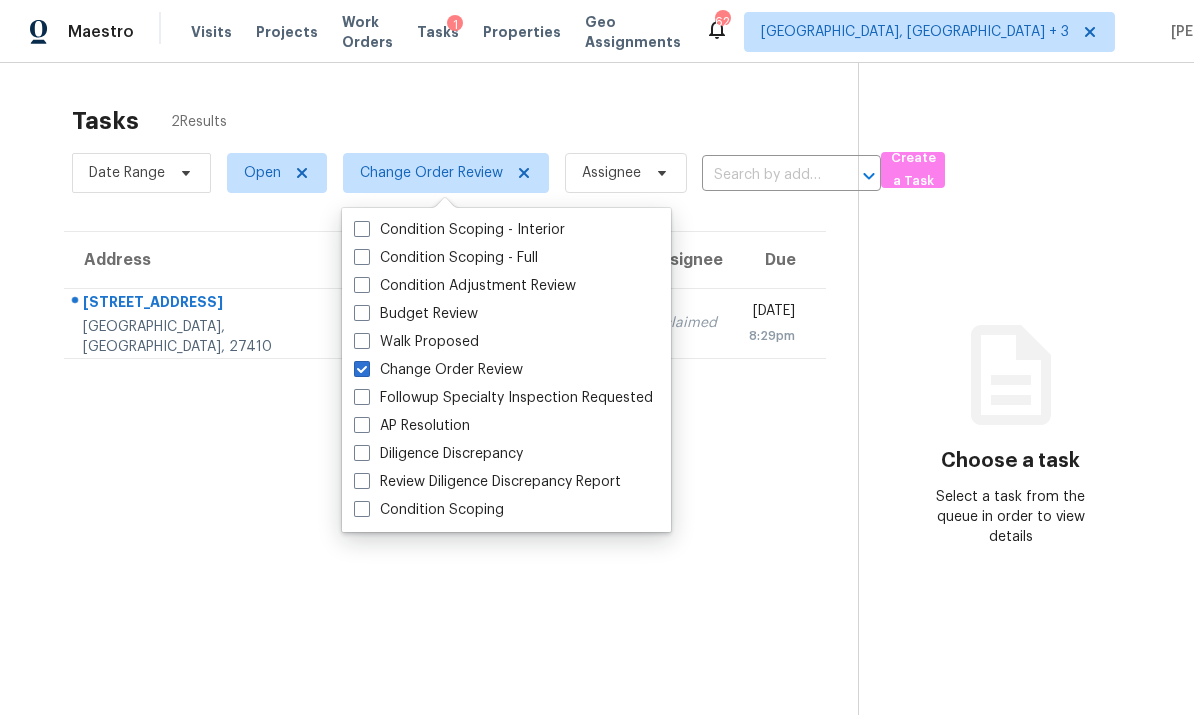 click on "Tasks 2  Results Date Range Open Change Order Review Assignee ​ Create a Task Address HPM Type Assignee Due 6880 Ironwood Cir   Greensboro, NC, 27410 Ken Romain Change Order Review Unclaimed Thu, Jul 17th 2025 8:29pm Choose a task Select a task from the queue in order to view details" at bounding box center [597, 420] 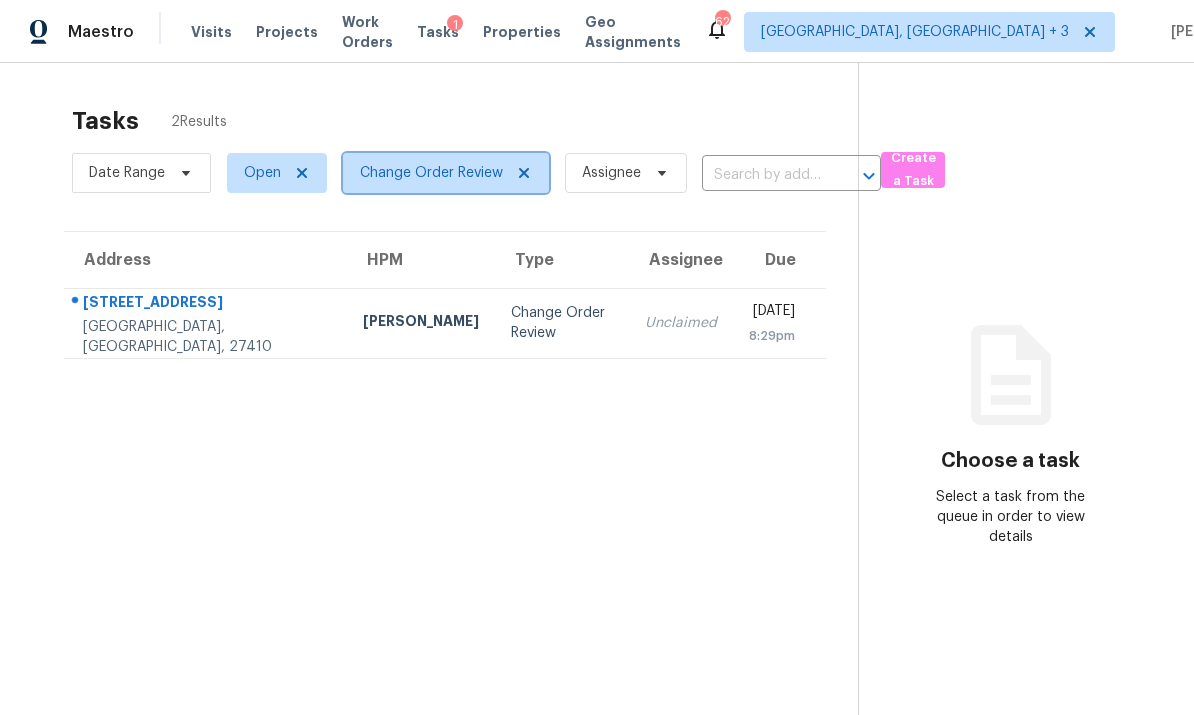 click on "Change Order Review" at bounding box center (431, 173) 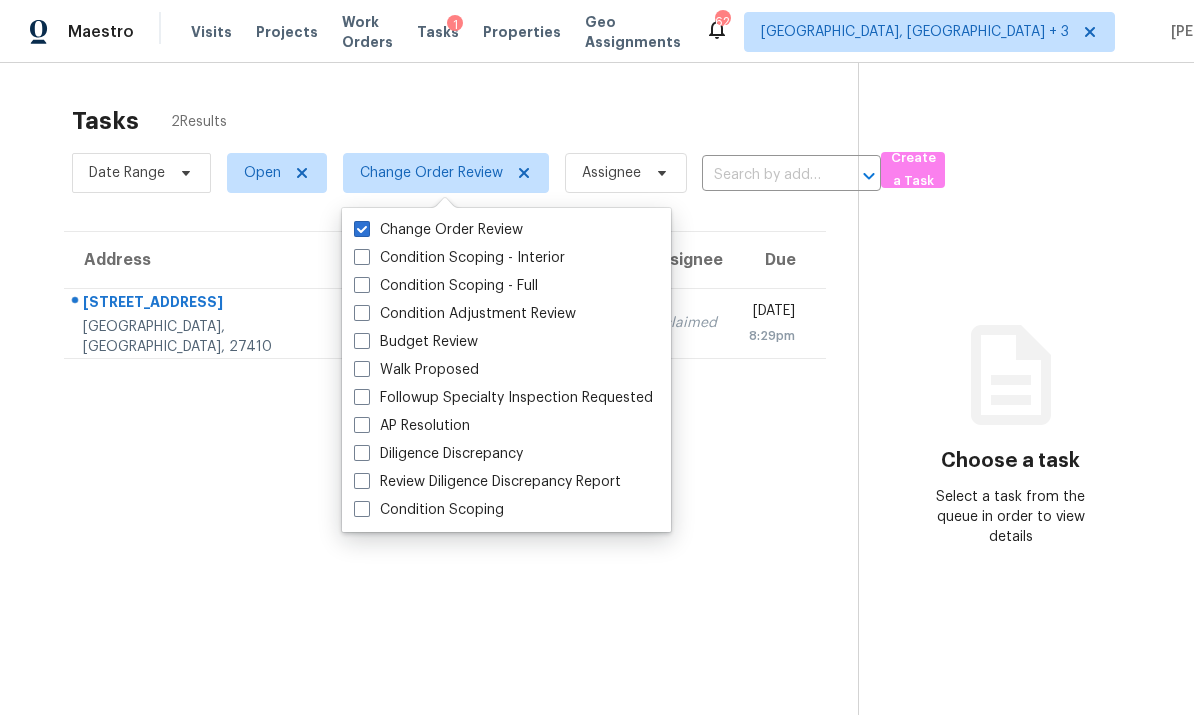 click at bounding box center [362, 341] 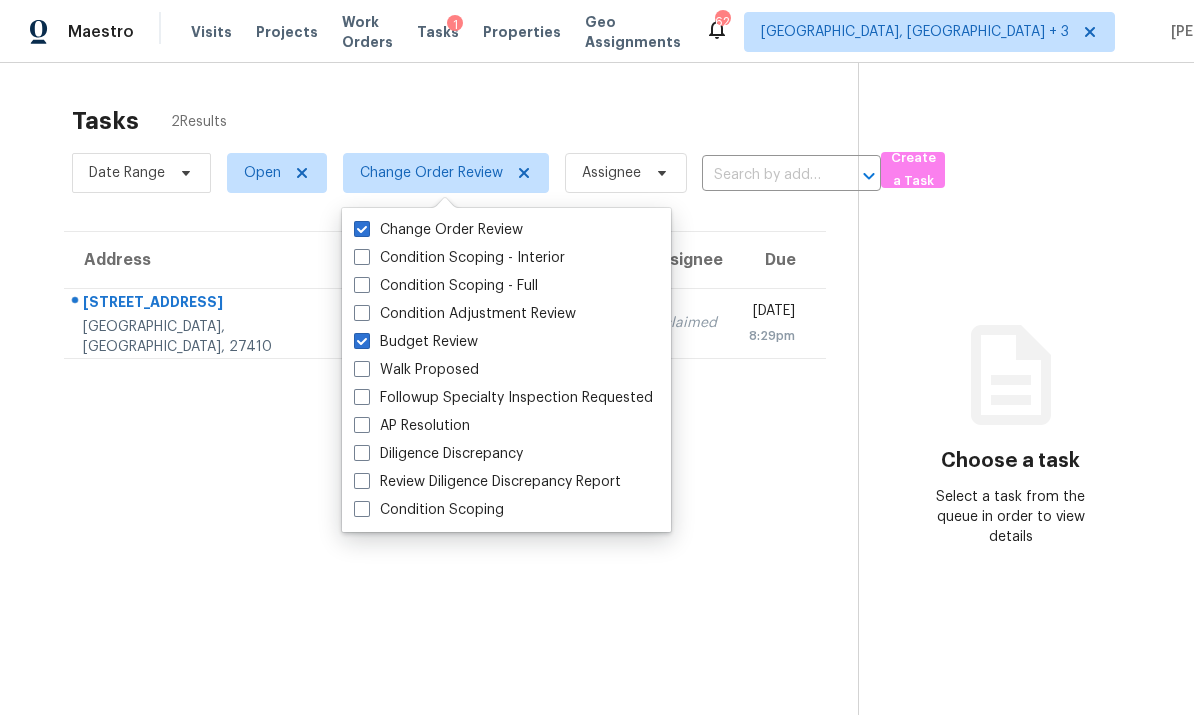 checkbox on "true" 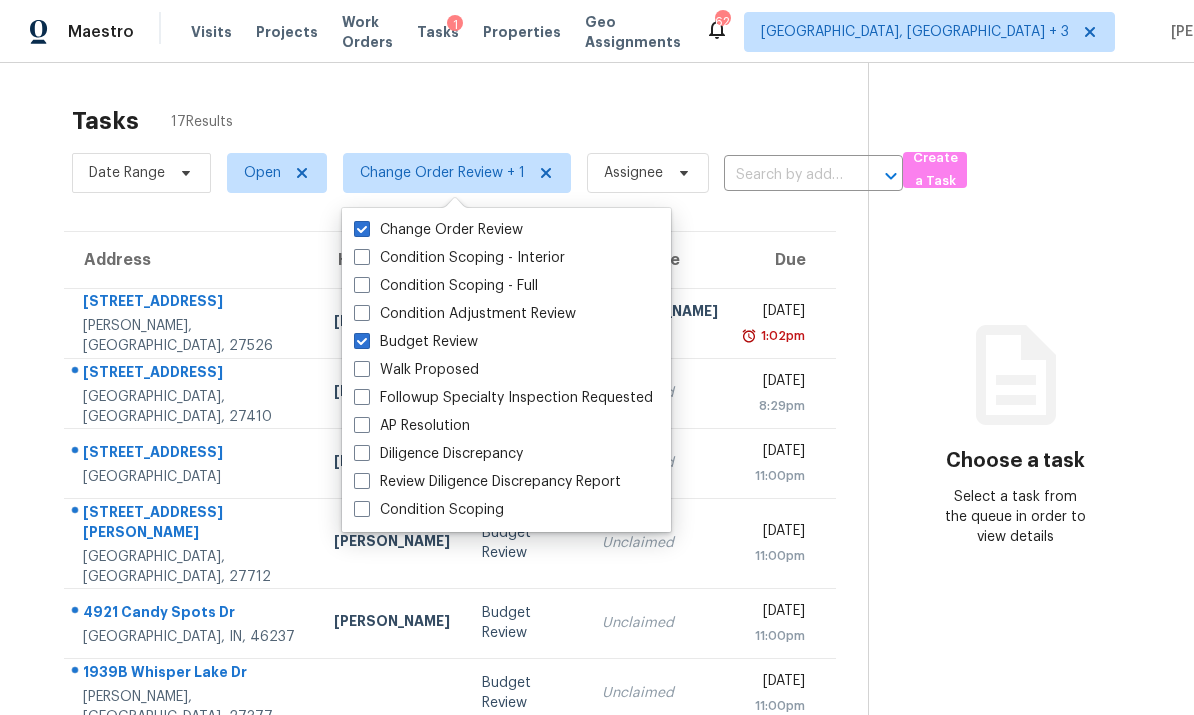 click at bounding box center (362, 229) 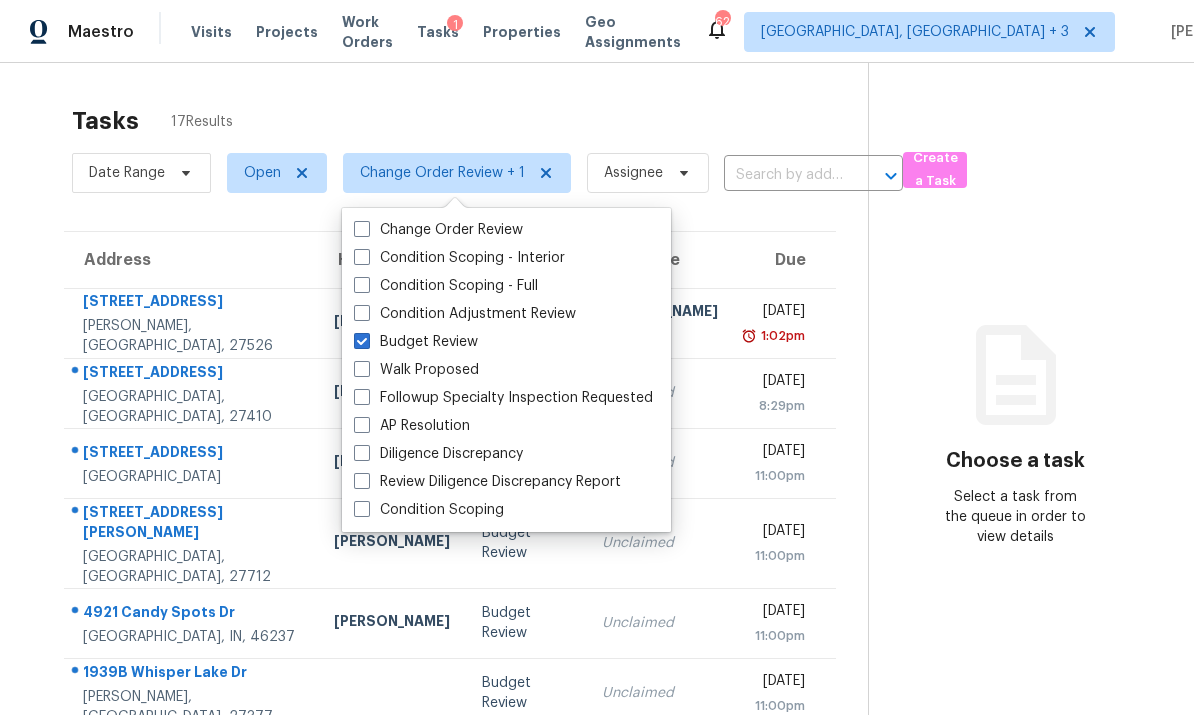 checkbox on "false" 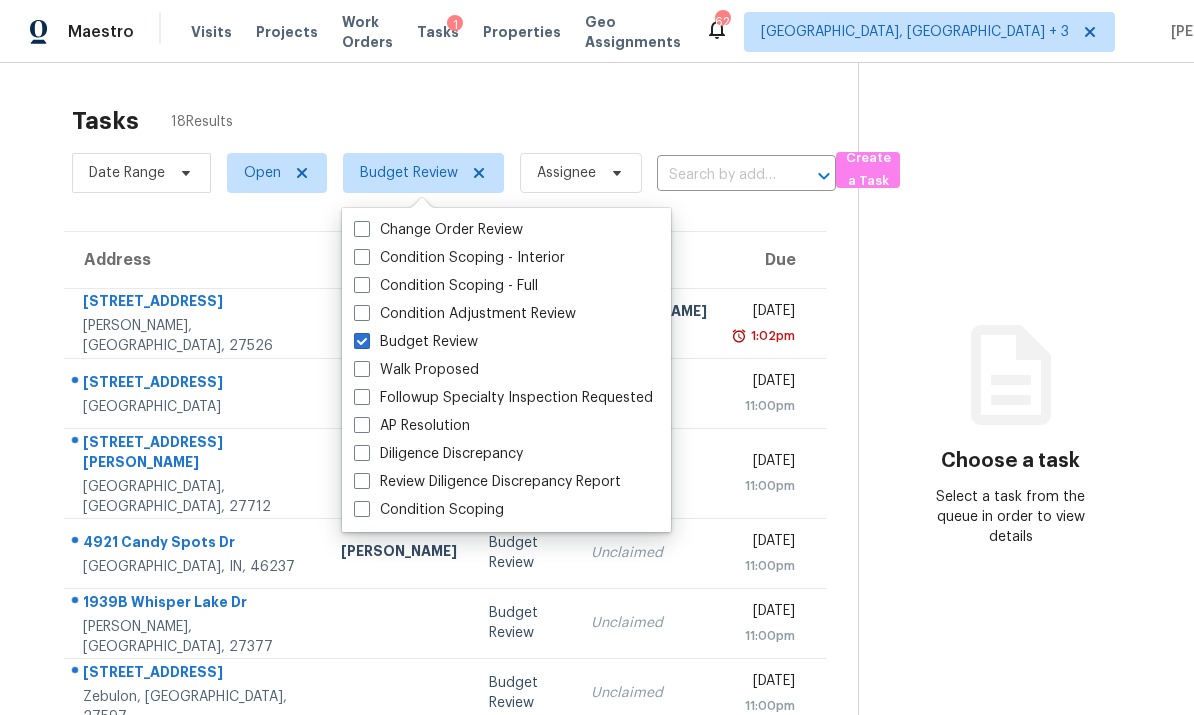 click on "Tasks 18  Results Date Range Open Budget Review Assignee ​ Create a Task Address HPM Type Assignee Due 3825 Wyndfair Dr   Fuquay Varina, NC, 27526 Wayne Putnam Budget Review Ryan Williams In Progress Thu, Jul 17th 2025 1:02pm 714 Cormiche Ln   Wake Forest, NC, 27587 Joseph White Budget Review Unclaimed Thu, Jul 17th 2025 11:00pm 5001 Kinlock Dr   Durham, NC, 27712 Lee Privette Budget Review Unclaimed Thu, Jul 17th 2025 11:00pm 4921 Candy Spots Dr   Indianapolis, IN, 46237 Dodd Drayer Budget Review Unclaimed Thu, Jul 17th 2025 11:00pm 1939B Whisper Lake Dr   Whitsett, NC, 27377 Budget Review Unclaimed Thu, Jul 17th 2025 11:00pm 248 Rustling Way   Zebulon, NC, 27597 Budget Review Unclaimed Thu, Jul 17th 2025 11:00pm 924 Lorain Ave   Durham, NC, 27704 Budget Review Unclaimed Thu, Jul 17th 2025 11:00pm 1331 Elm St   Burlington, NC, 27217 Terry Tullar Budget Review Unclaimed Thu, Jul 17th 2025 11:00pm 2027 Seford Dr   Durham, NC, 27703 Lee Privette Budget Review Unclaimed Thu, Jul 17th 2025 11:00pm Amanda Horton" at bounding box center (597, 562) 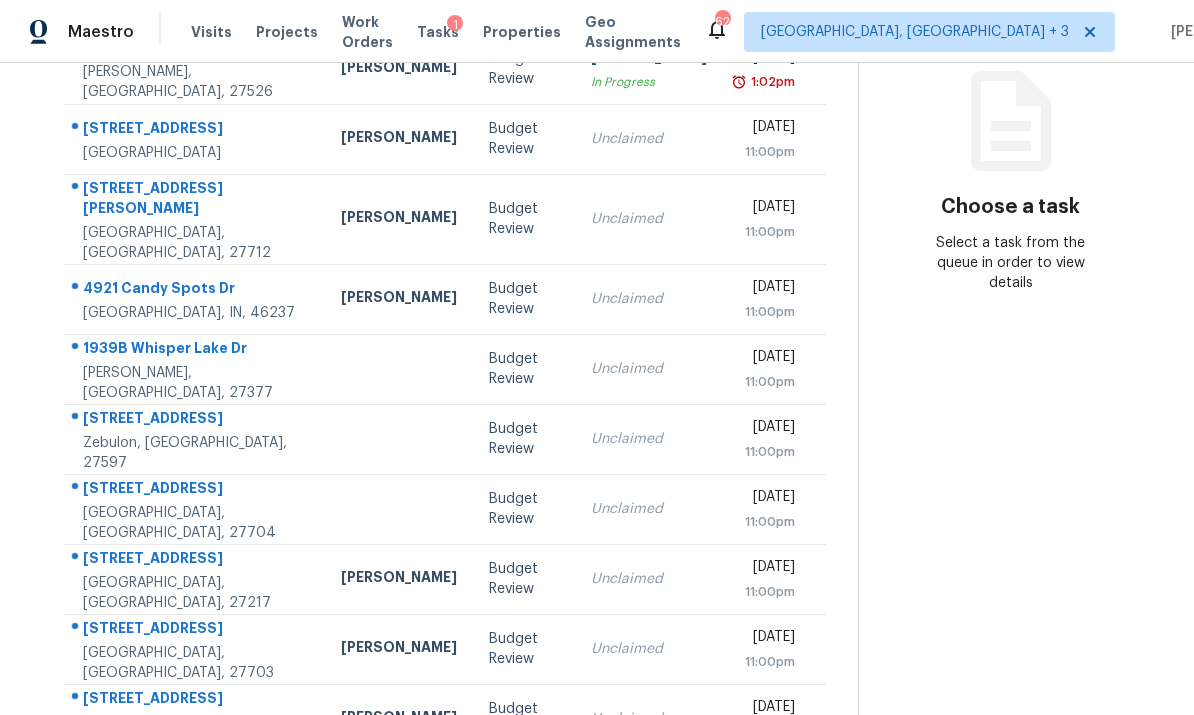 scroll, scrollTop: 252, scrollLeft: 0, axis: vertical 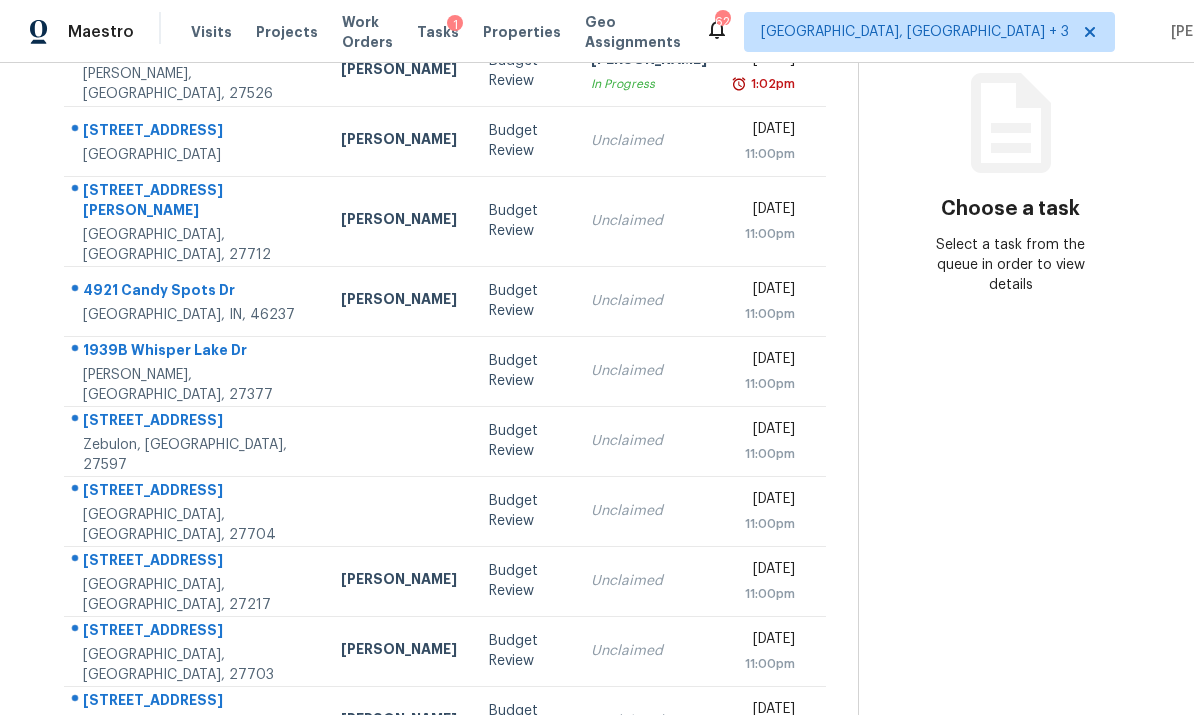 click 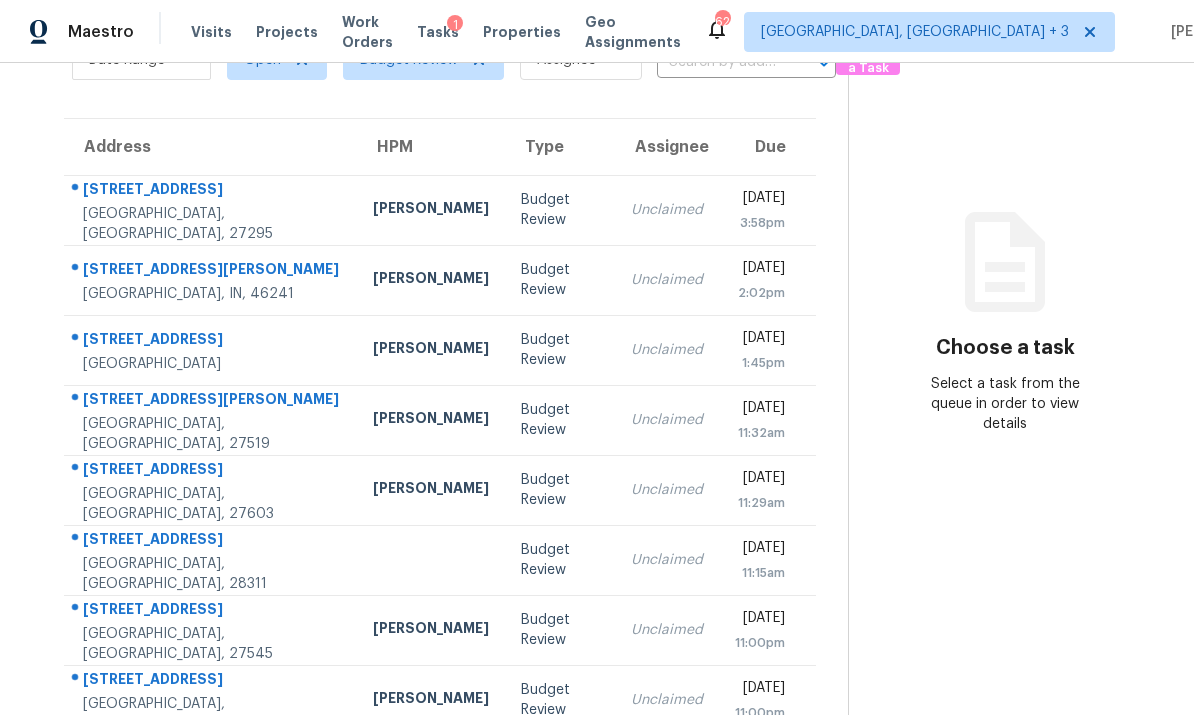 scroll, scrollTop: 112, scrollLeft: 0, axis: vertical 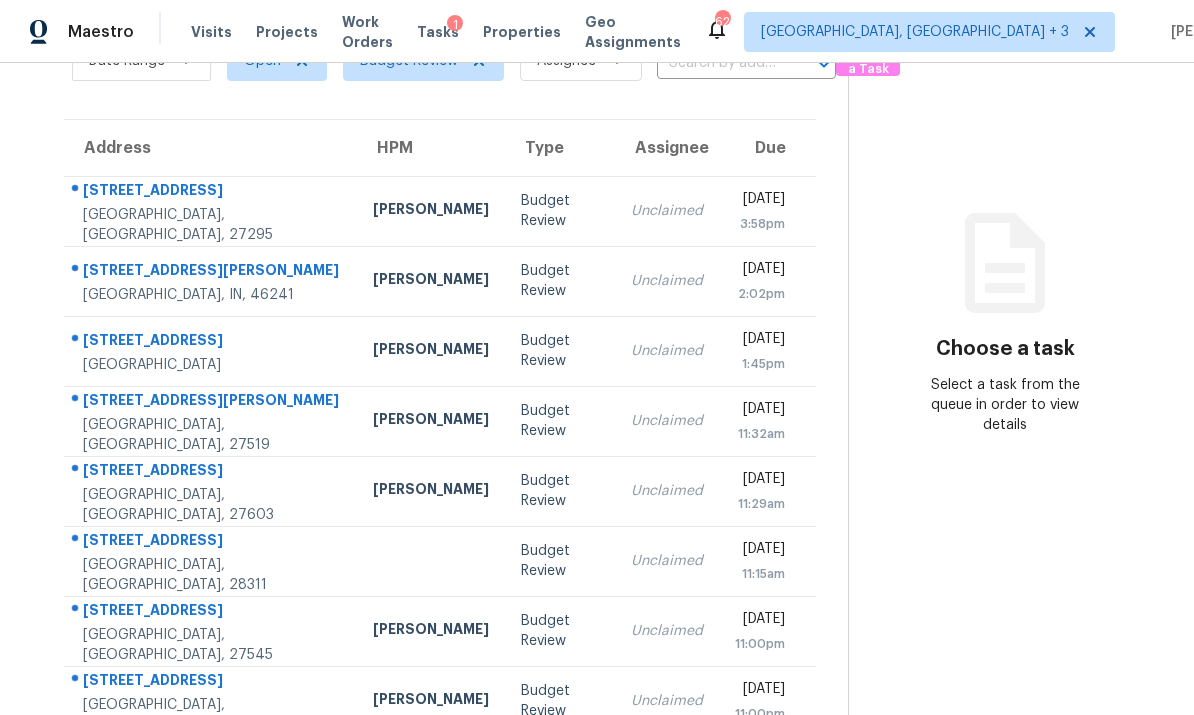 click on "212 Spinel Ln   Knightdale, NC, 27545" at bounding box center (210, 631) 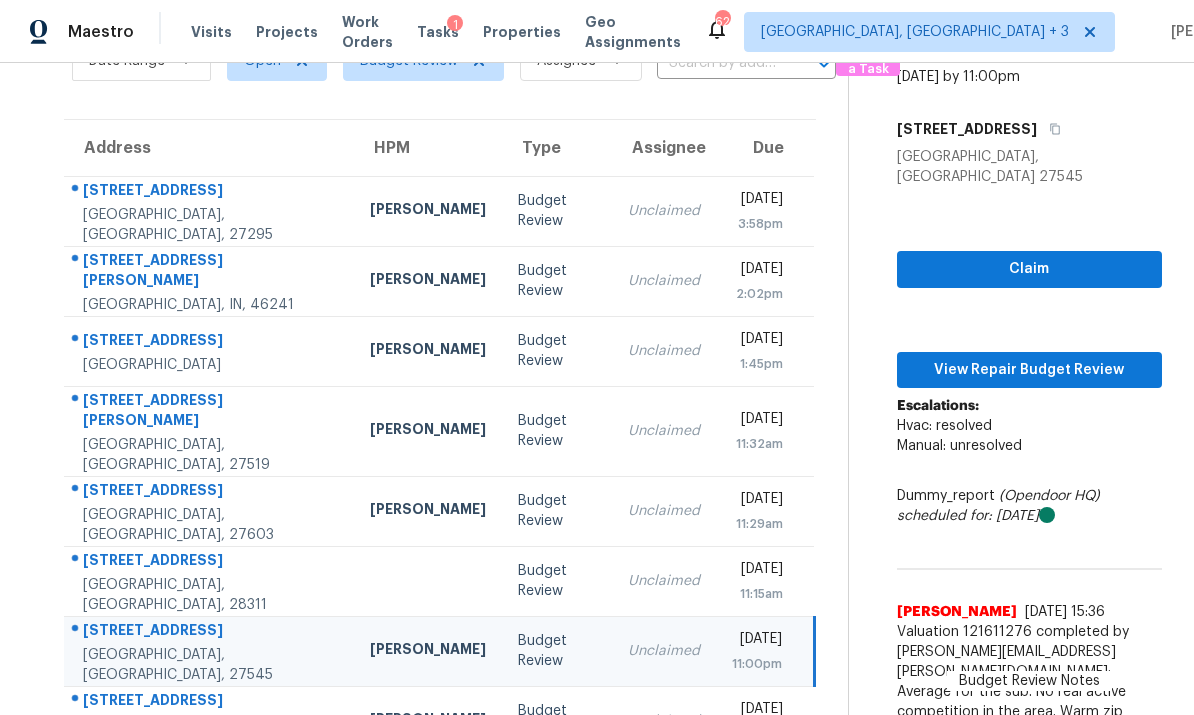 click on "Due" at bounding box center (765, 148) 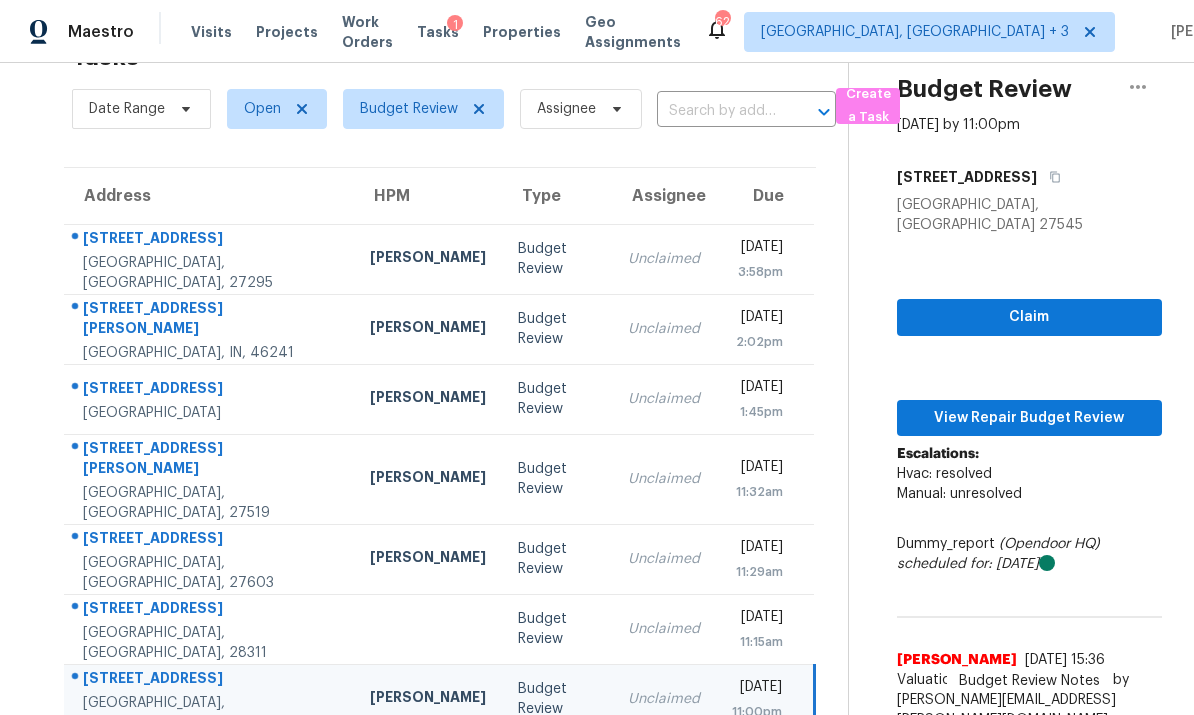 scroll, scrollTop: 66, scrollLeft: 0, axis: vertical 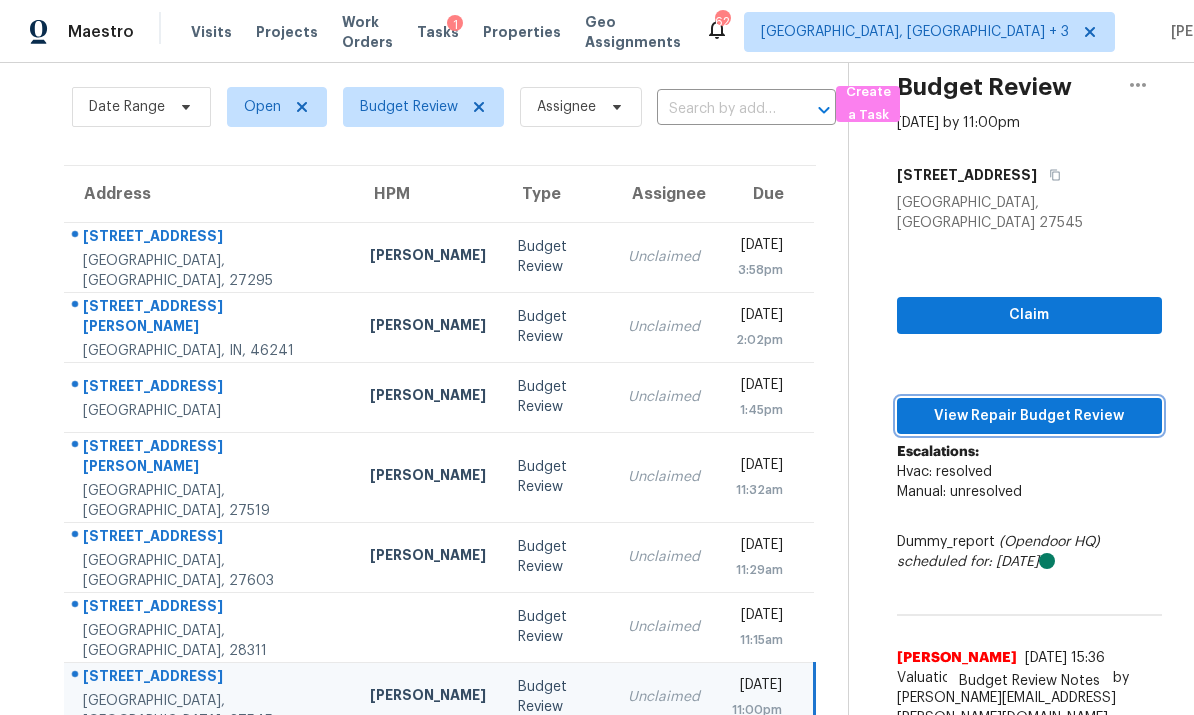 click on "View Repair Budget Review" at bounding box center [1029, 416] 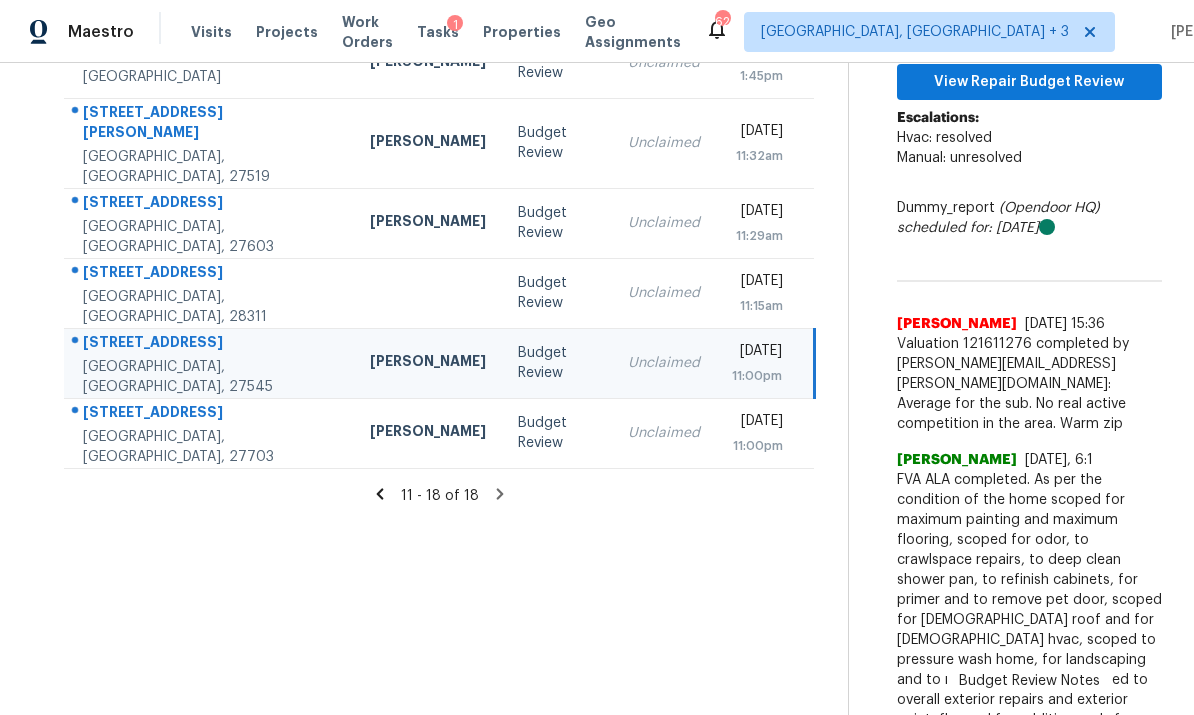 scroll, scrollTop: 398, scrollLeft: 0, axis: vertical 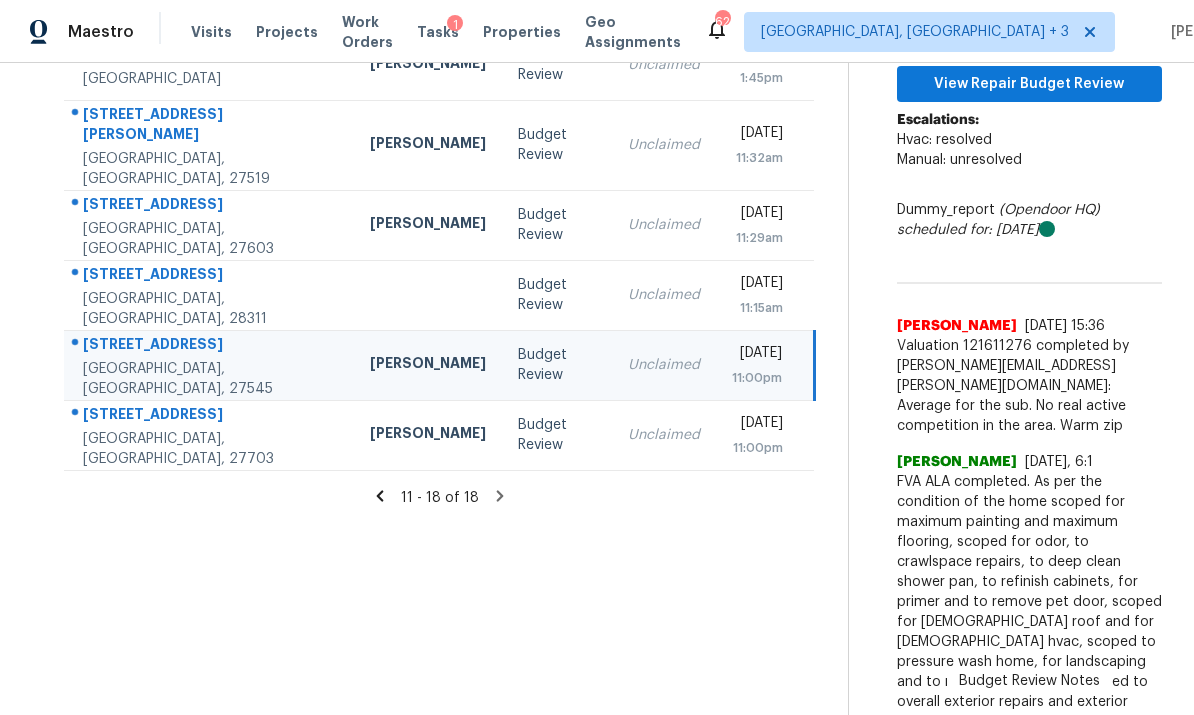 click on "2027 Seford Dr" at bounding box center [210, 416] 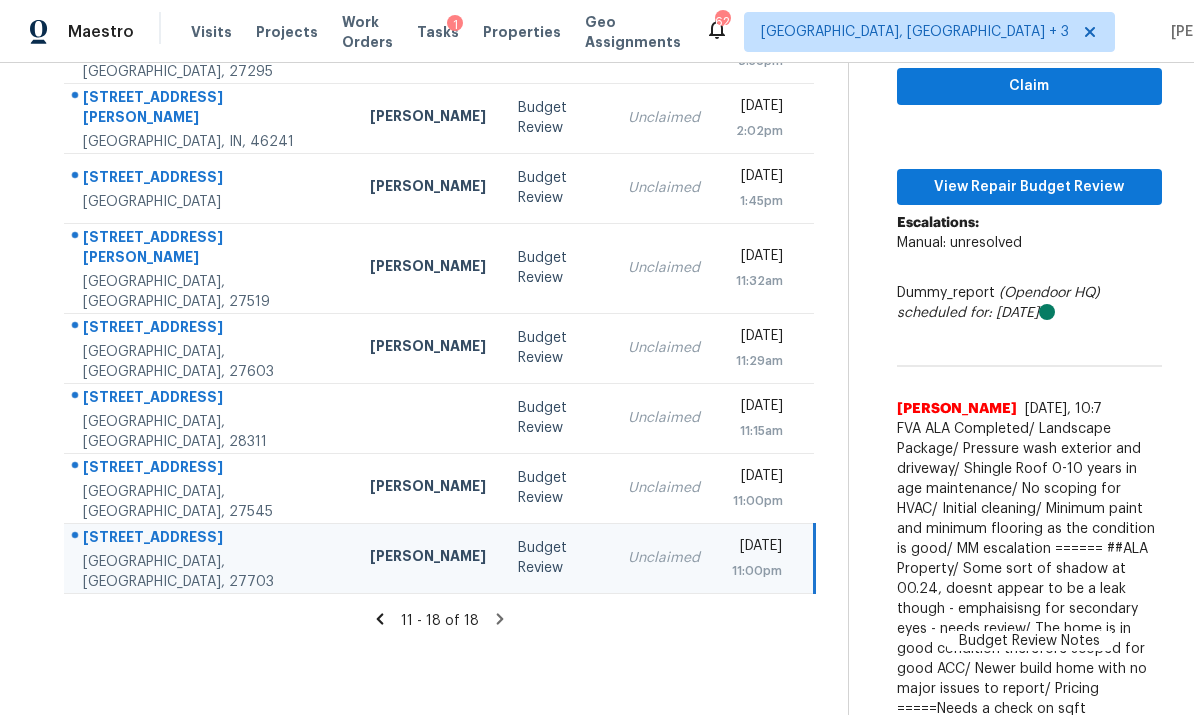 scroll, scrollTop: 274, scrollLeft: 0, axis: vertical 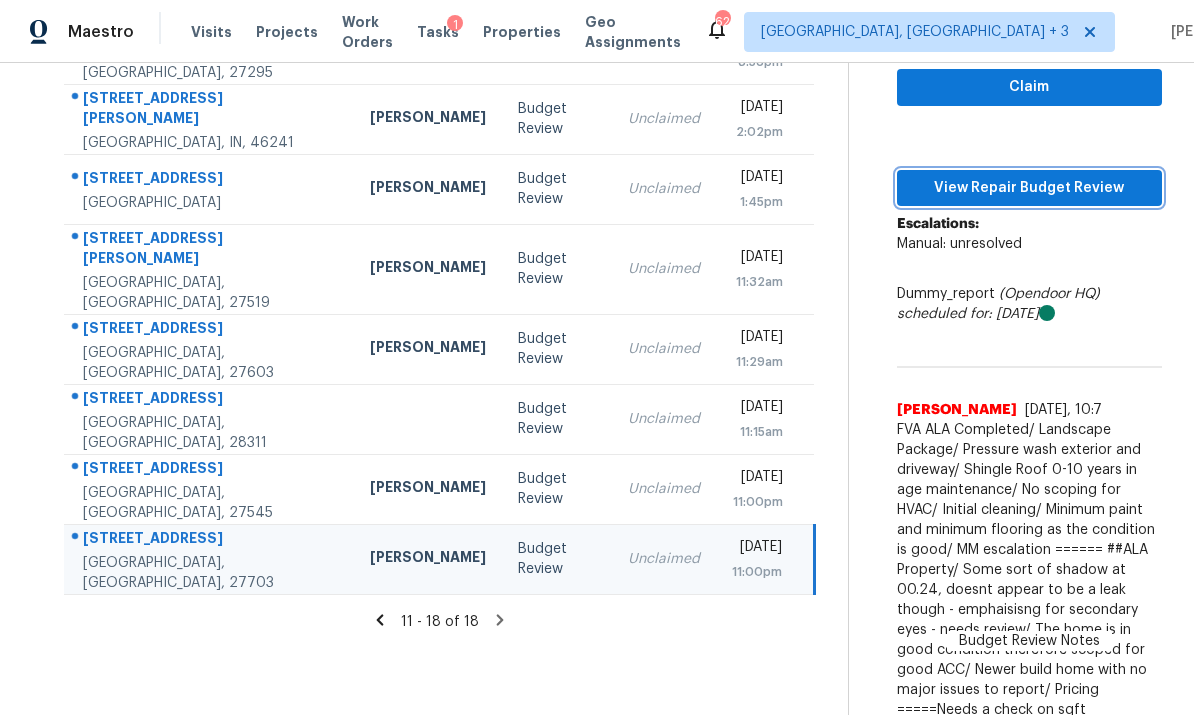click on "View Repair Budget Review" at bounding box center [1029, 188] 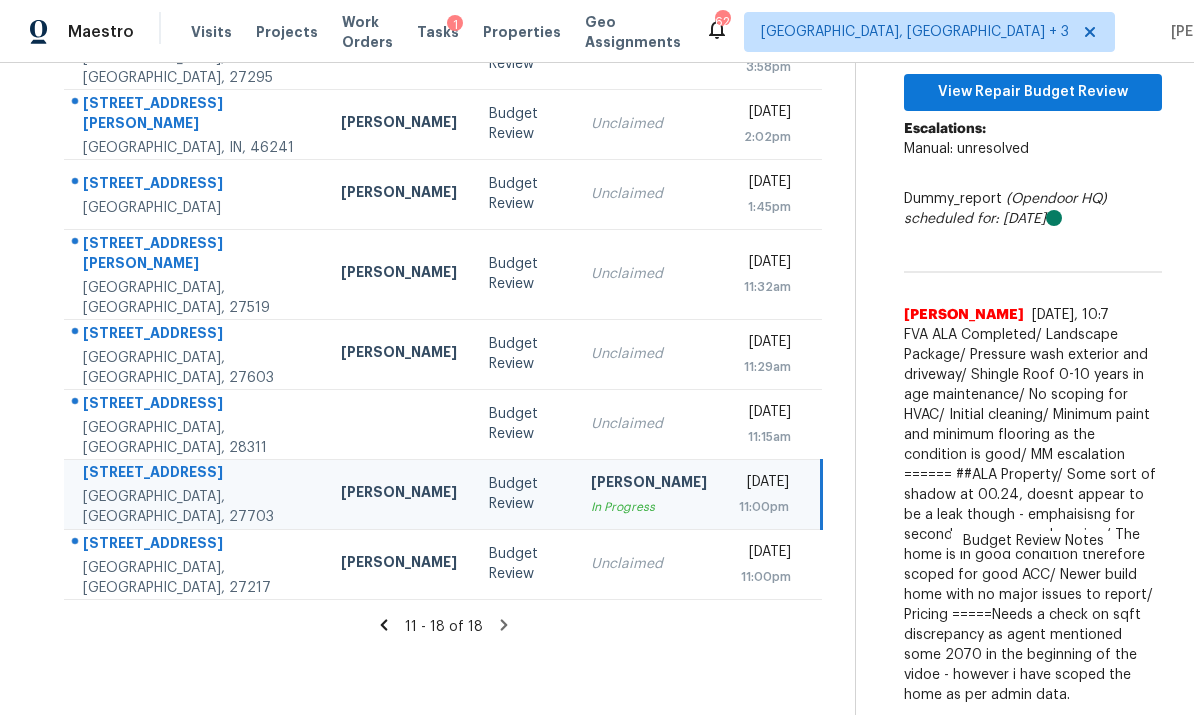 scroll, scrollTop: 174, scrollLeft: 0, axis: vertical 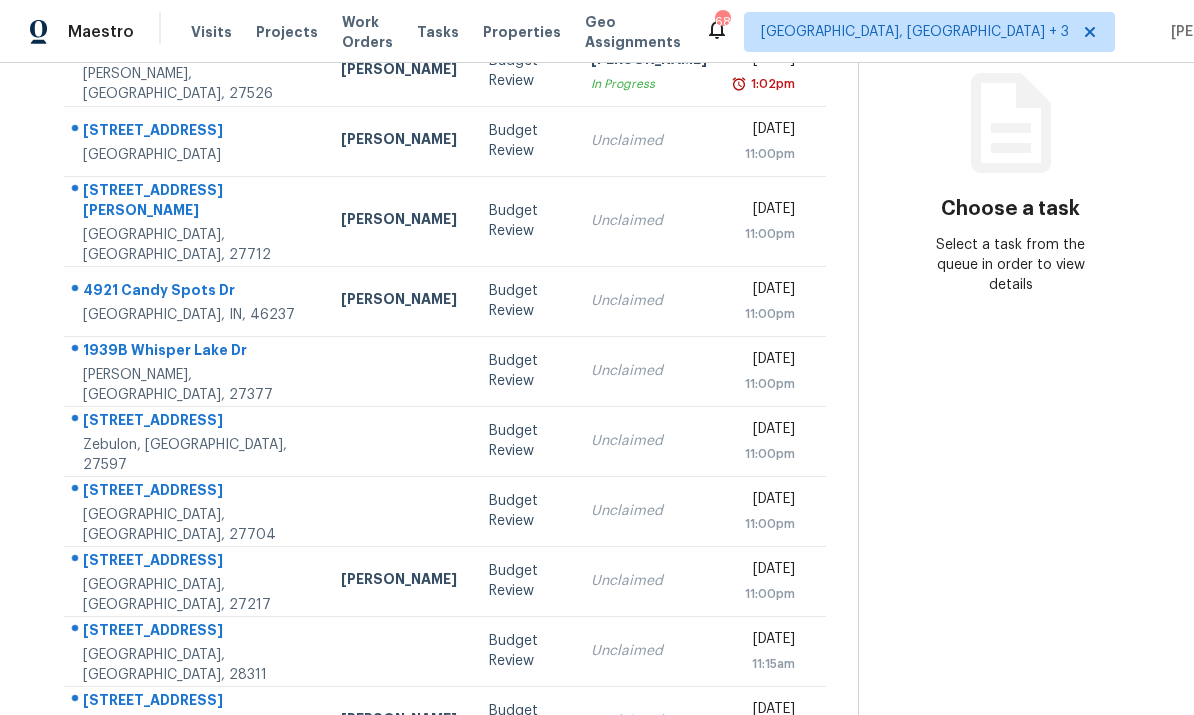 click 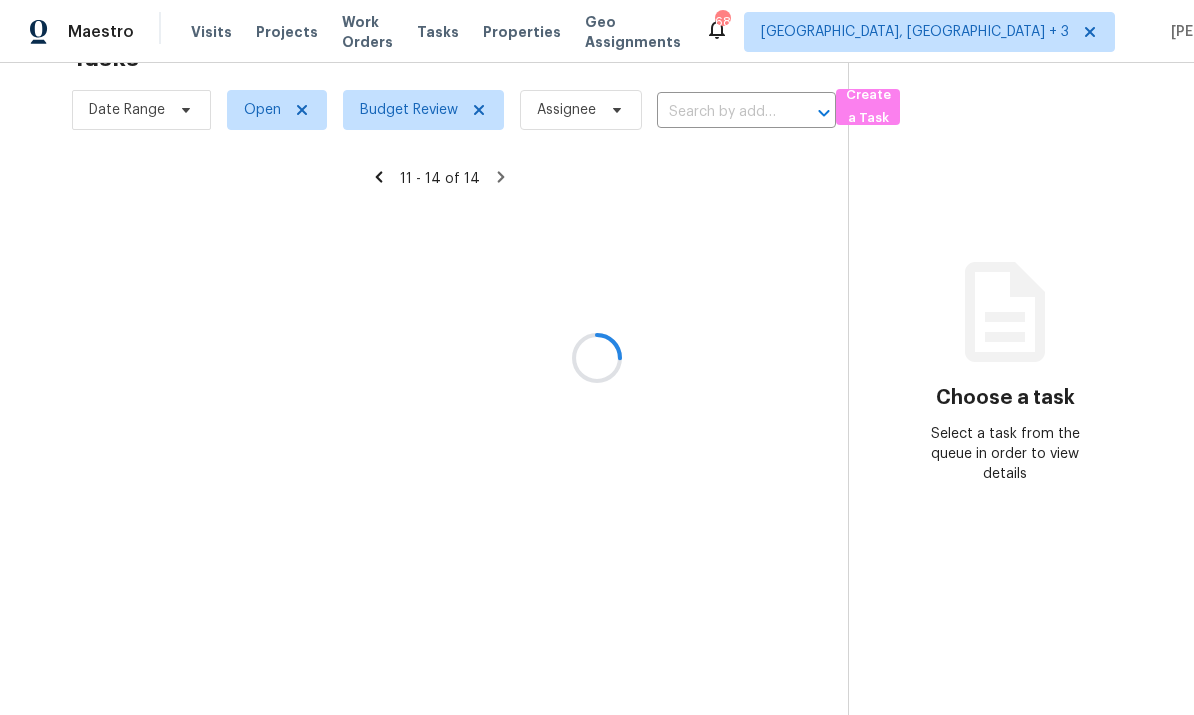 scroll, scrollTop: 63, scrollLeft: 0, axis: vertical 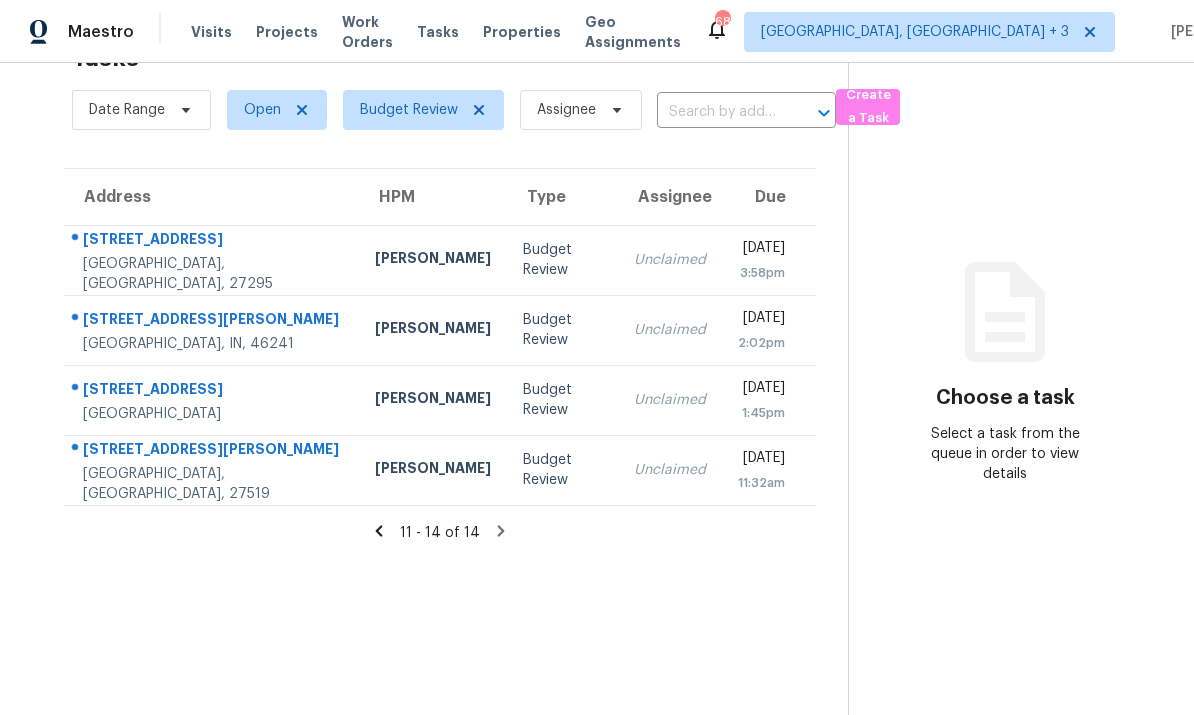 click 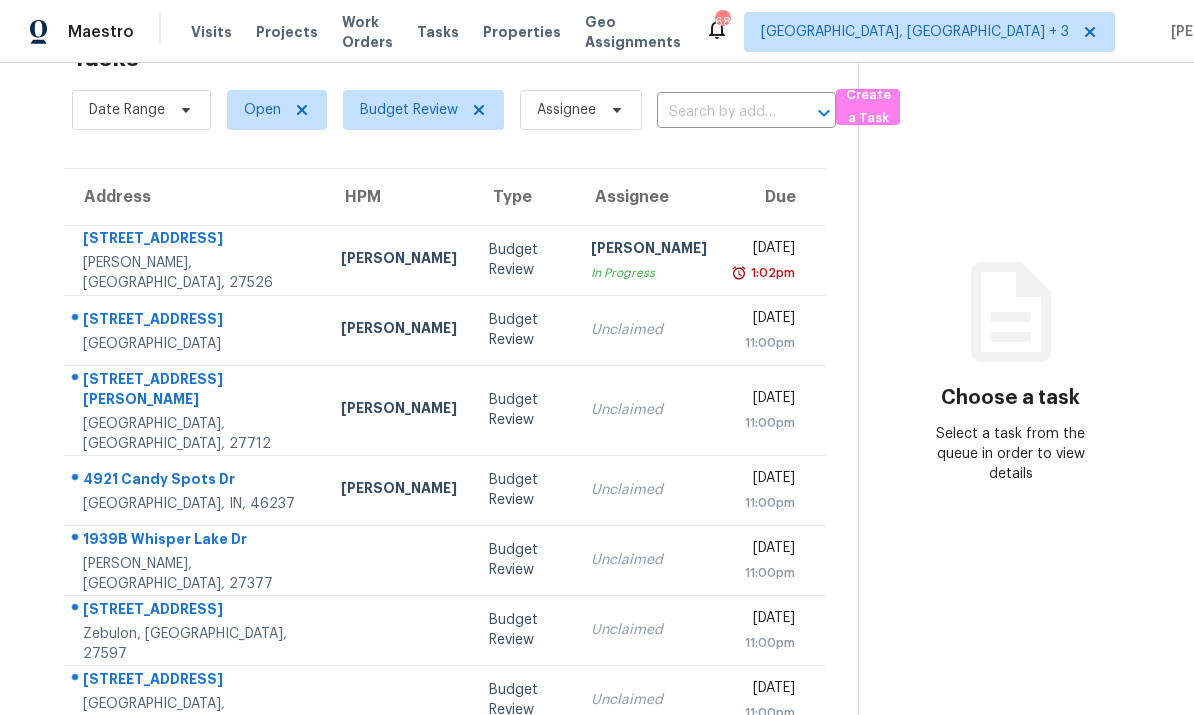 click on "Choose a task Select a task from the queue in order to view details" at bounding box center [1010, 499] 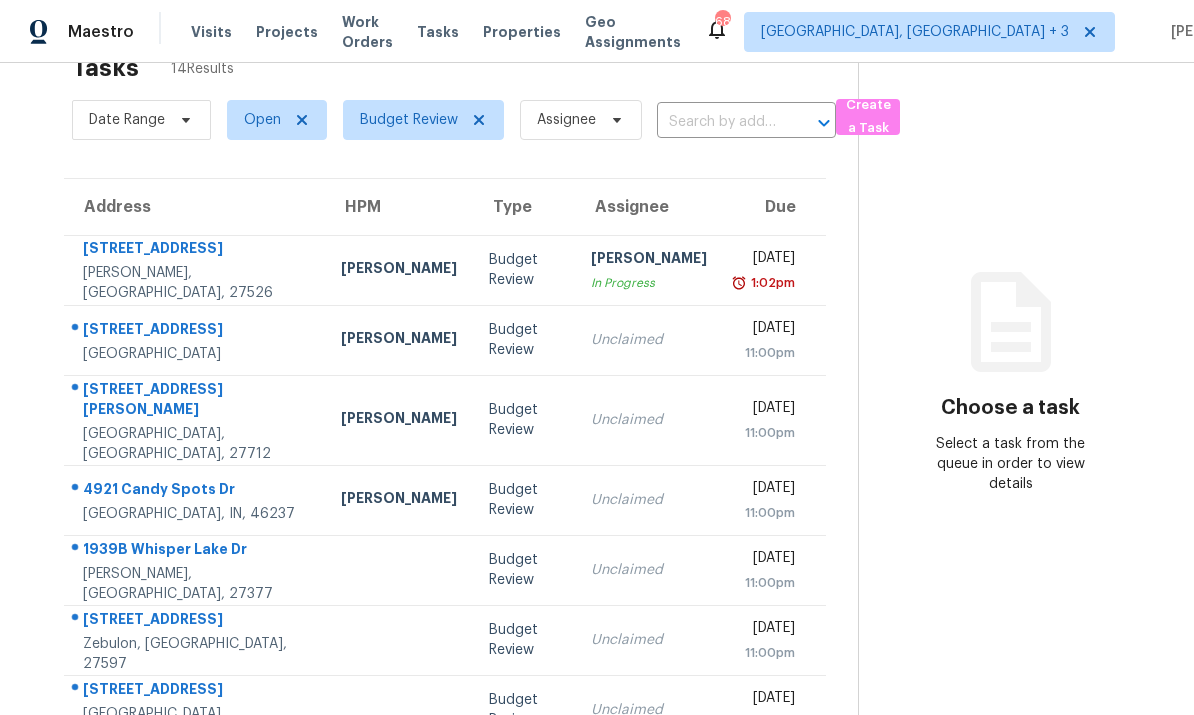 scroll, scrollTop: 21, scrollLeft: 0, axis: vertical 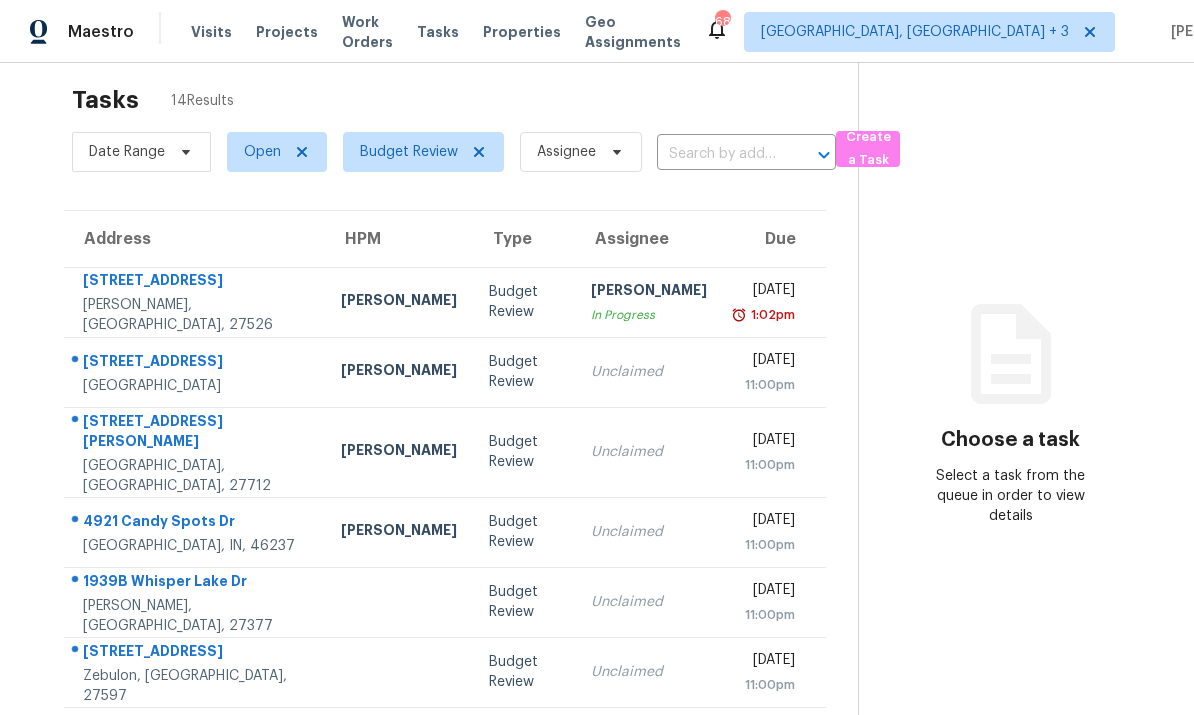 click on "[GEOGRAPHIC_DATA]" at bounding box center [196, 386] 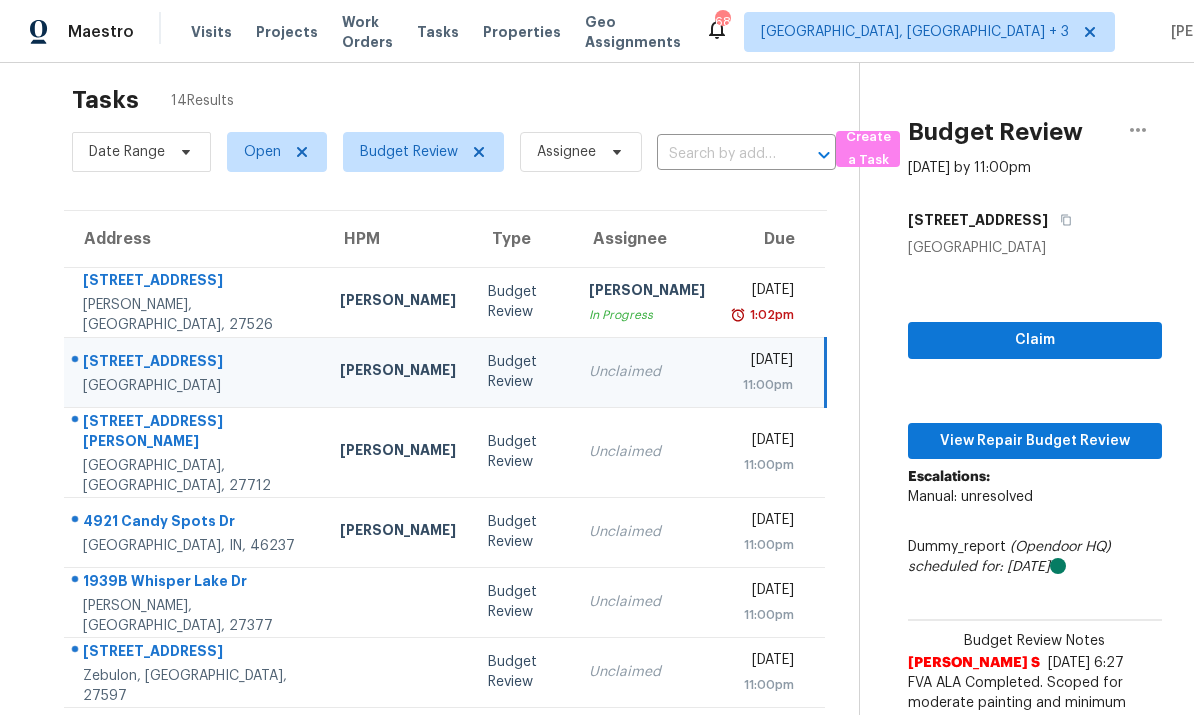 click on "Thu, Jul 17th 2025 11:00pm" at bounding box center (773, 452) 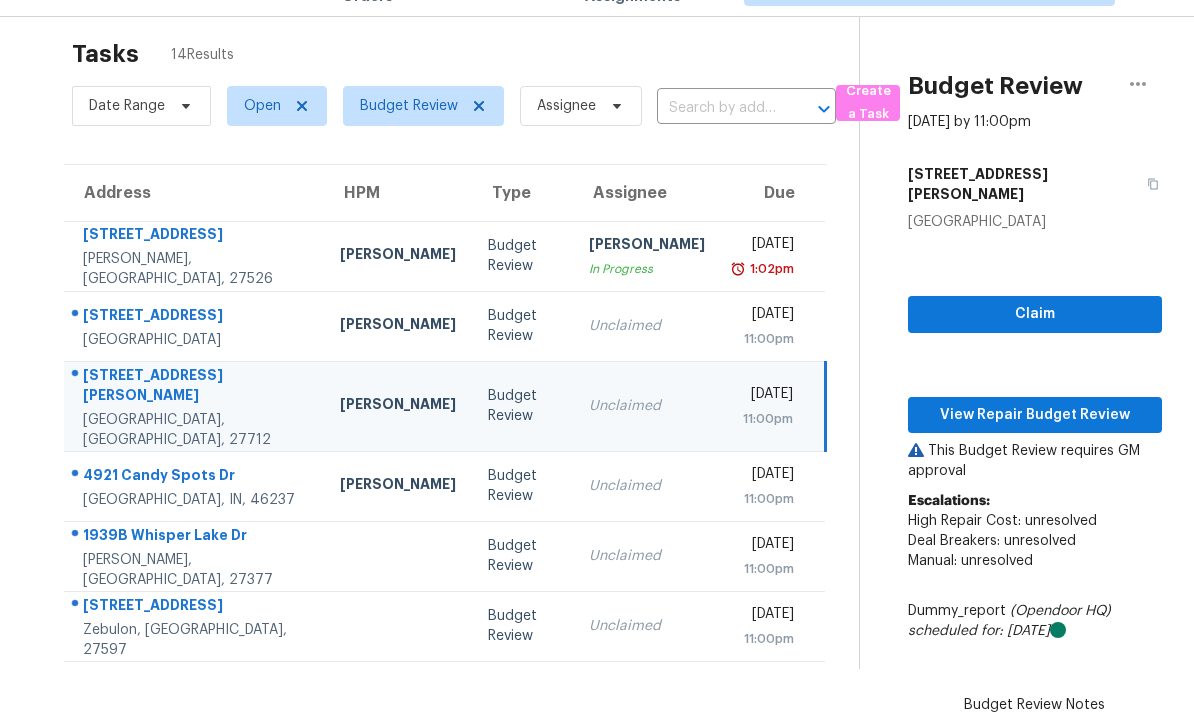 click on "[DATE]" at bounding box center (765, 476) 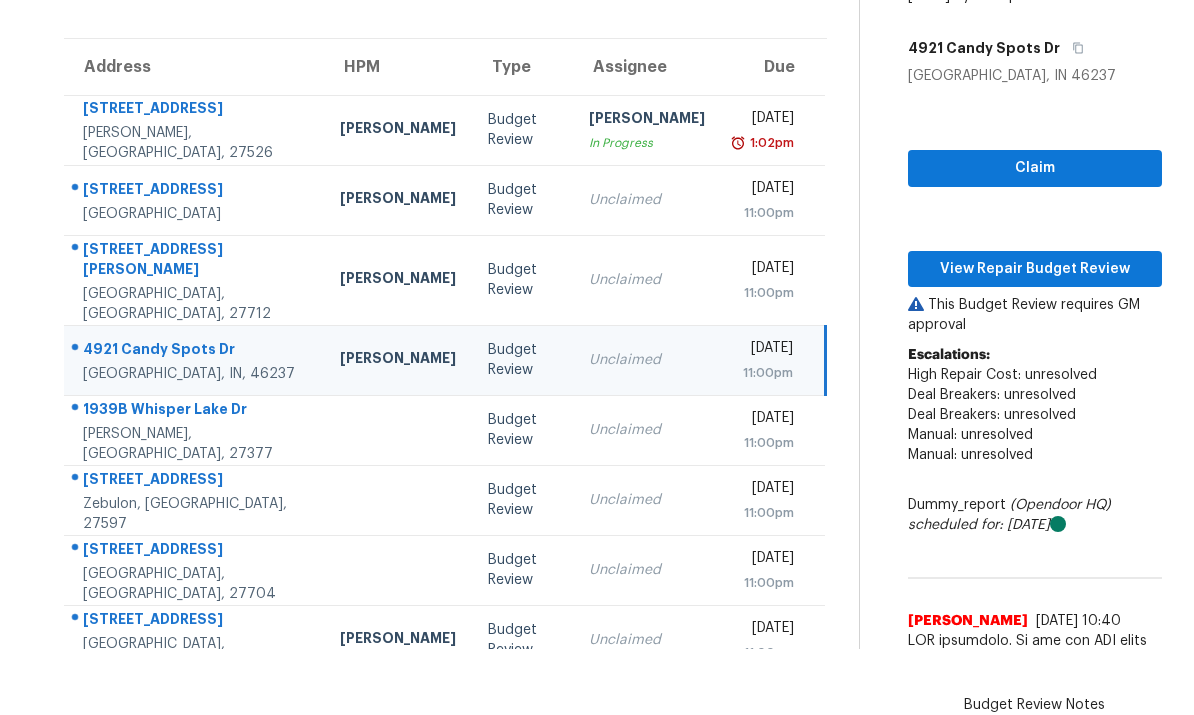 scroll, scrollTop: 132, scrollLeft: 0, axis: vertical 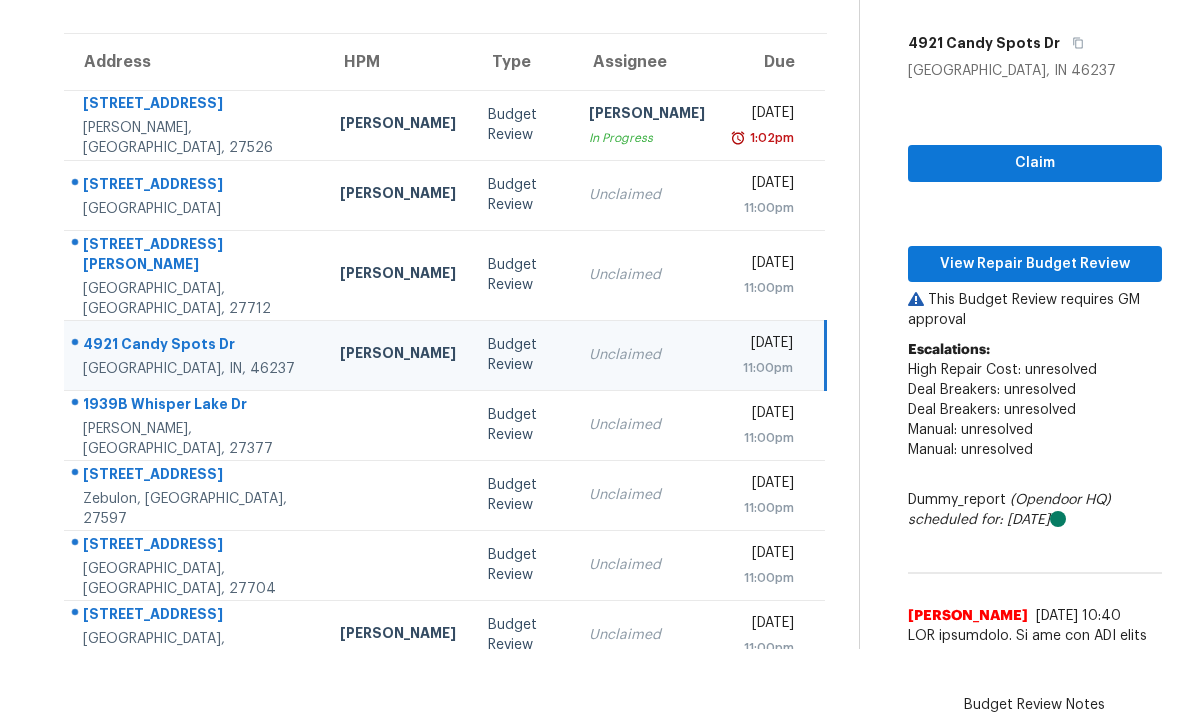 click on "11:00pm" at bounding box center (765, 438) 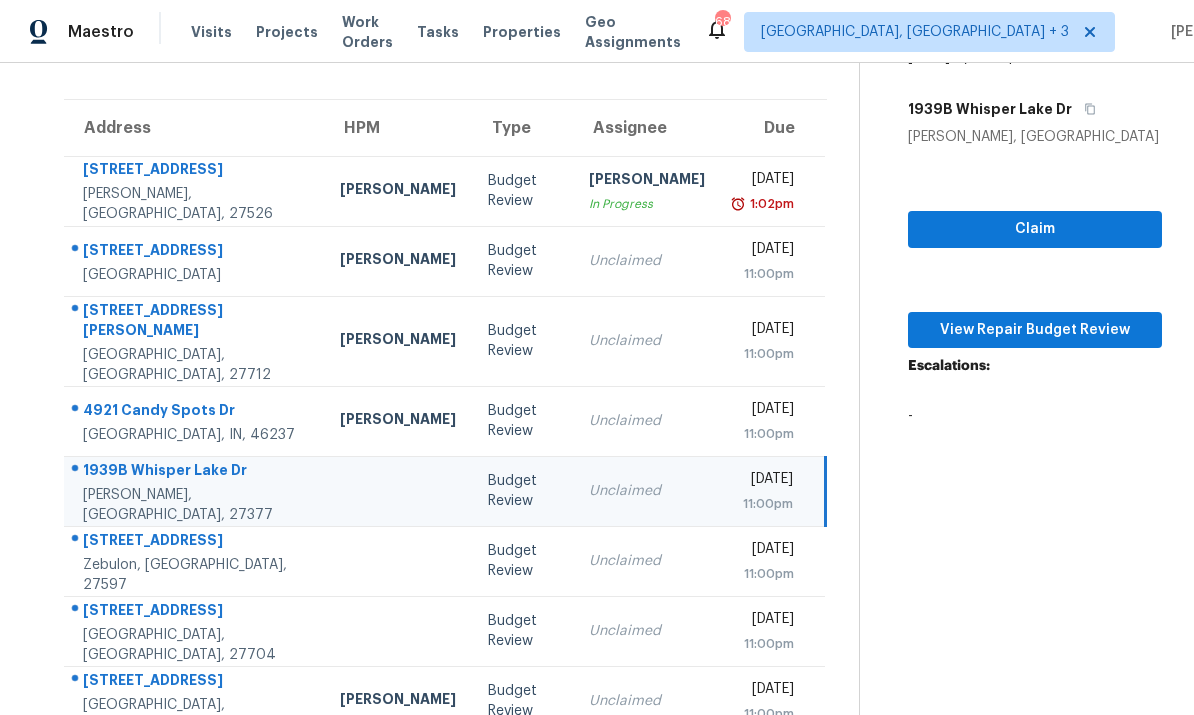 click on "[DATE]" at bounding box center (764, 481) 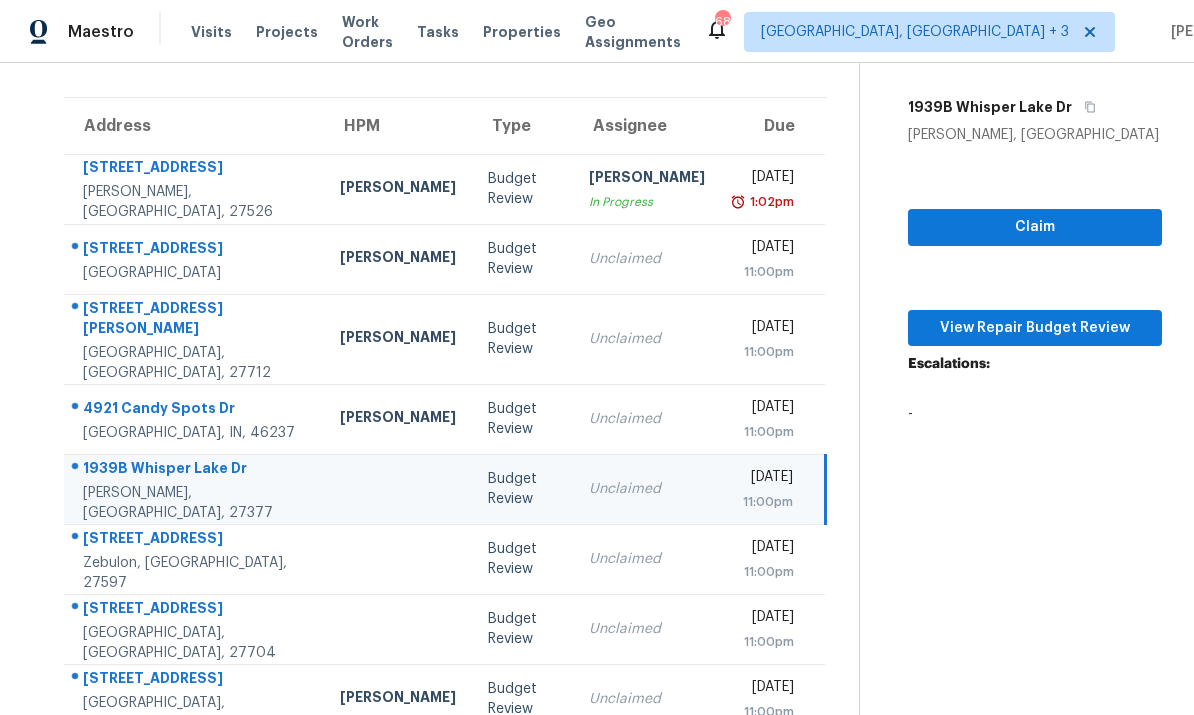 scroll, scrollTop: 133, scrollLeft: 0, axis: vertical 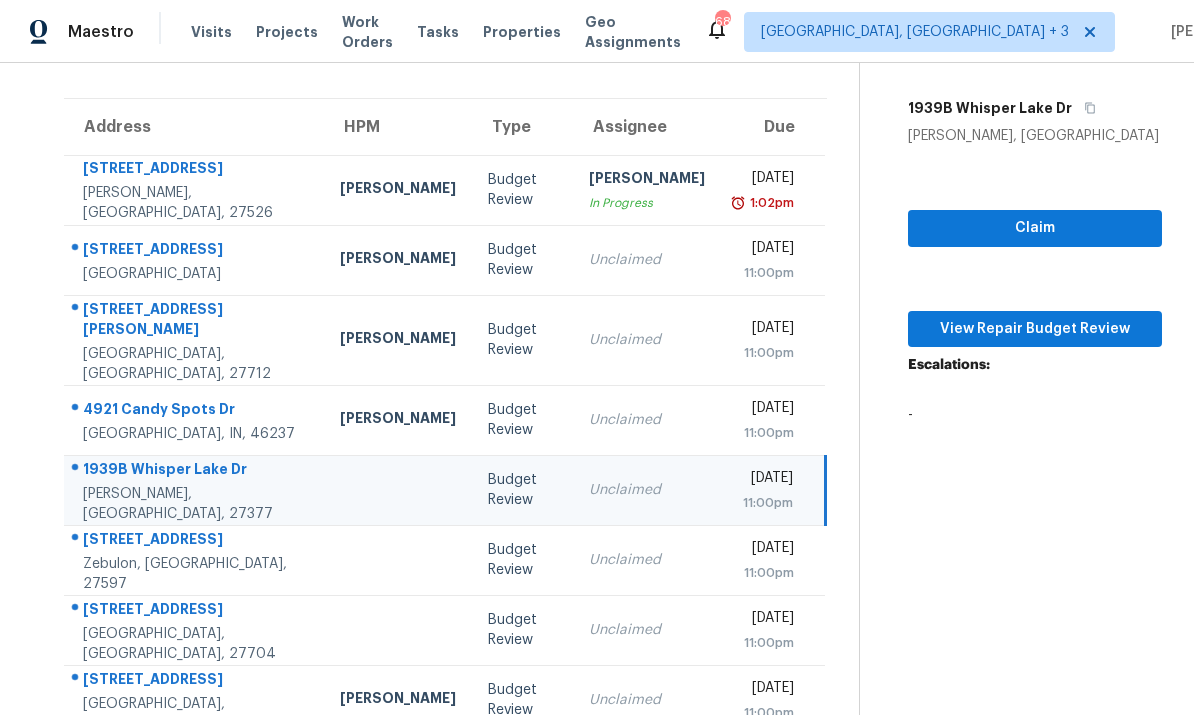 click on "[DATE]" at bounding box center [765, 550] 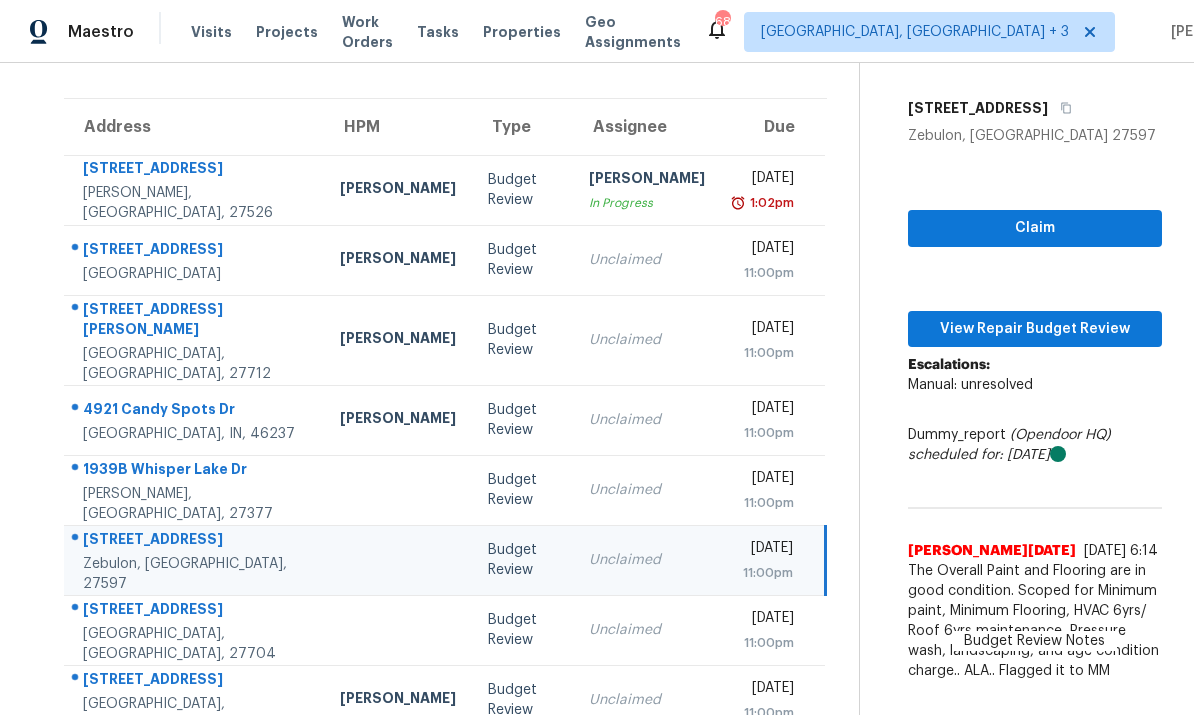 click on "[DATE]" at bounding box center [765, 620] 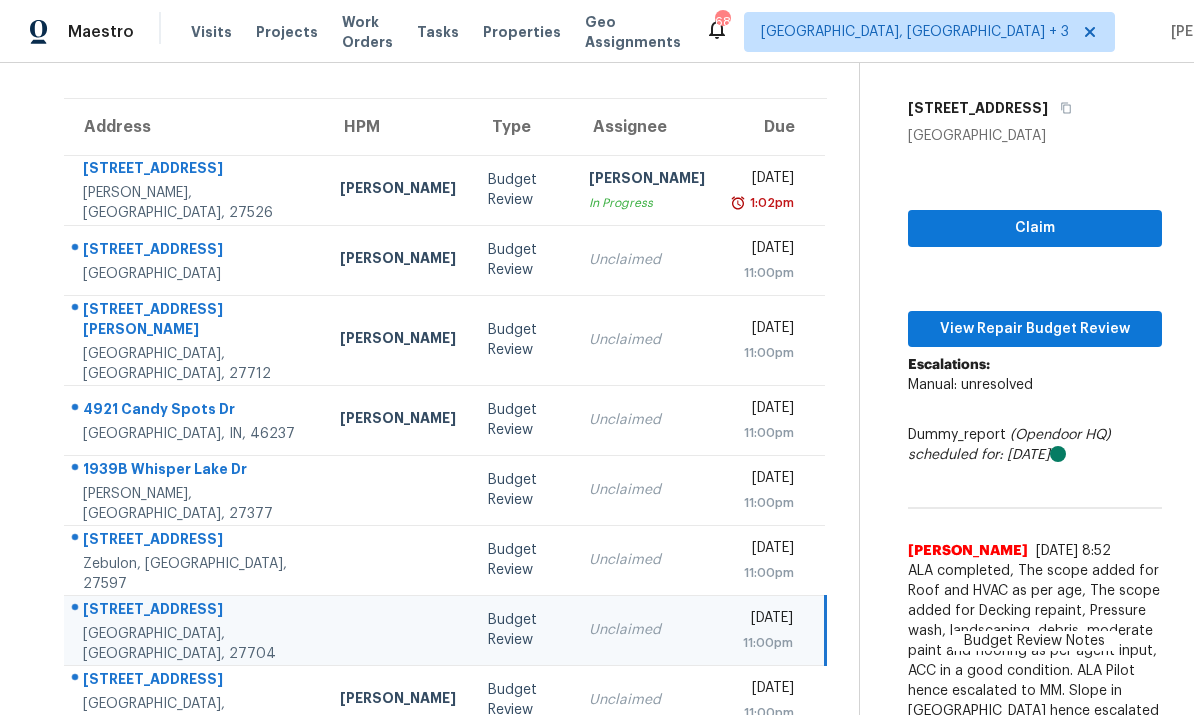 click on "[DATE]" at bounding box center (765, 690) 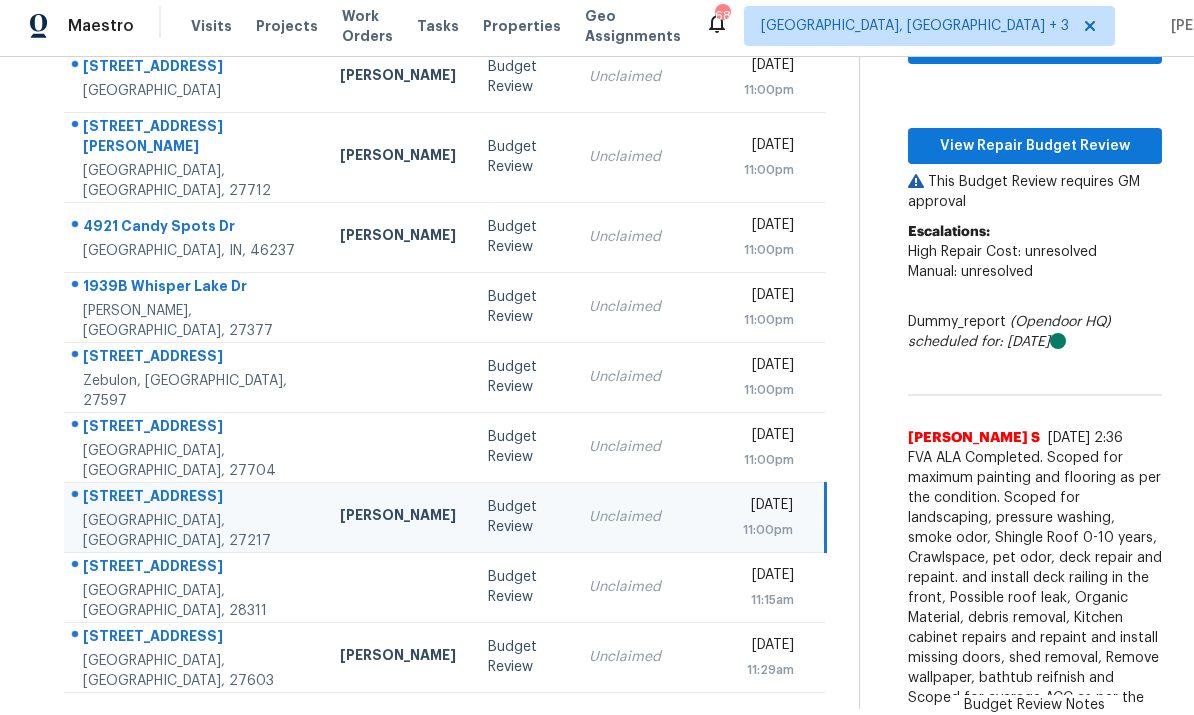 scroll, scrollTop: 316, scrollLeft: 0, axis: vertical 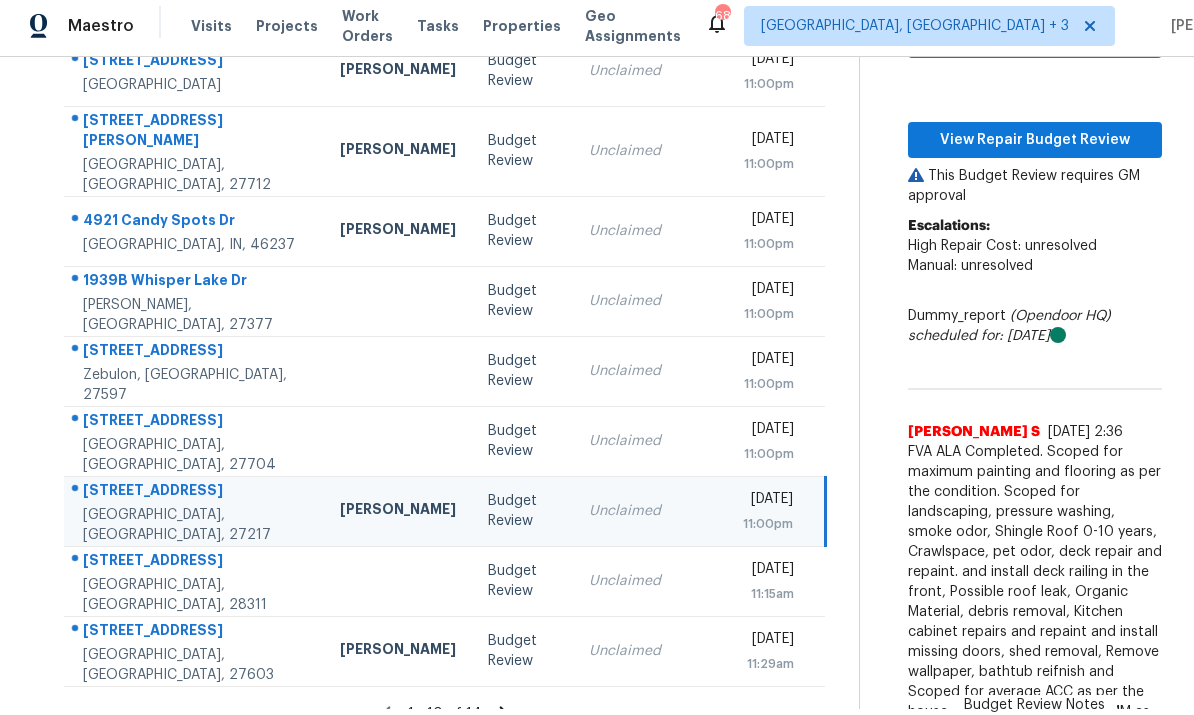 click on "[DATE]" at bounding box center [765, 571] 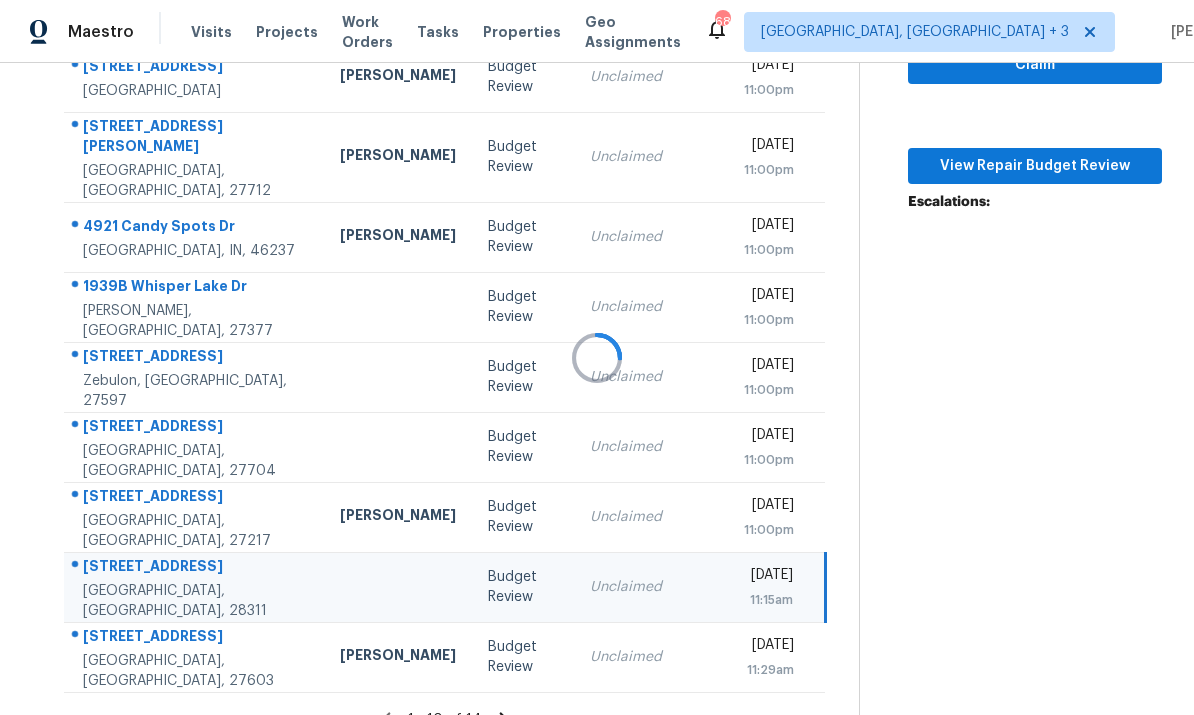 scroll, scrollTop: 252, scrollLeft: 0, axis: vertical 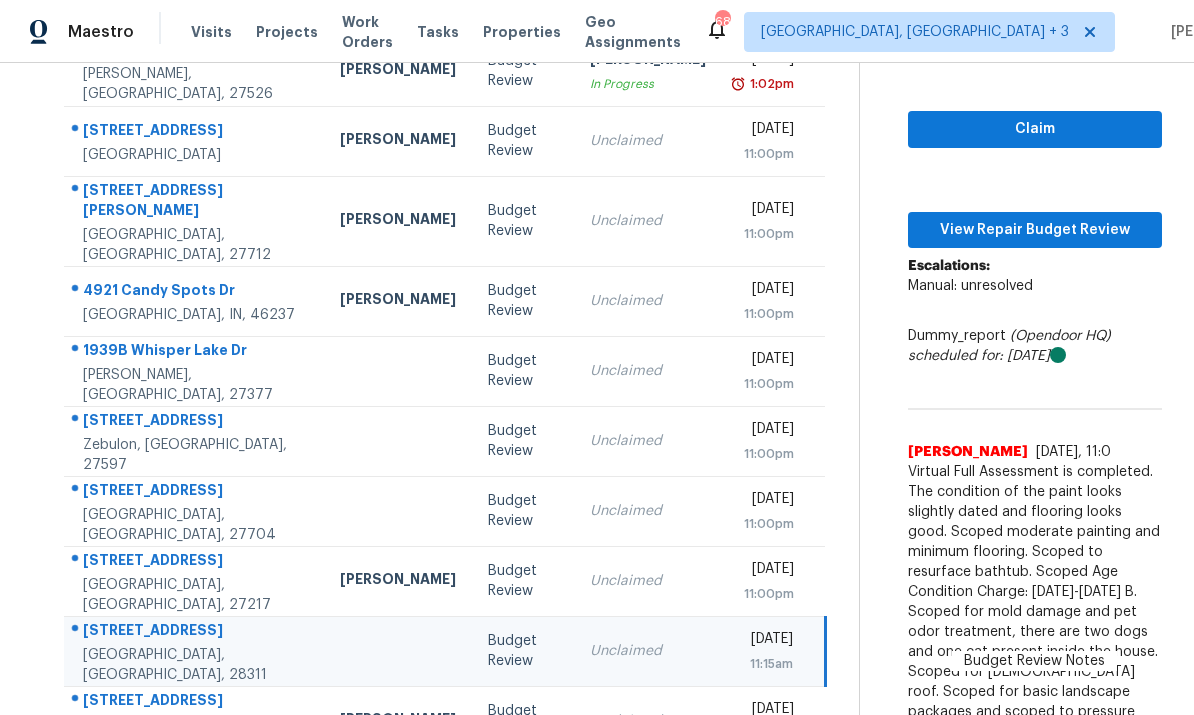 click on "[DATE]" at bounding box center [766, 431] 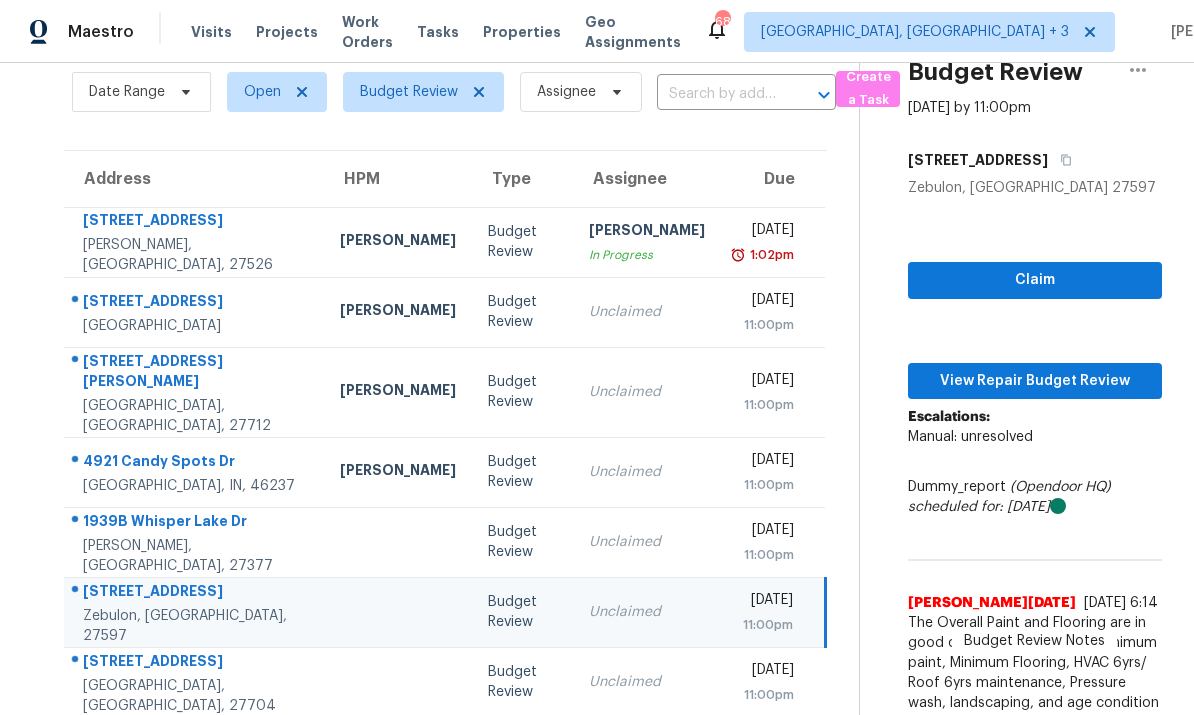 scroll, scrollTop: 79, scrollLeft: 0, axis: vertical 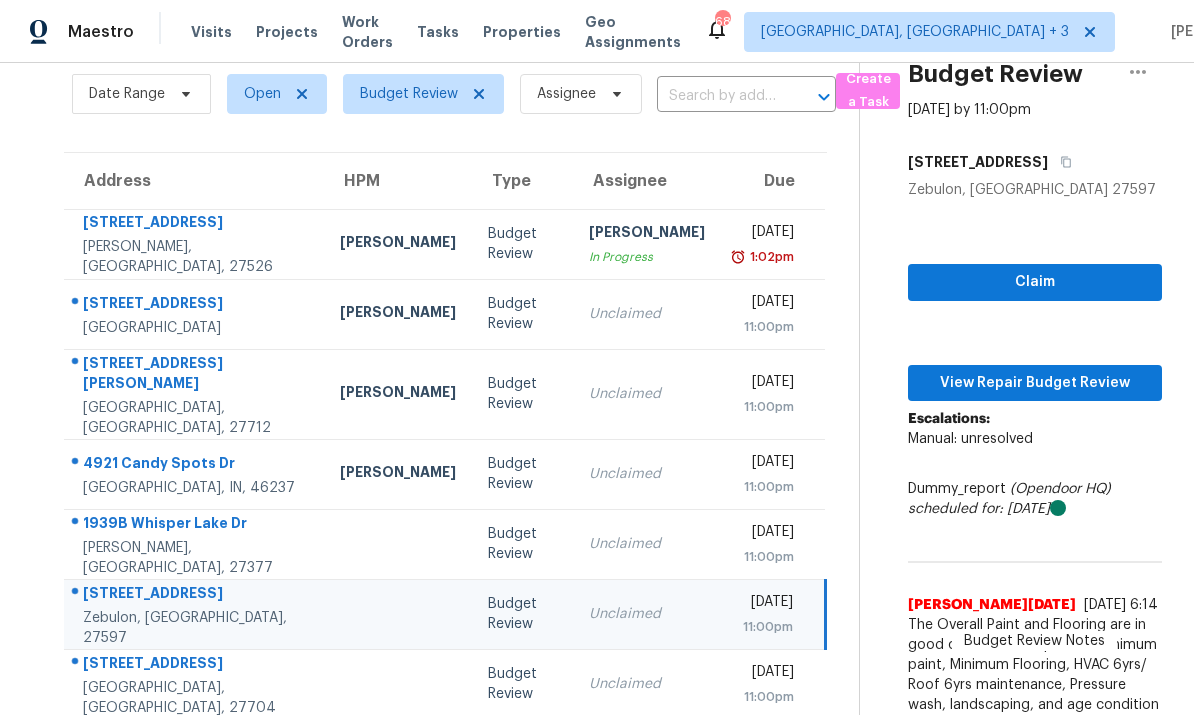 click on "[DATE]" at bounding box center [765, 464] 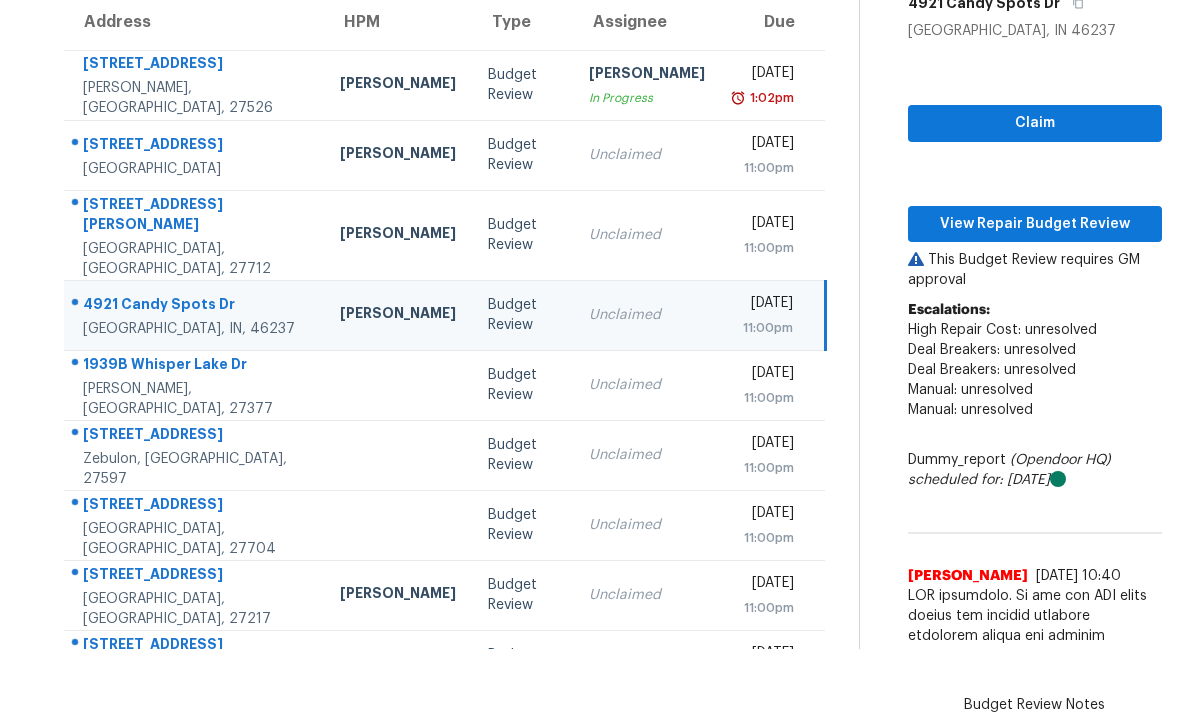 scroll, scrollTop: 178, scrollLeft: 0, axis: vertical 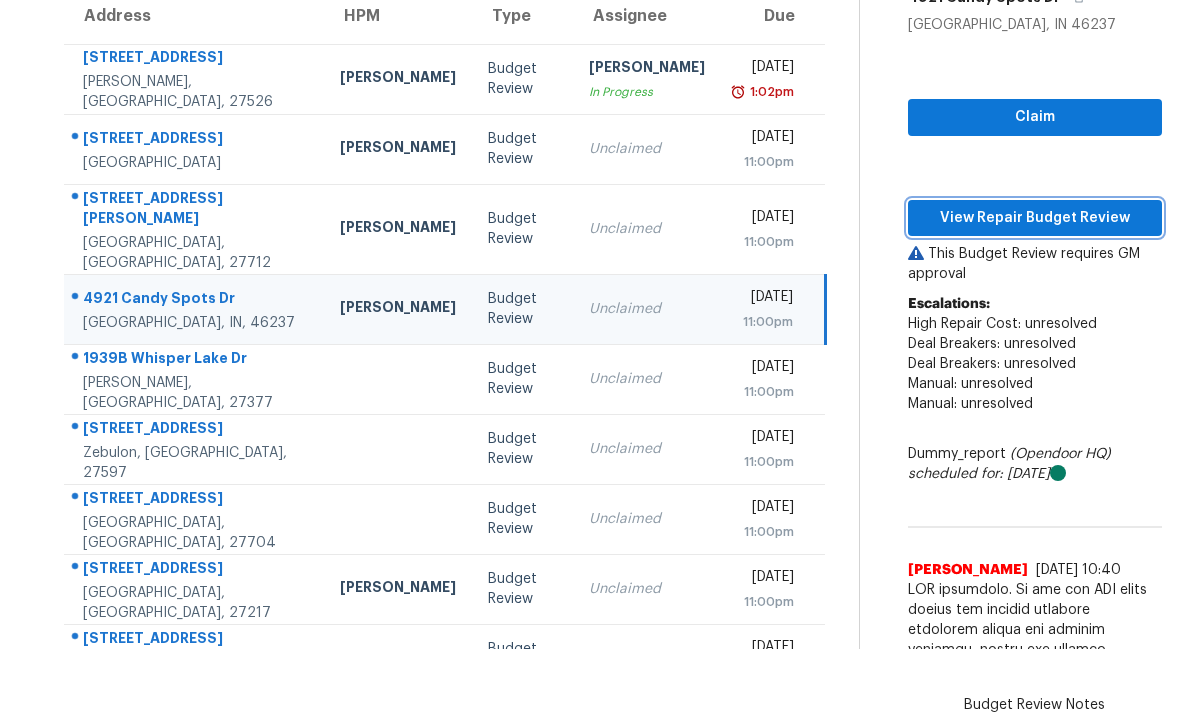 click on "View Repair Budget Review" at bounding box center (1035, 218) 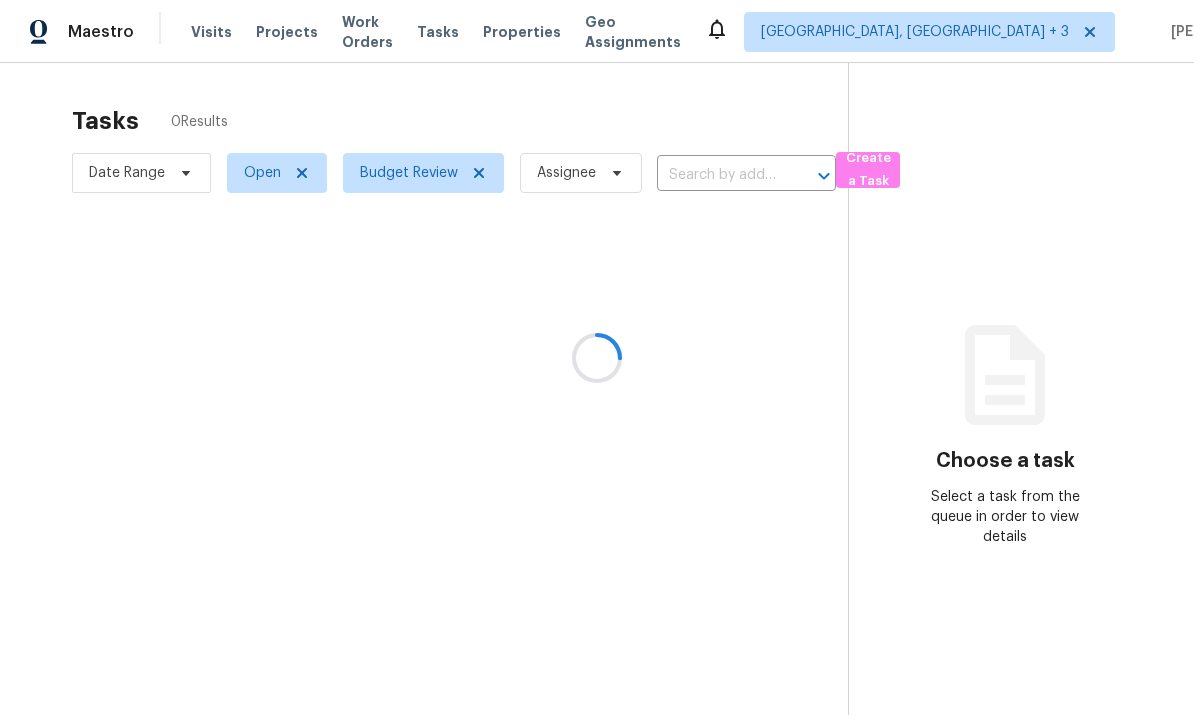 scroll, scrollTop: 0, scrollLeft: 0, axis: both 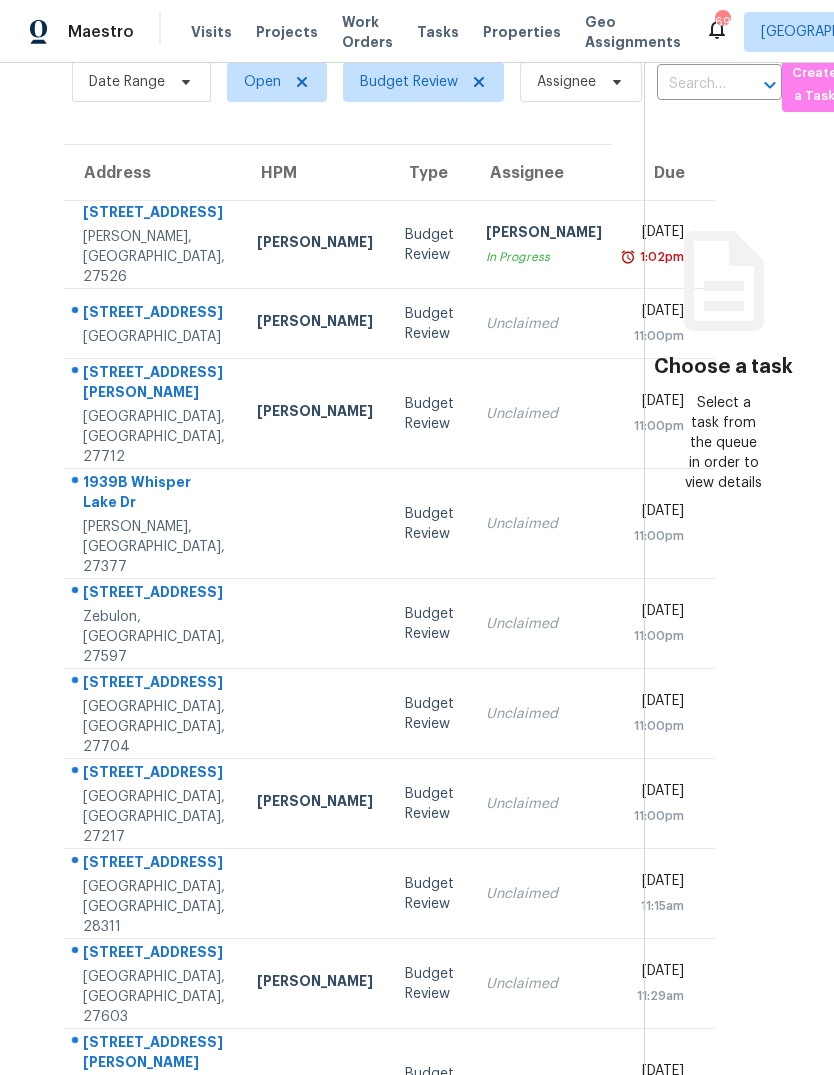 click 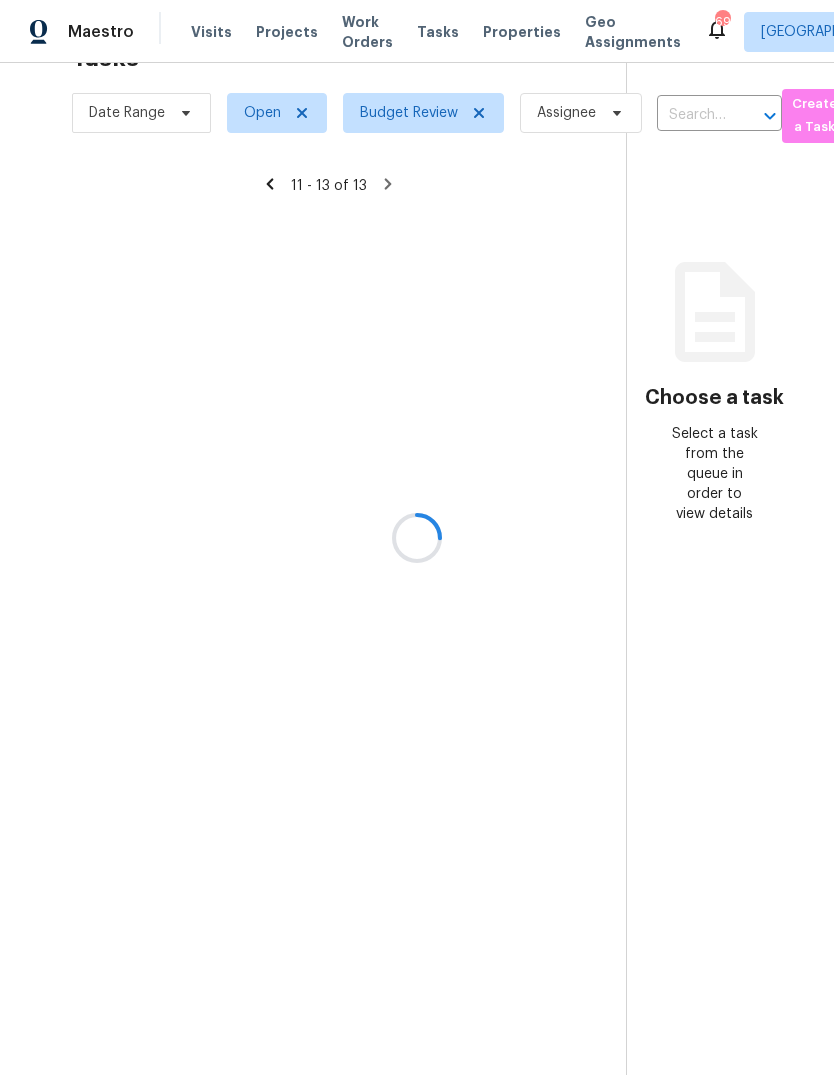 scroll, scrollTop: 63, scrollLeft: 0, axis: vertical 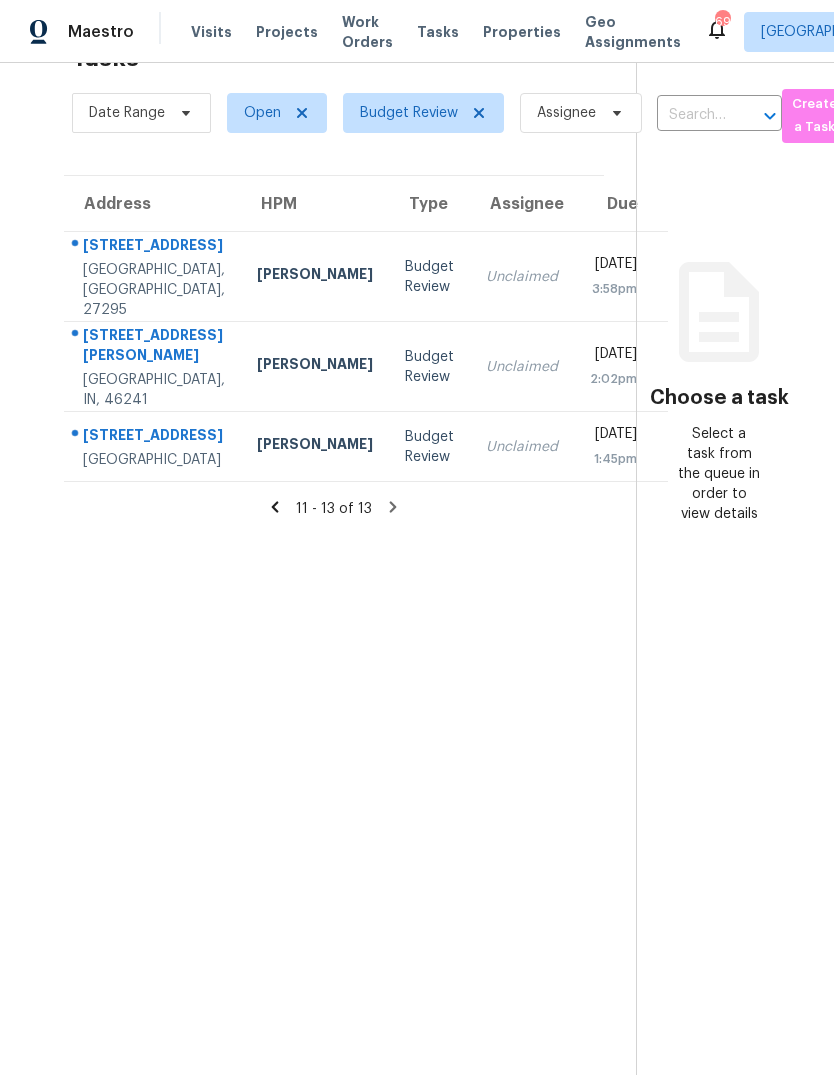 click 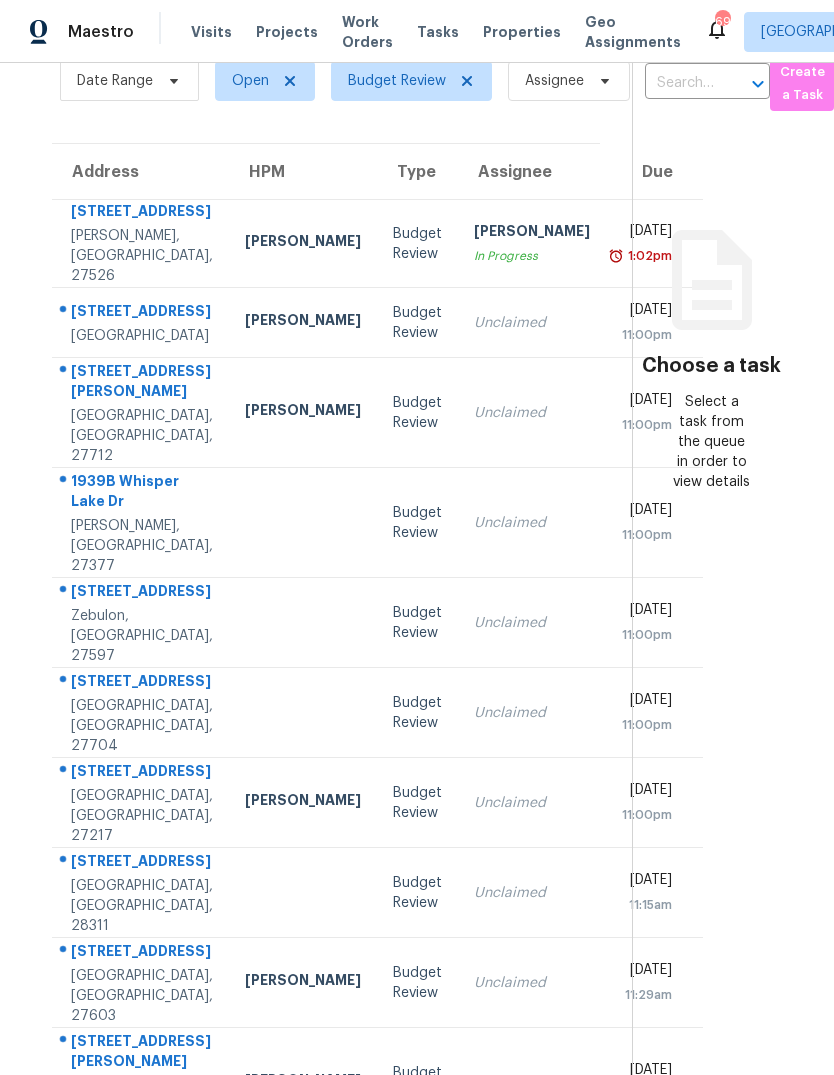 scroll, scrollTop: 94, scrollLeft: 11, axis: both 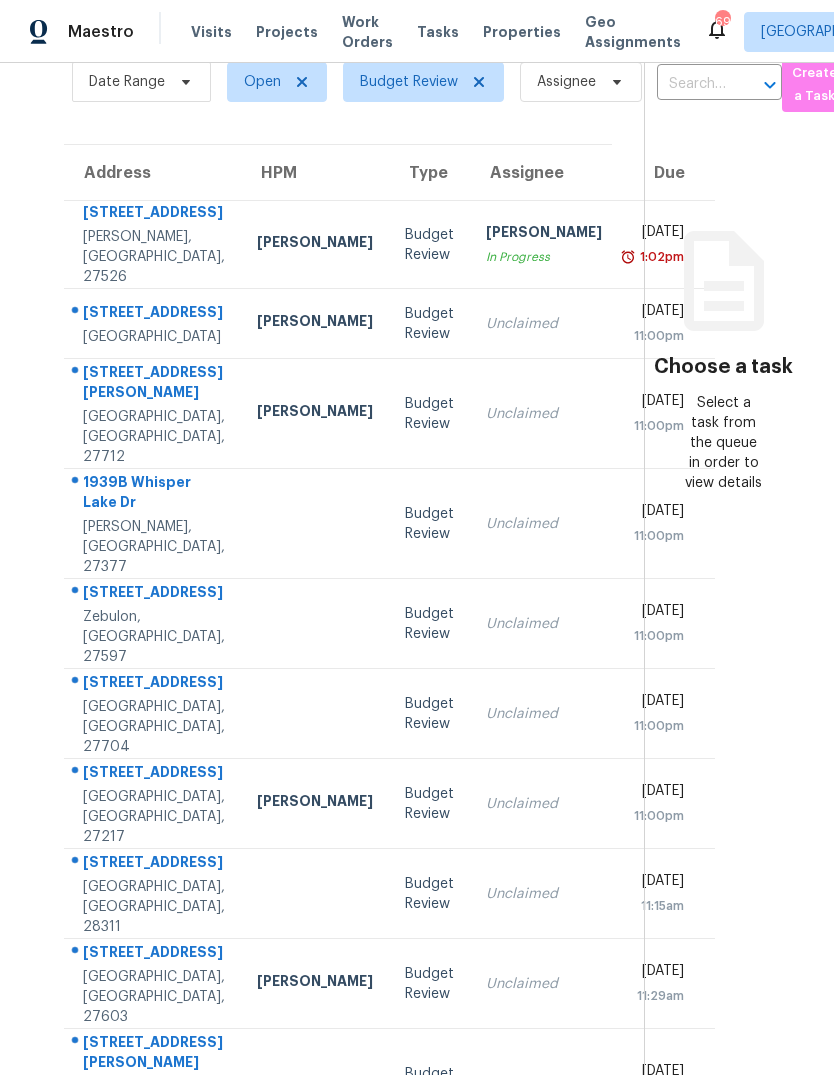 click on "714 Cormiche Ln" at bounding box center (154, 314) 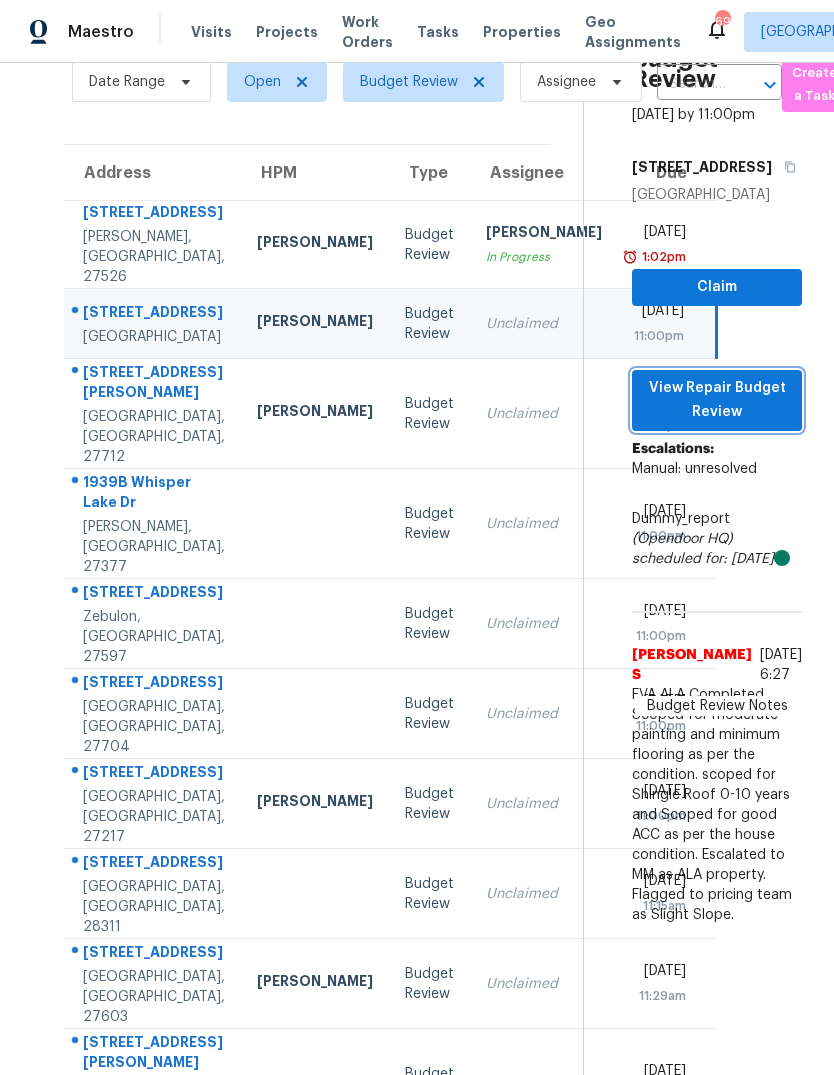 click on "View Repair Budget Review" at bounding box center [717, 400] 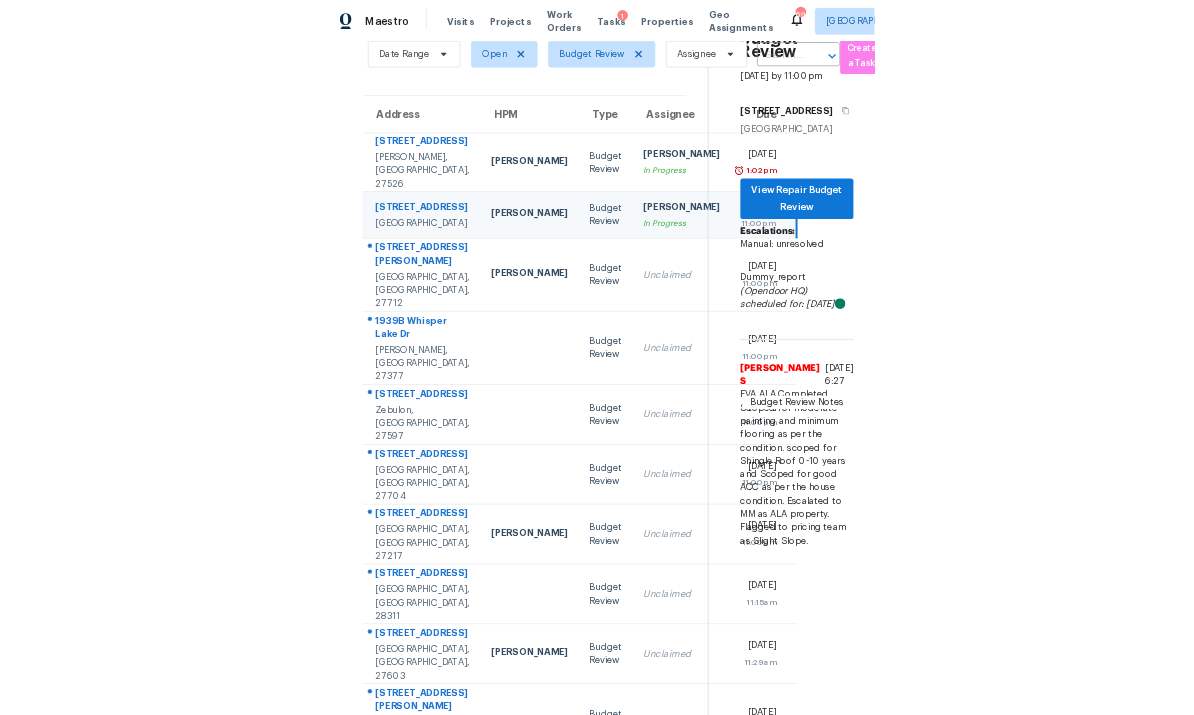scroll, scrollTop: 75, scrollLeft: 0, axis: vertical 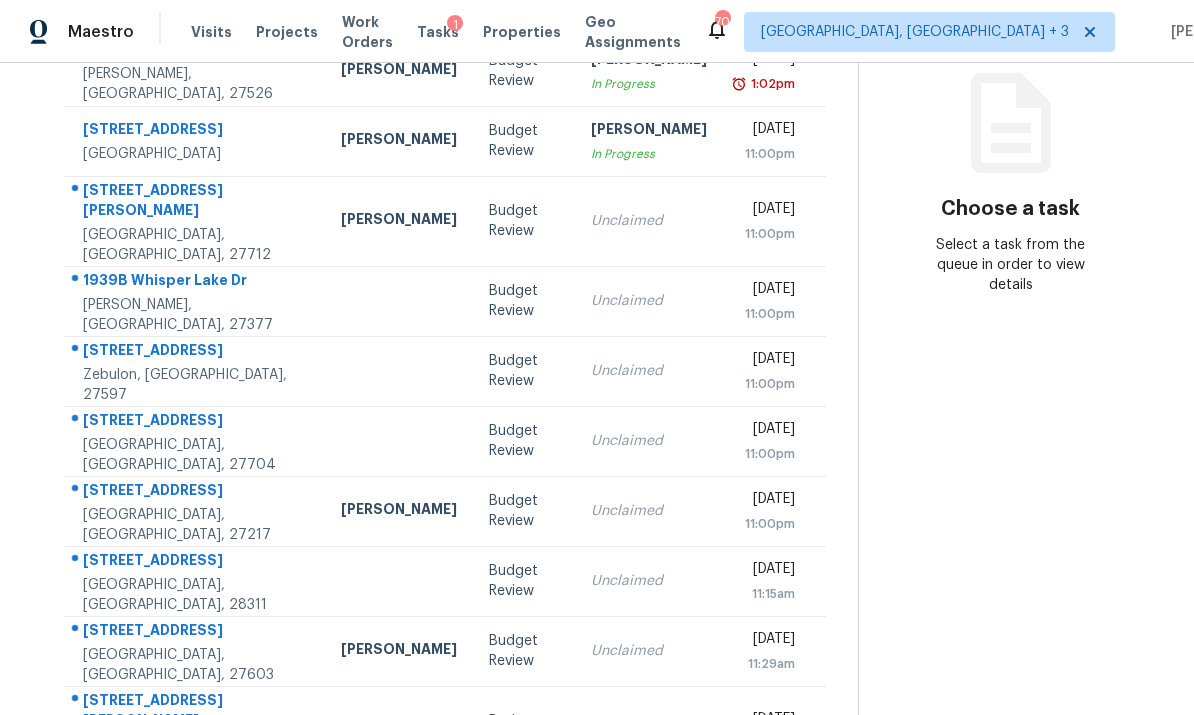 click 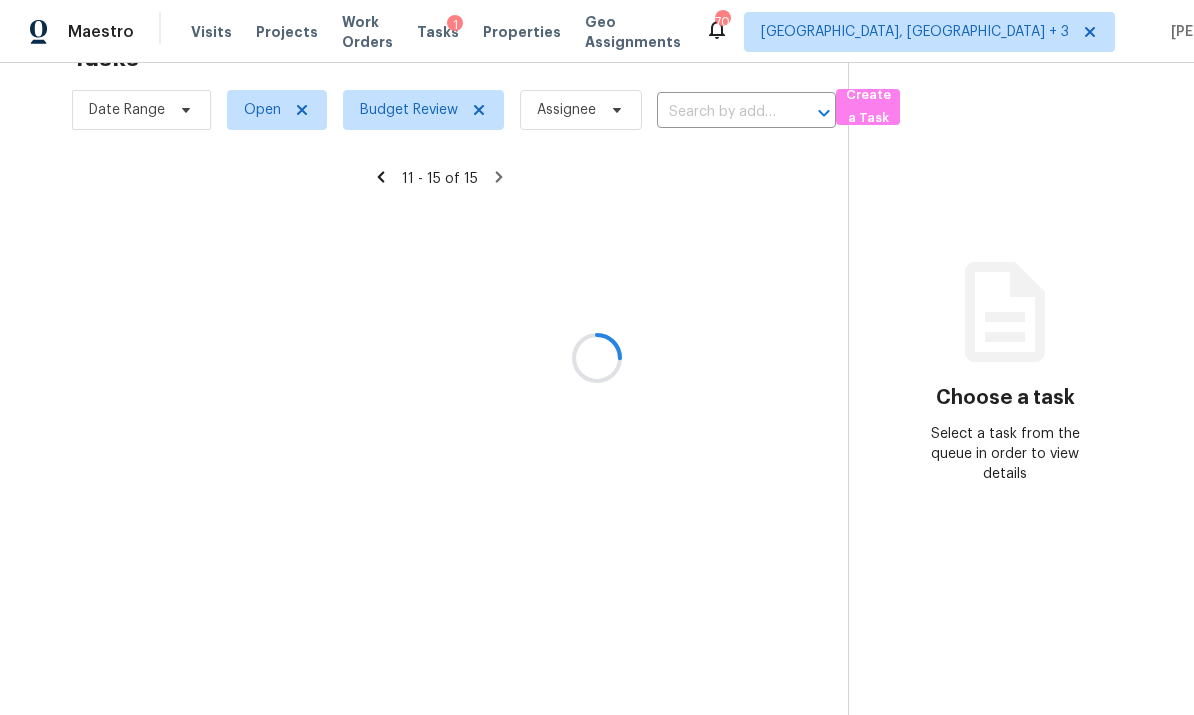 scroll, scrollTop: 63, scrollLeft: 0, axis: vertical 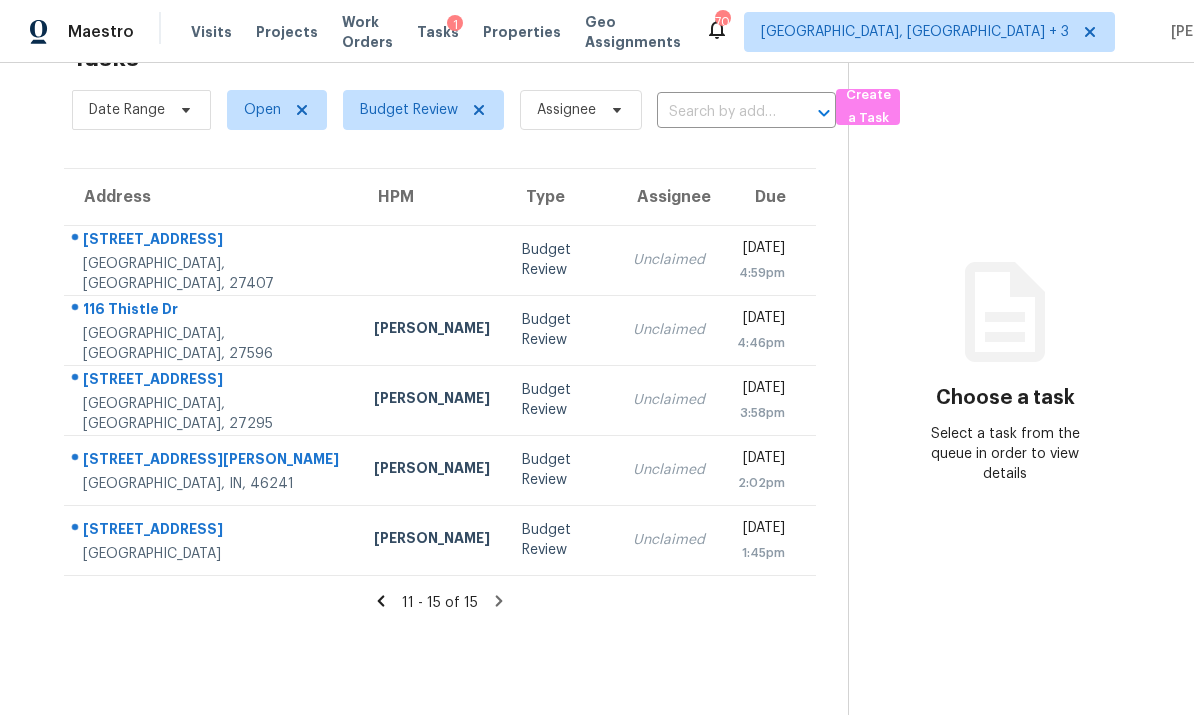 click 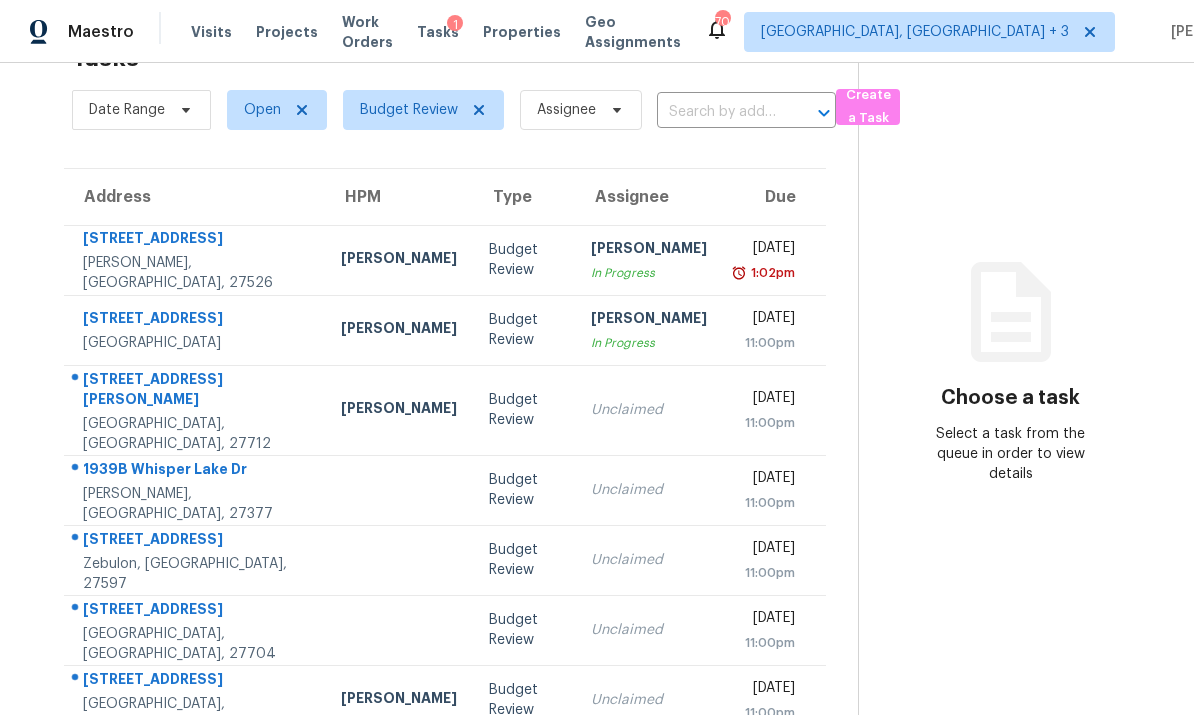 click on "714 Cormiche Ln   Wake Forest, NC, 27587" at bounding box center [194, 330] 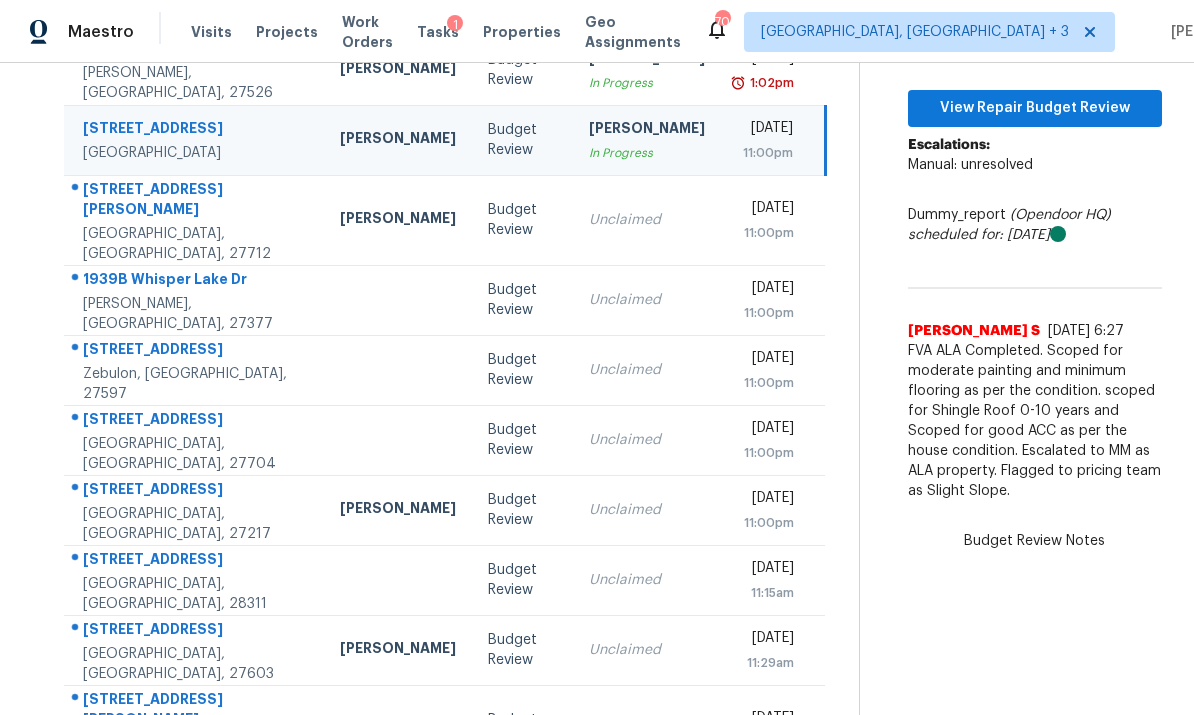 scroll, scrollTop: 252, scrollLeft: 0, axis: vertical 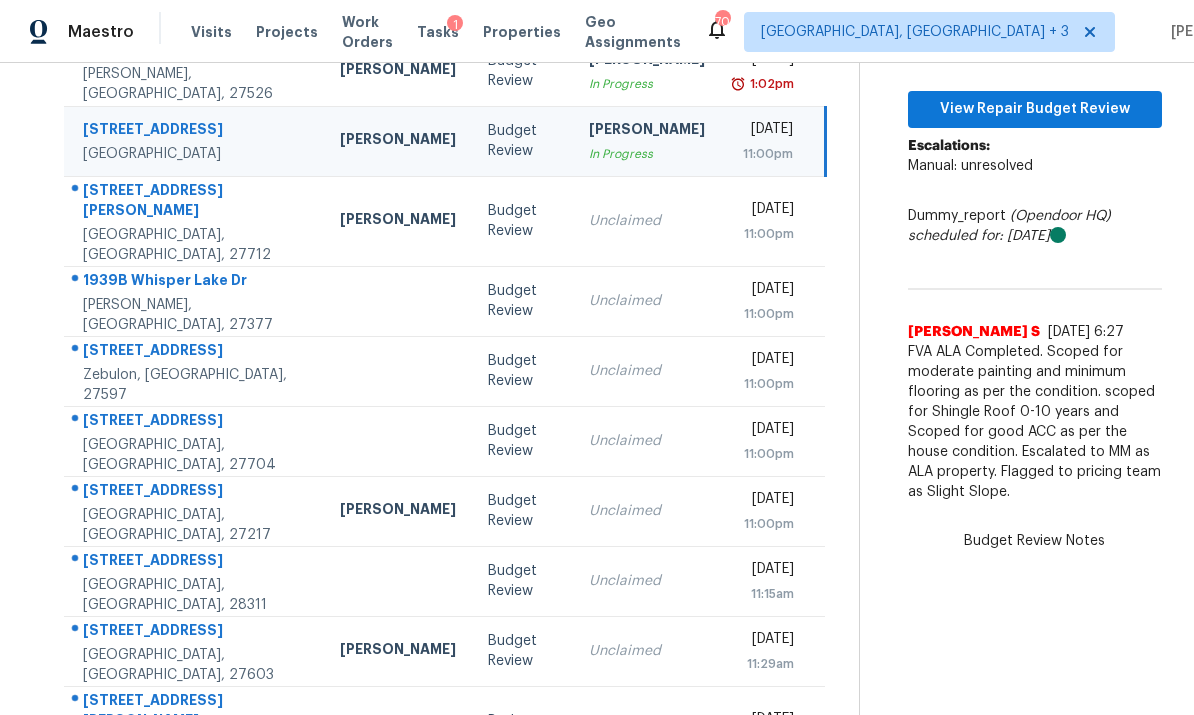 click on "[GEOGRAPHIC_DATA], [GEOGRAPHIC_DATA], 27712" at bounding box center (195, 245) 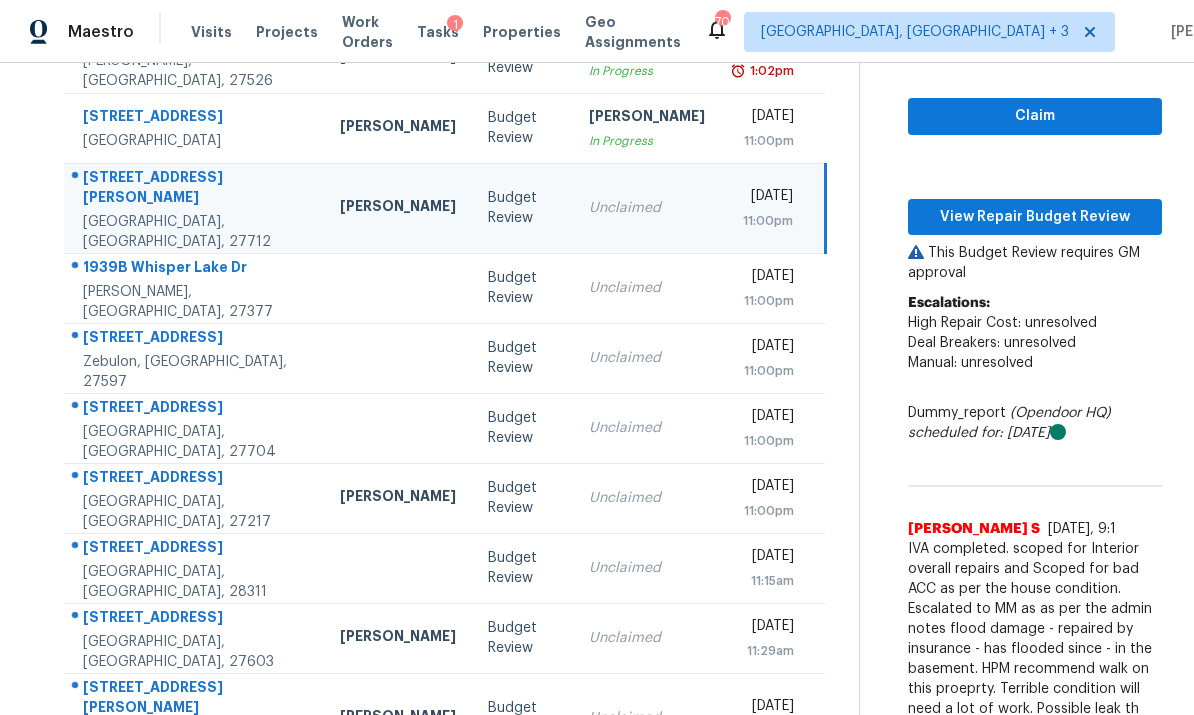 scroll, scrollTop: 264, scrollLeft: 0, axis: vertical 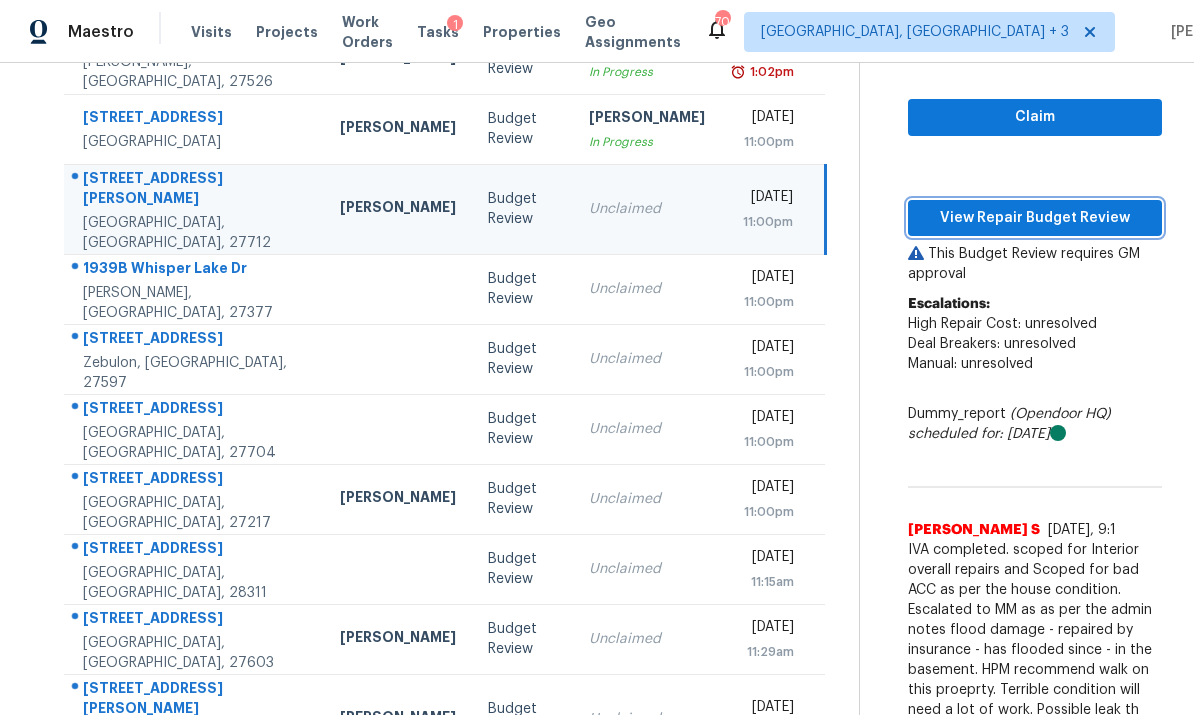 click on "View Repair Budget Review" at bounding box center (1035, 218) 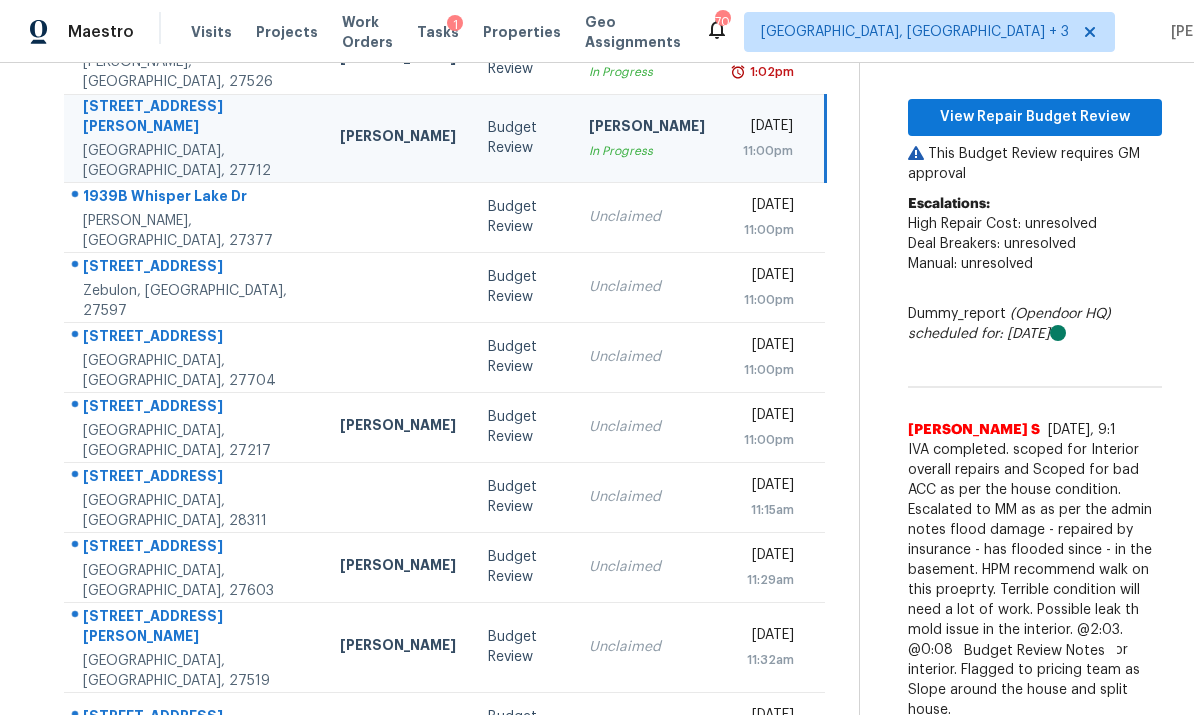 scroll, scrollTop: 164, scrollLeft: 0, axis: vertical 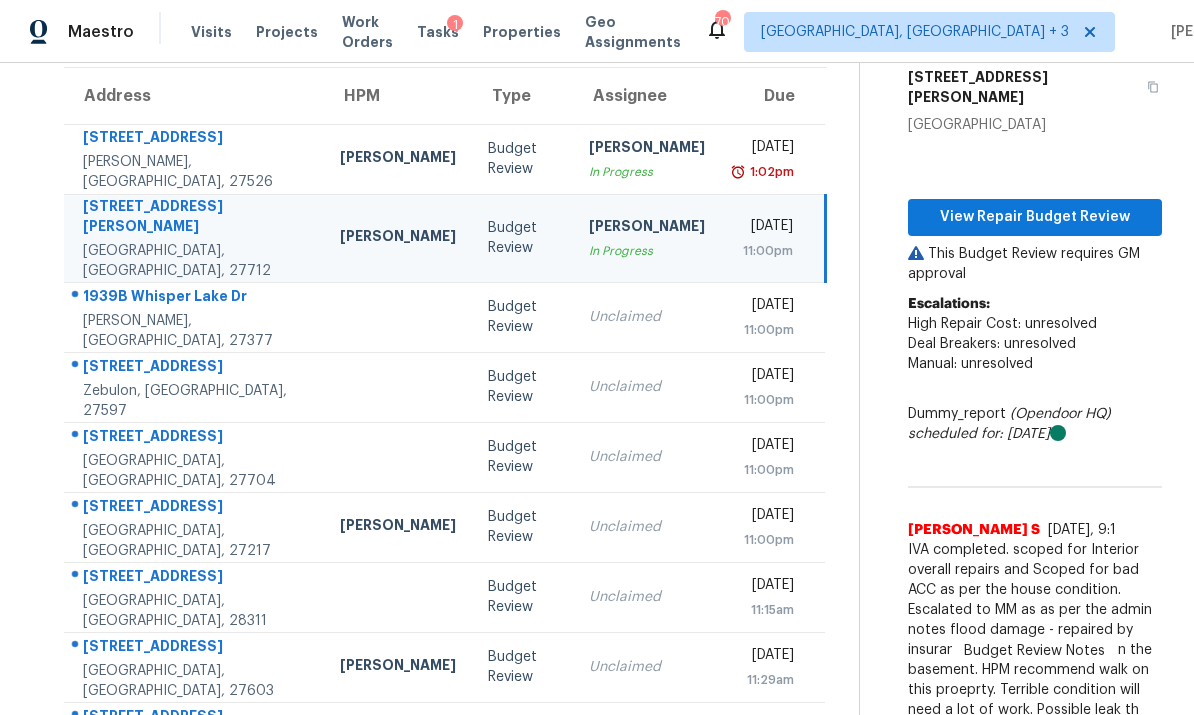 click at bounding box center (398, 317) 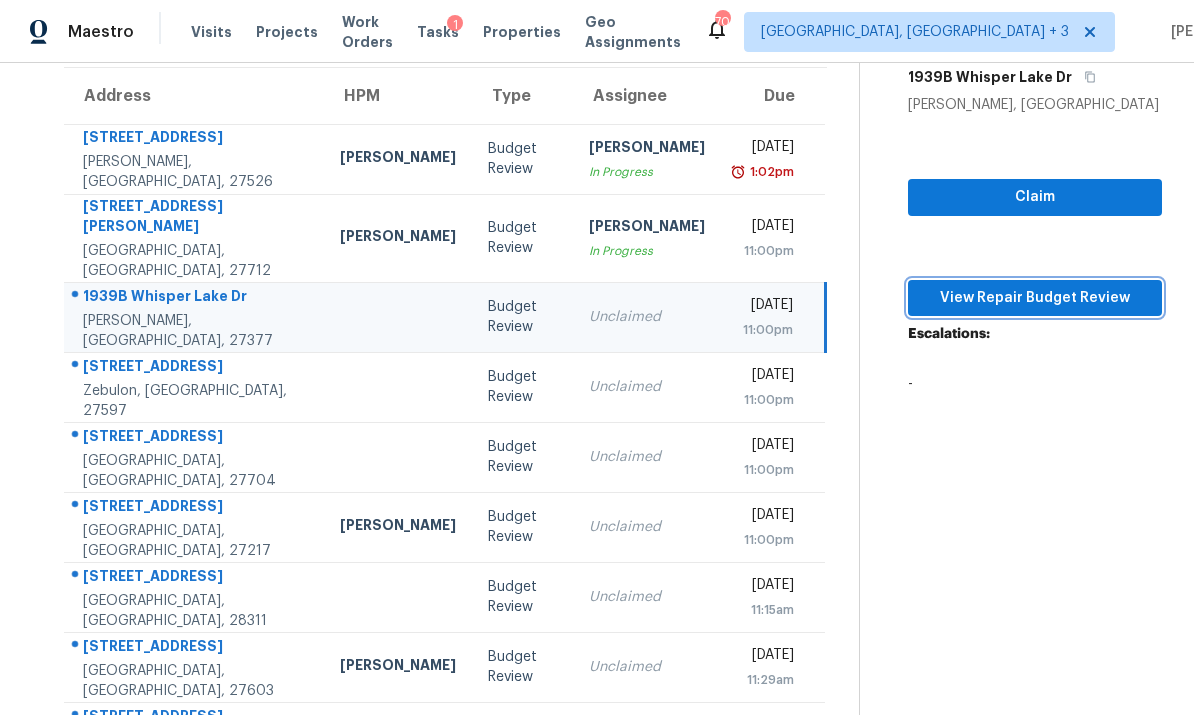 click on "View Repair Budget Review" at bounding box center (1035, 298) 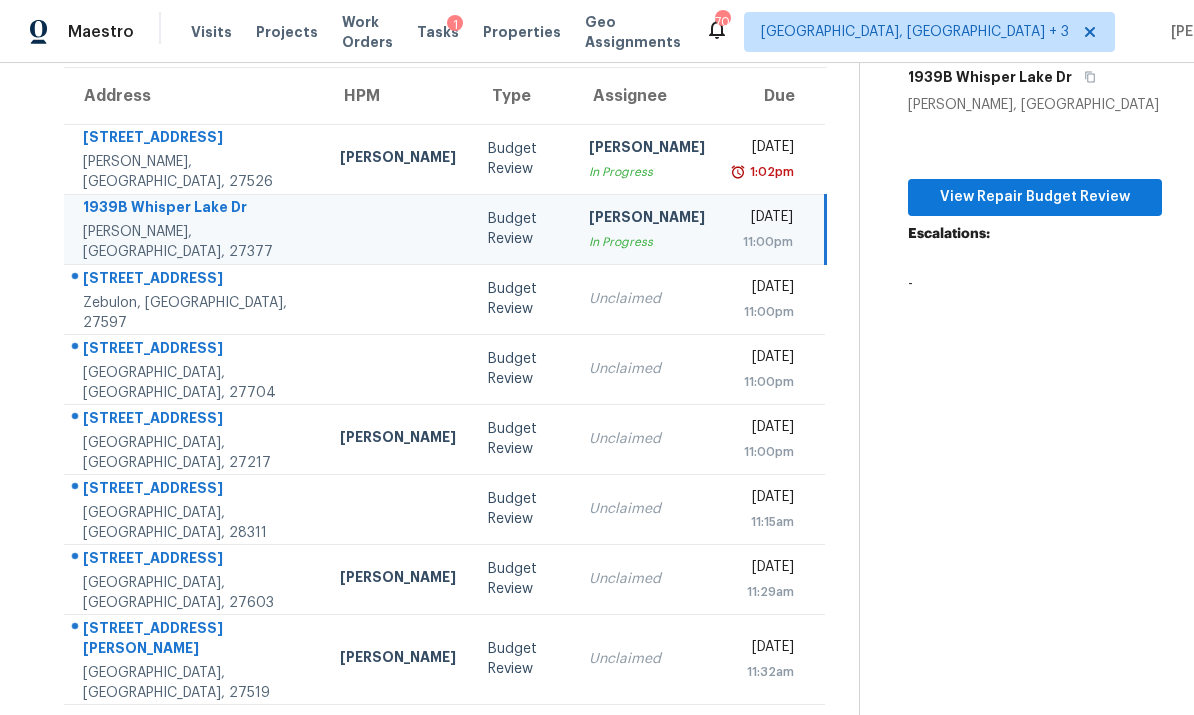 scroll, scrollTop: 63, scrollLeft: 0, axis: vertical 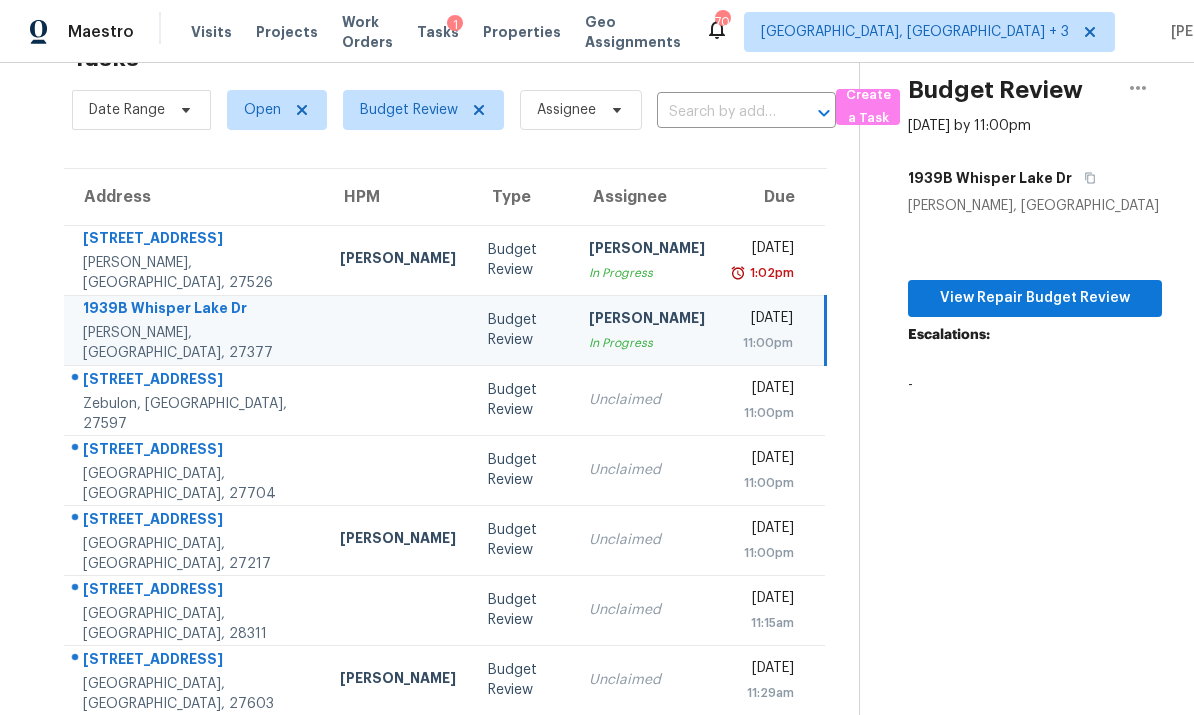 click at bounding box center [398, 400] 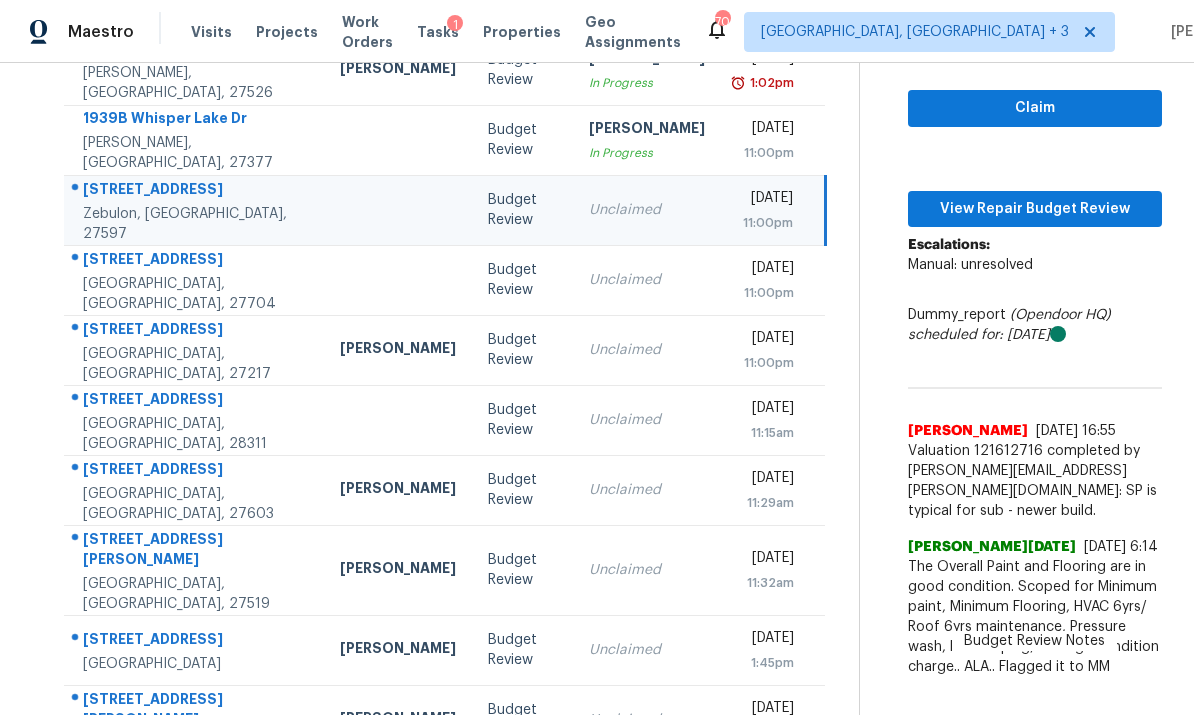 scroll, scrollTop: 252, scrollLeft: 0, axis: vertical 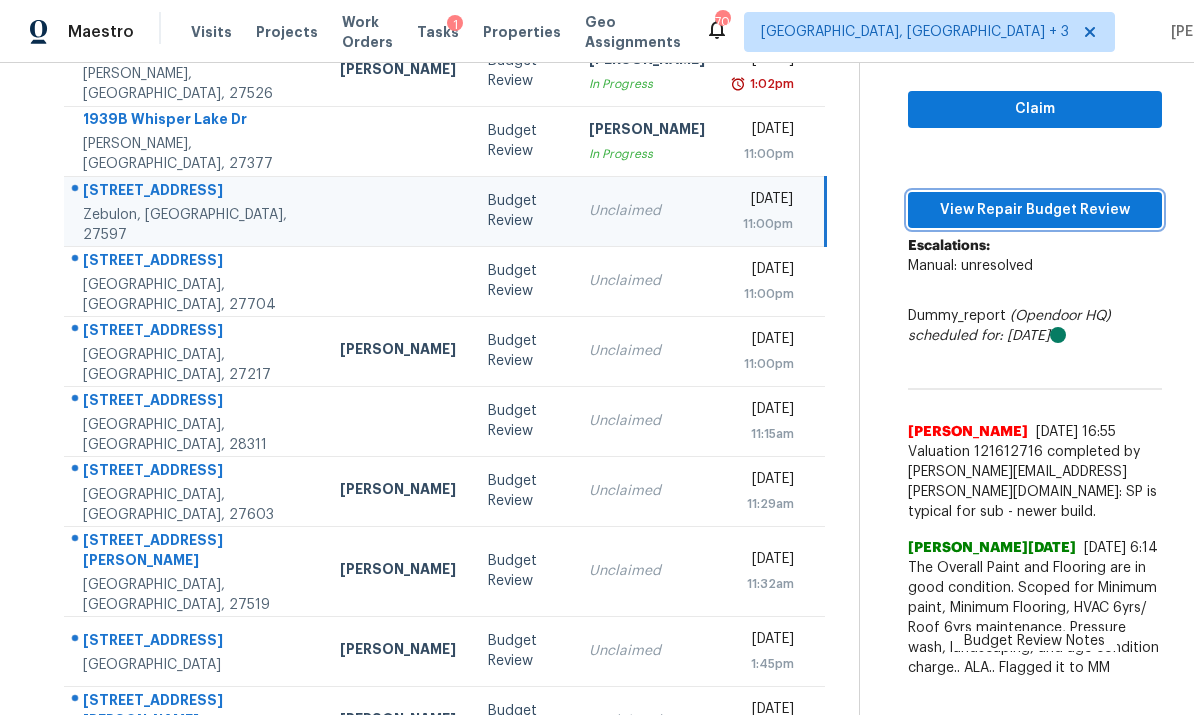 click on "View Repair Budget Review" at bounding box center (1035, 210) 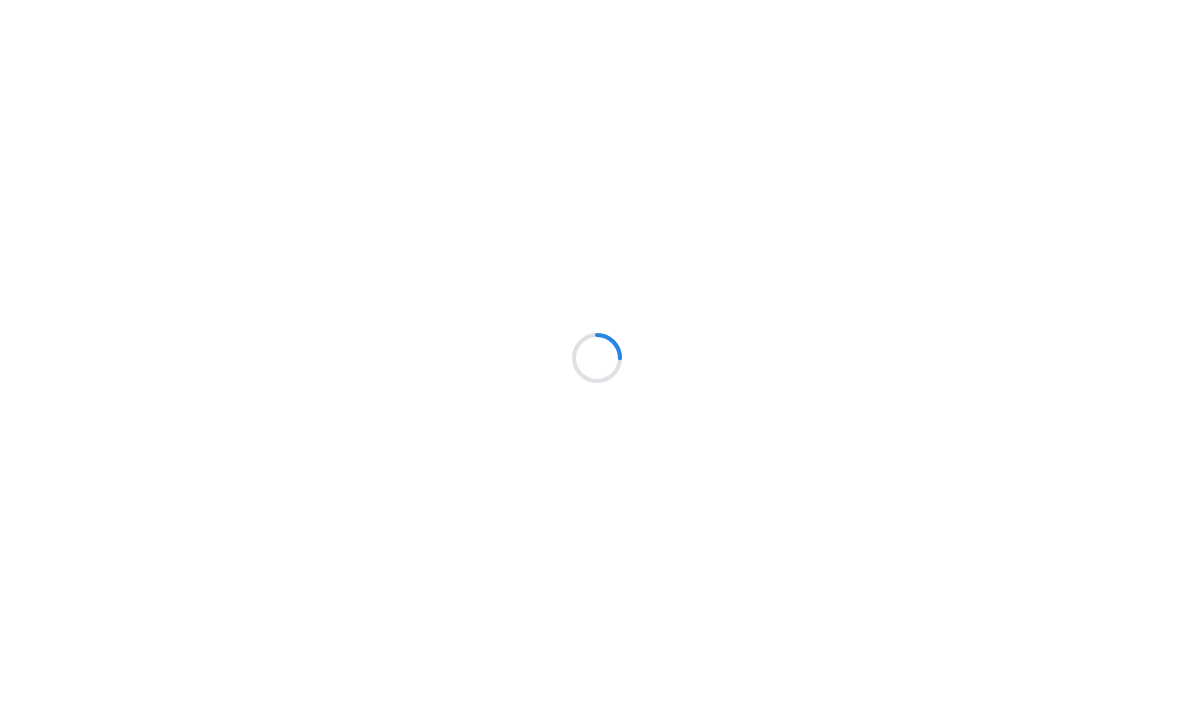 scroll, scrollTop: 0, scrollLeft: 0, axis: both 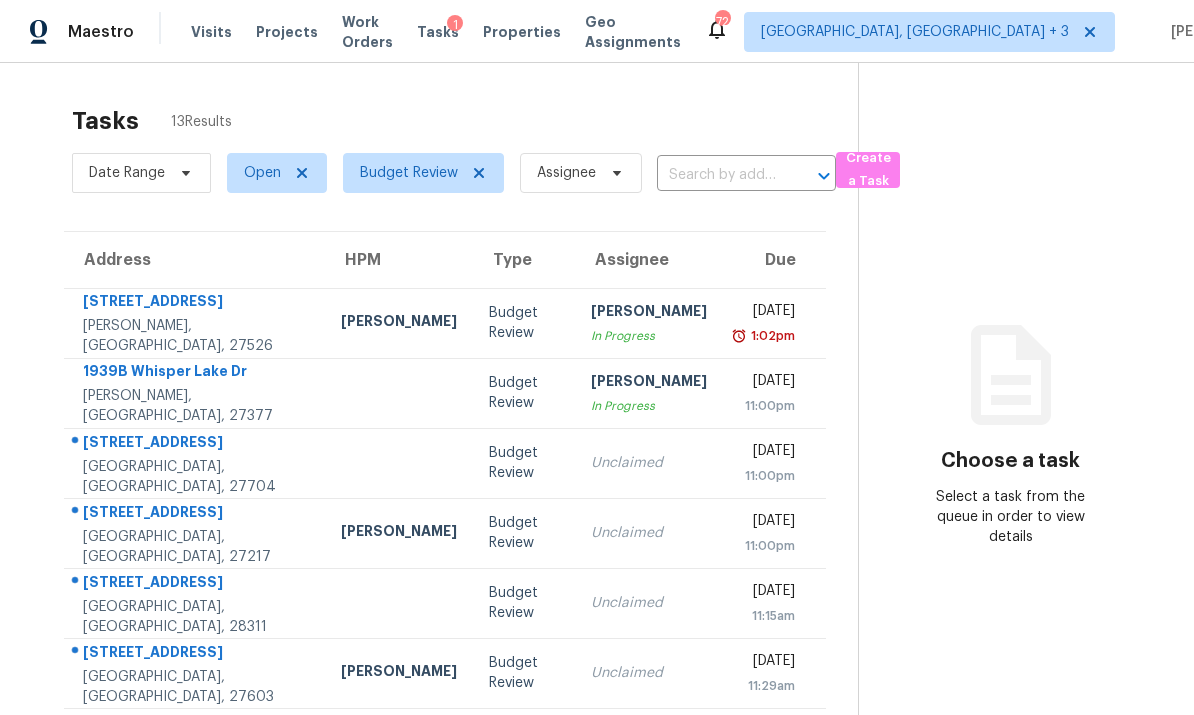 click at bounding box center [399, 393] 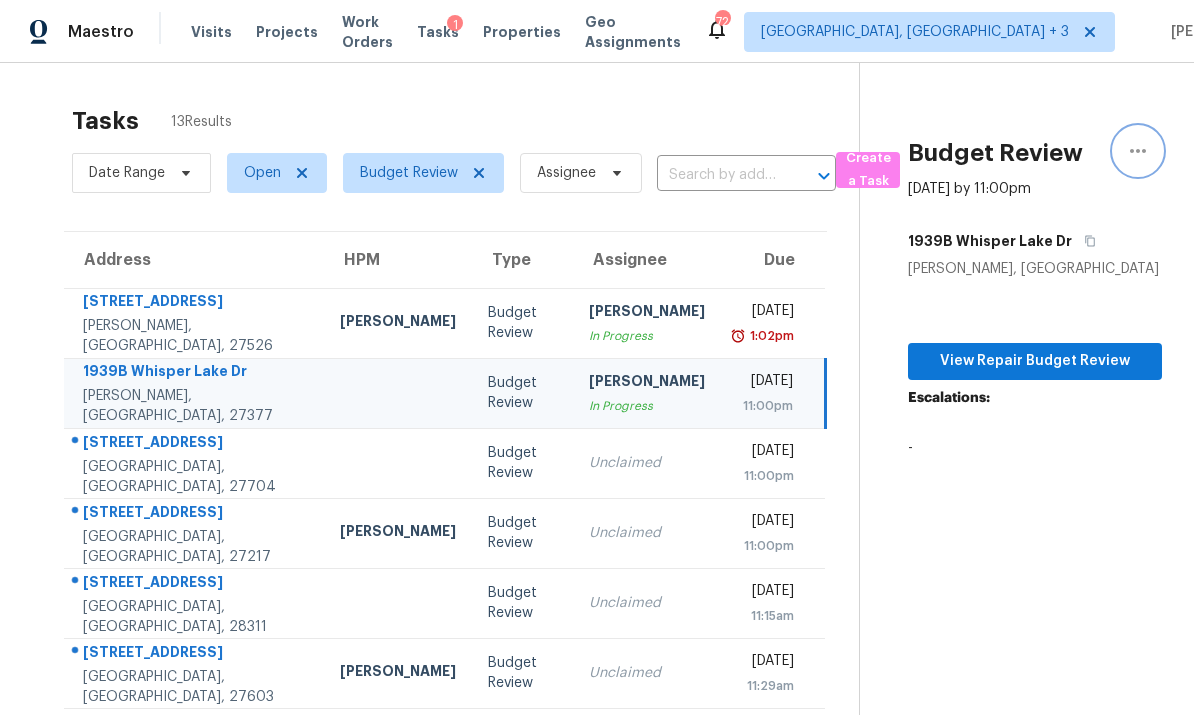 click 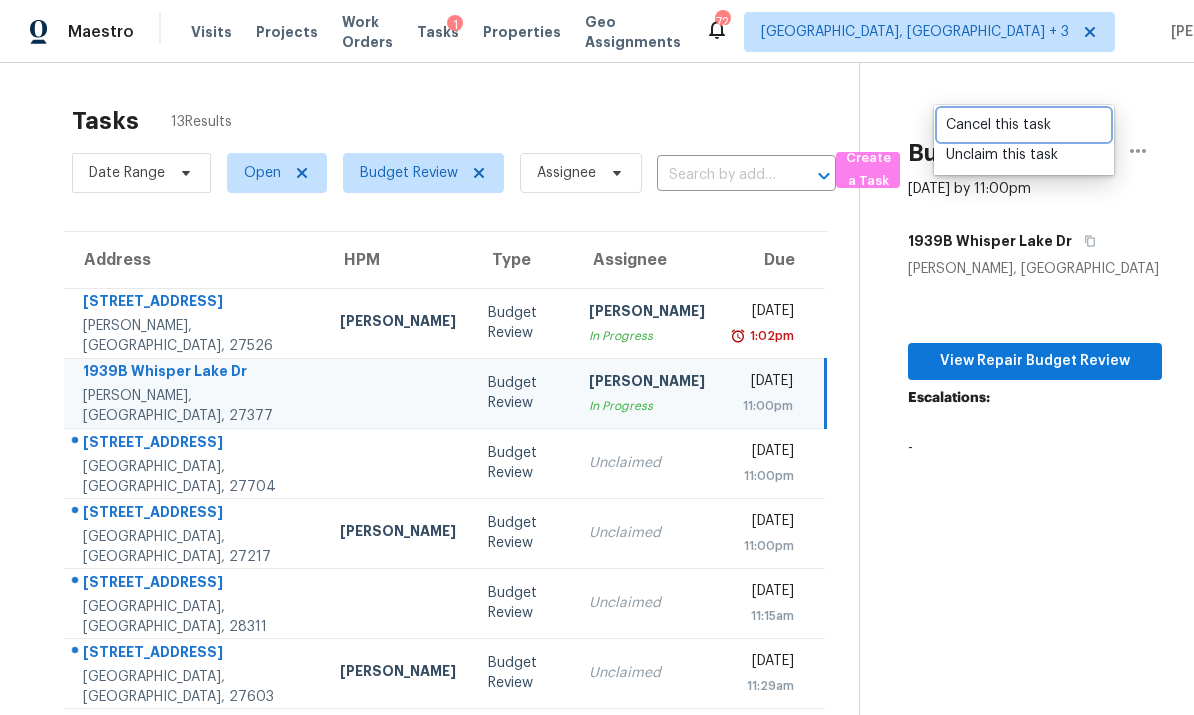 click on "Cancel this task" at bounding box center (1024, 125) 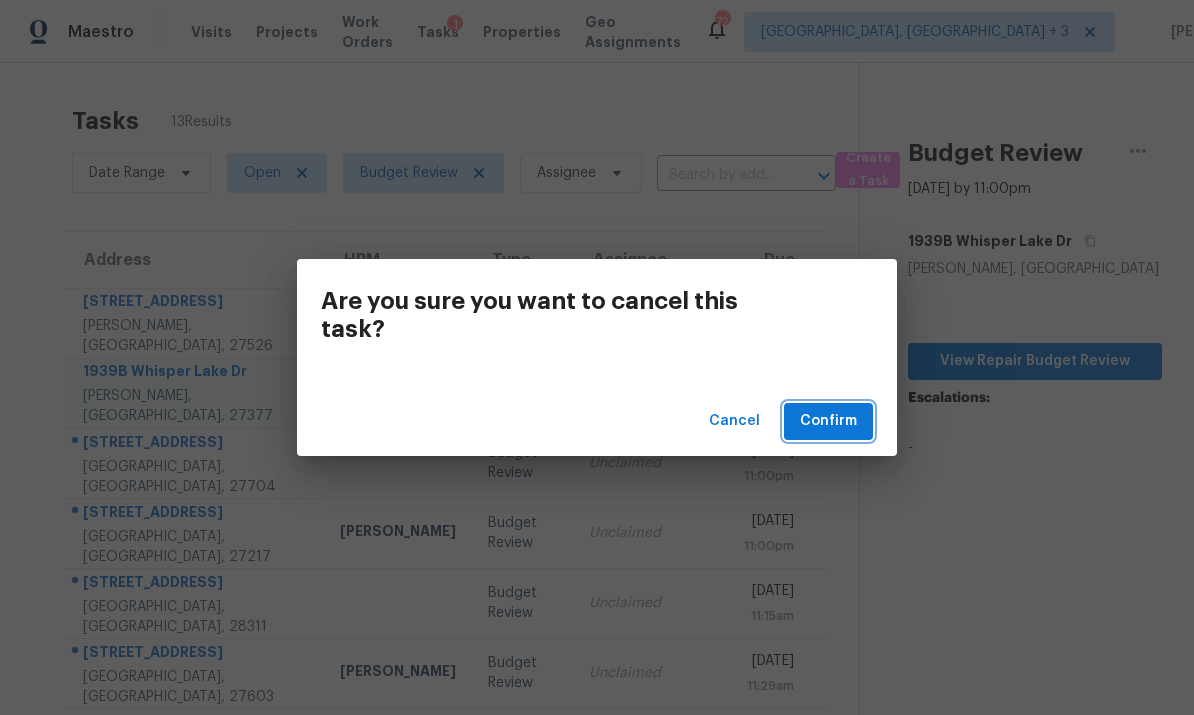click on "Confirm" at bounding box center [828, 421] 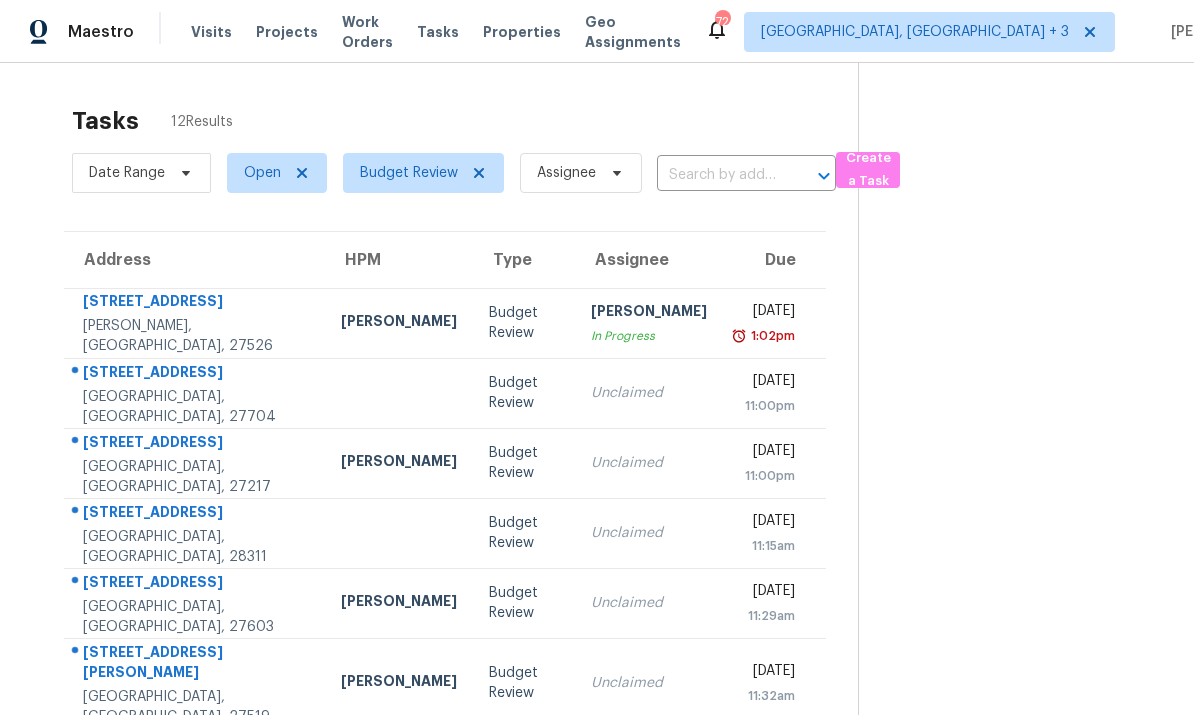 click at bounding box center [399, 393] 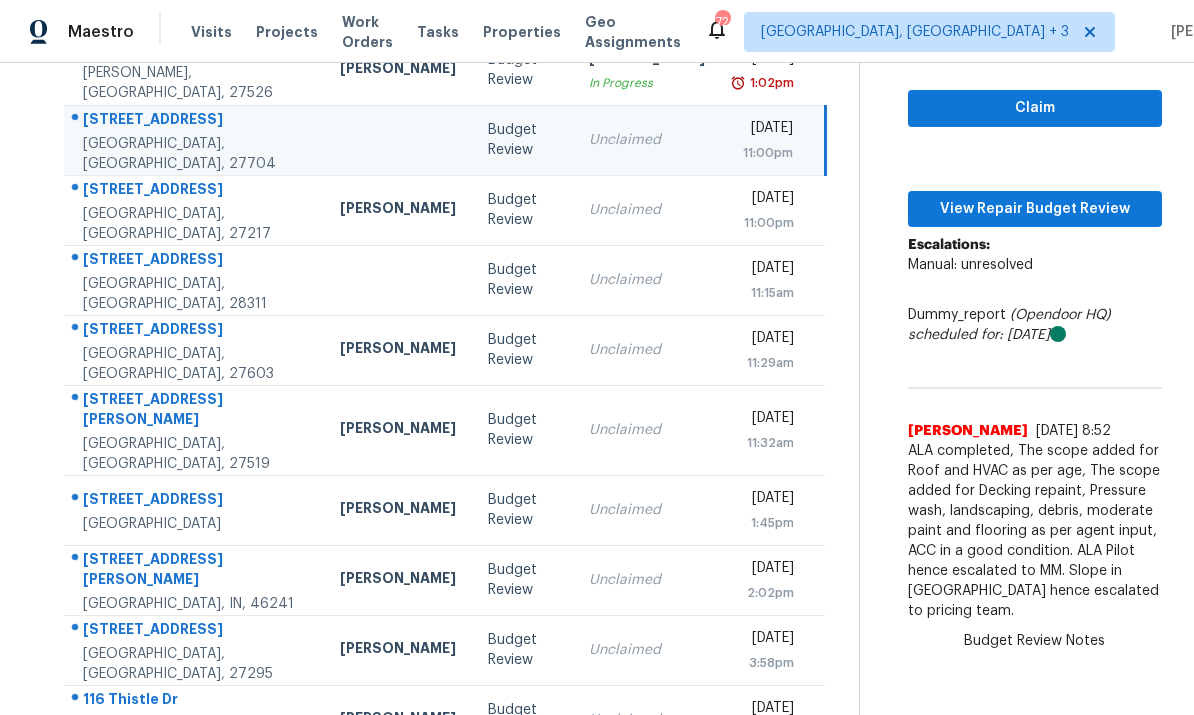 scroll, scrollTop: 252, scrollLeft: 0, axis: vertical 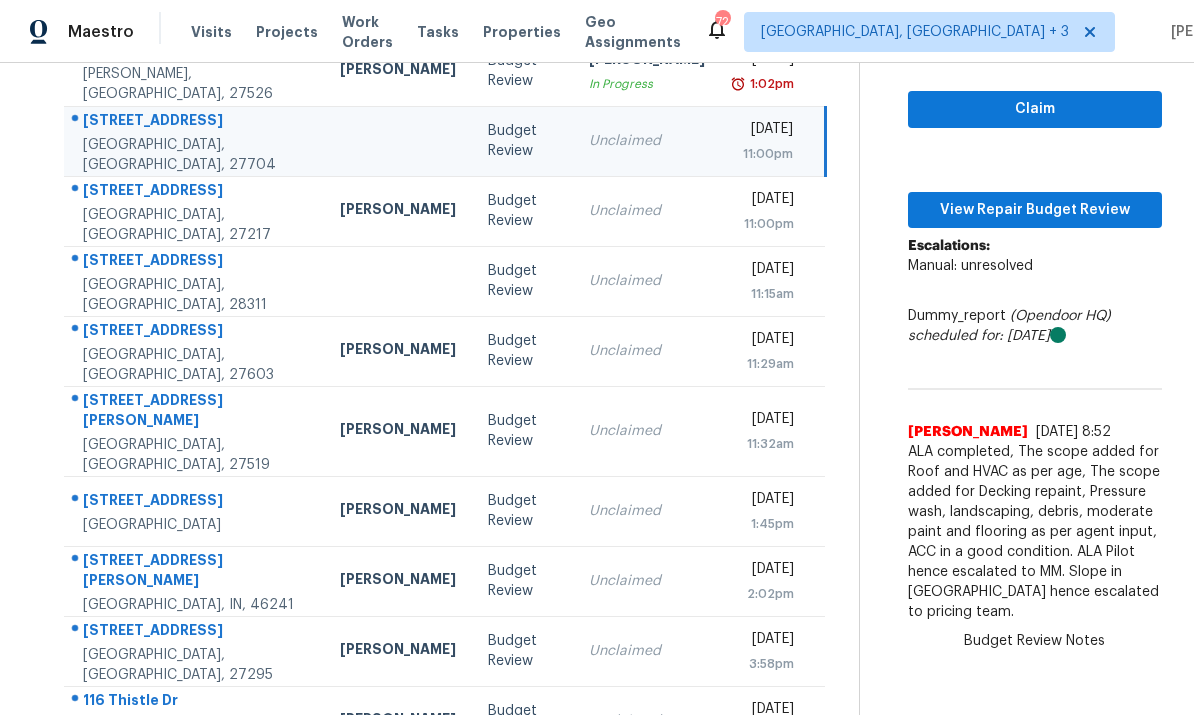 click 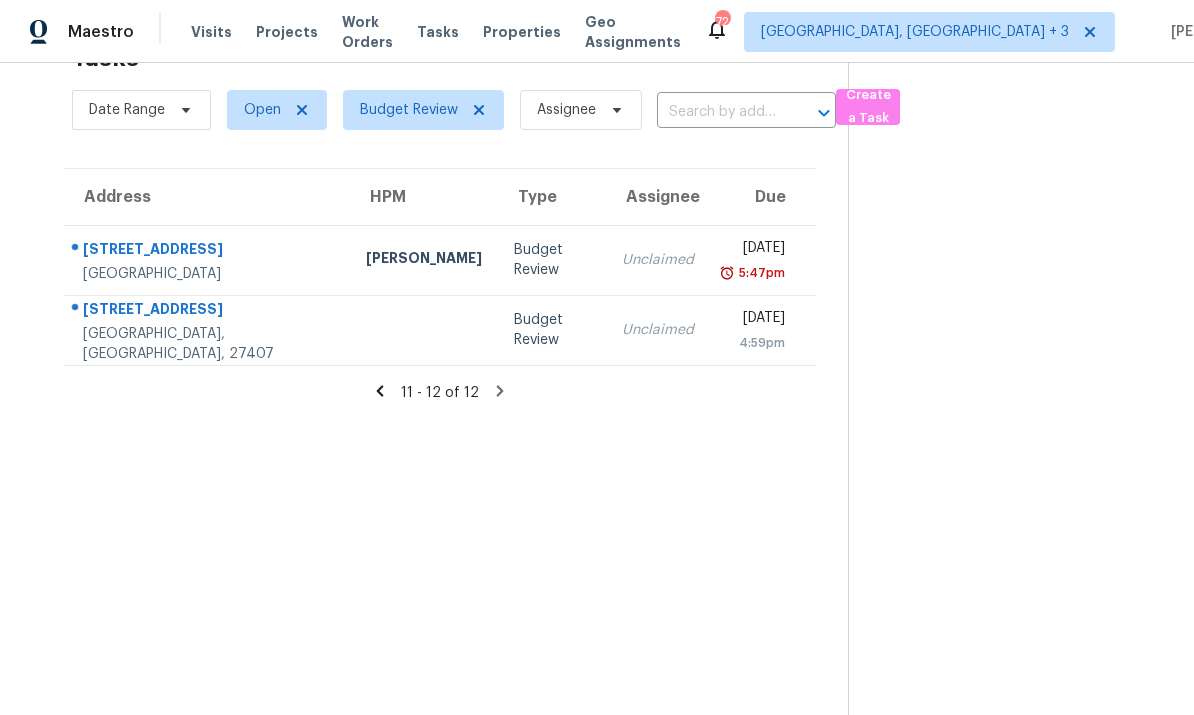click on "34 Clover Dr" at bounding box center (208, 251) 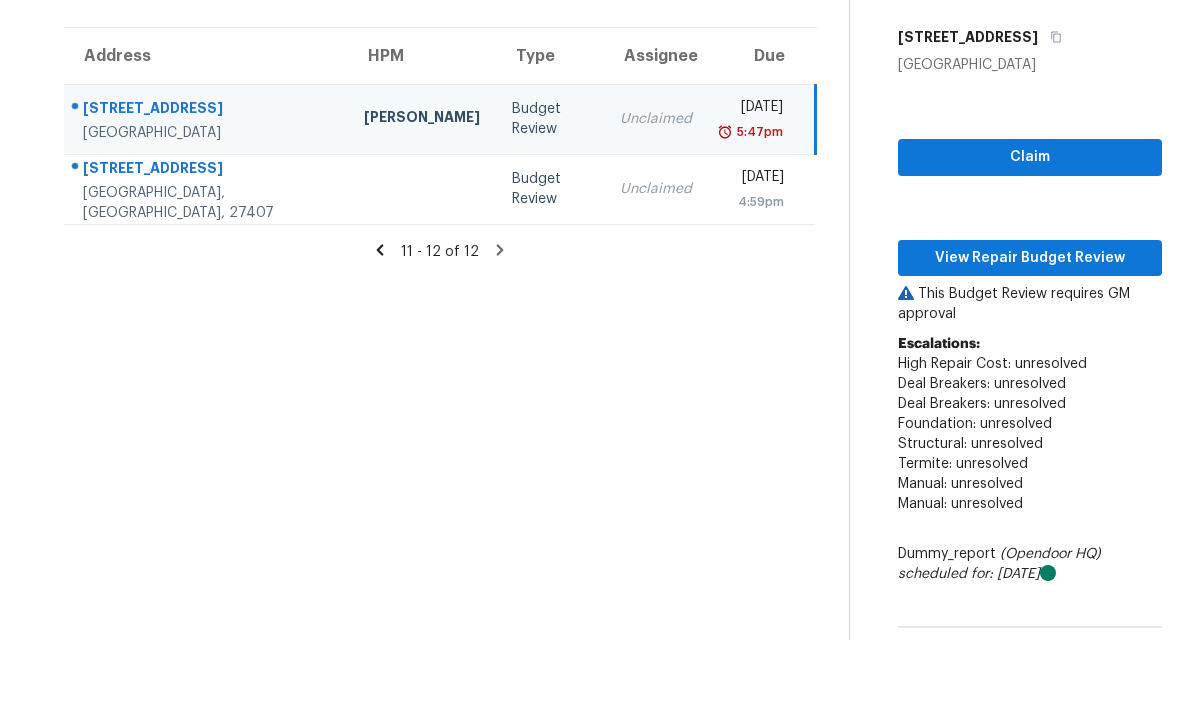scroll, scrollTop: 130, scrollLeft: 0, axis: vertical 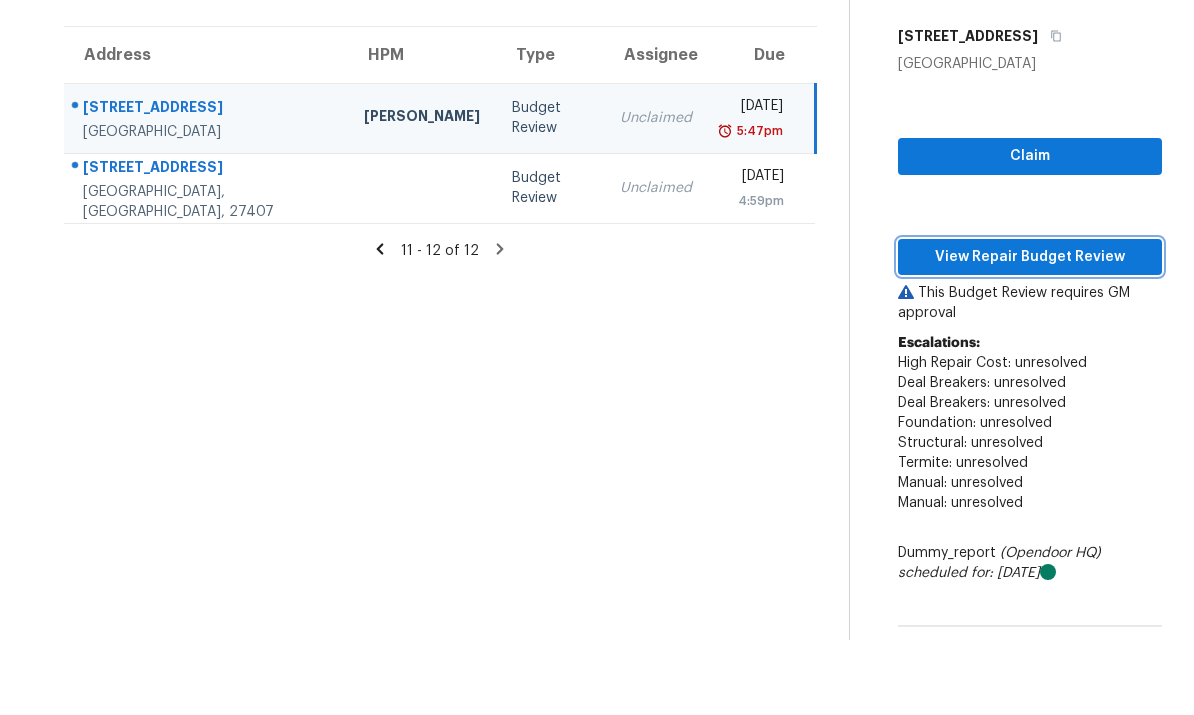 click on "View Repair Budget Review" at bounding box center [1030, 257] 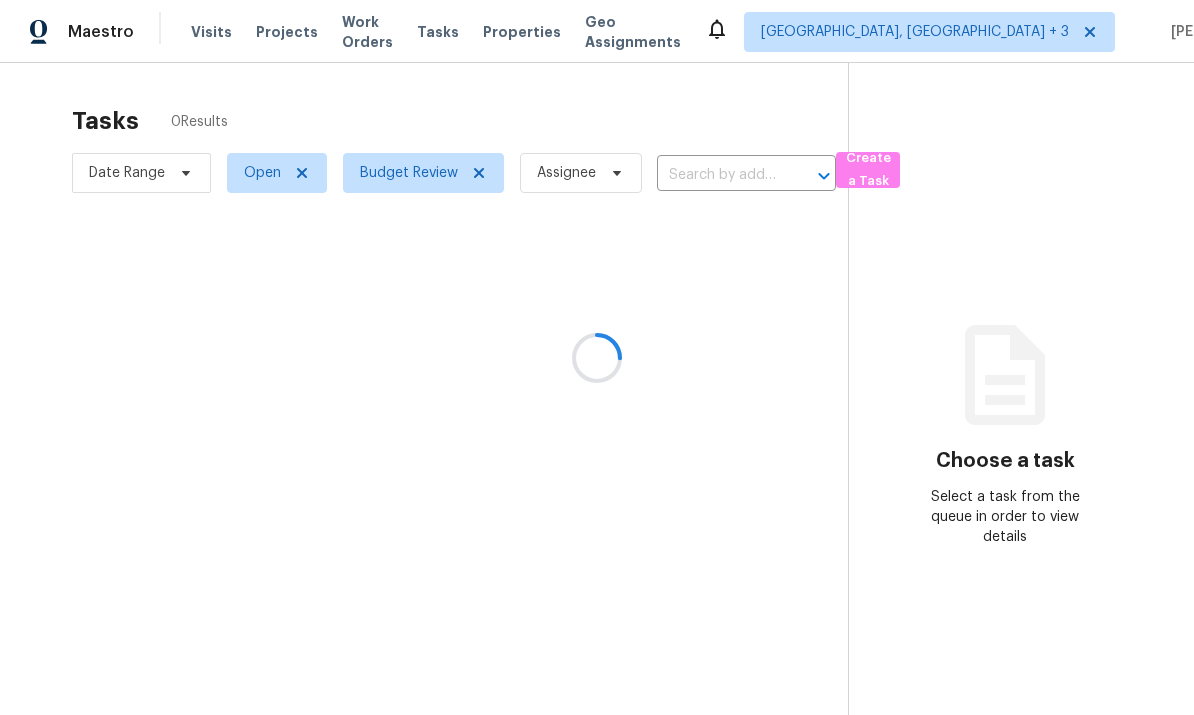 scroll, scrollTop: 0, scrollLeft: 0, axis: both 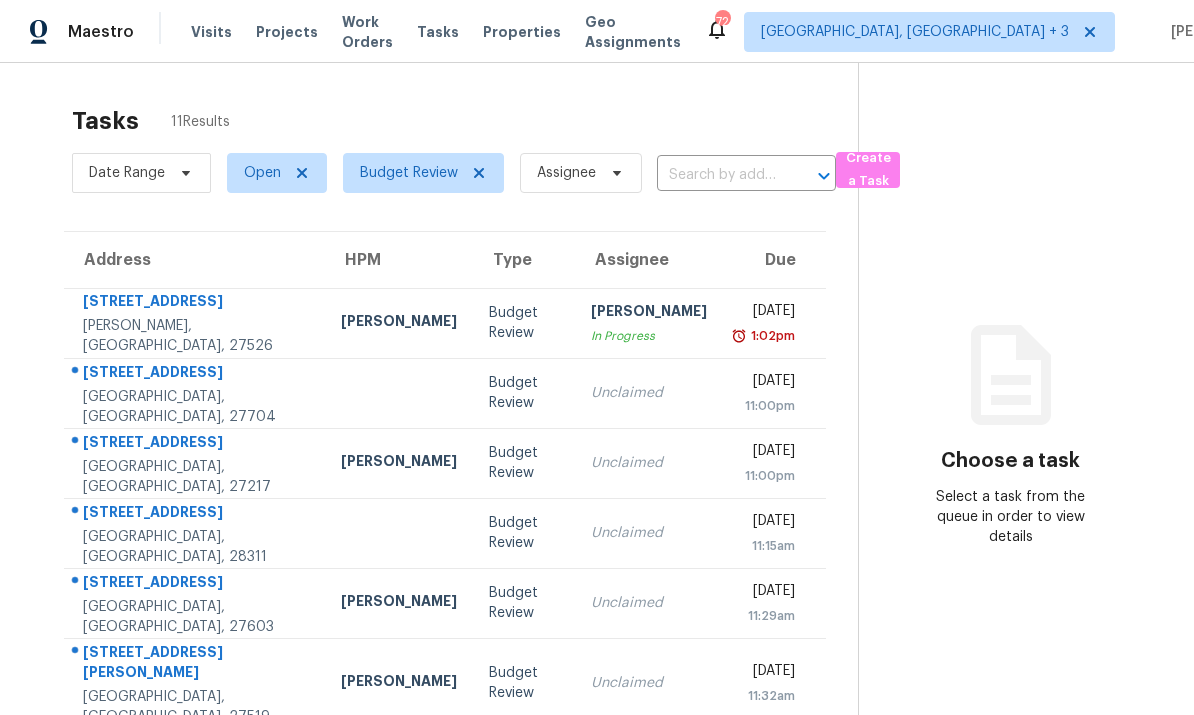 click at bounding box center (399, 393) 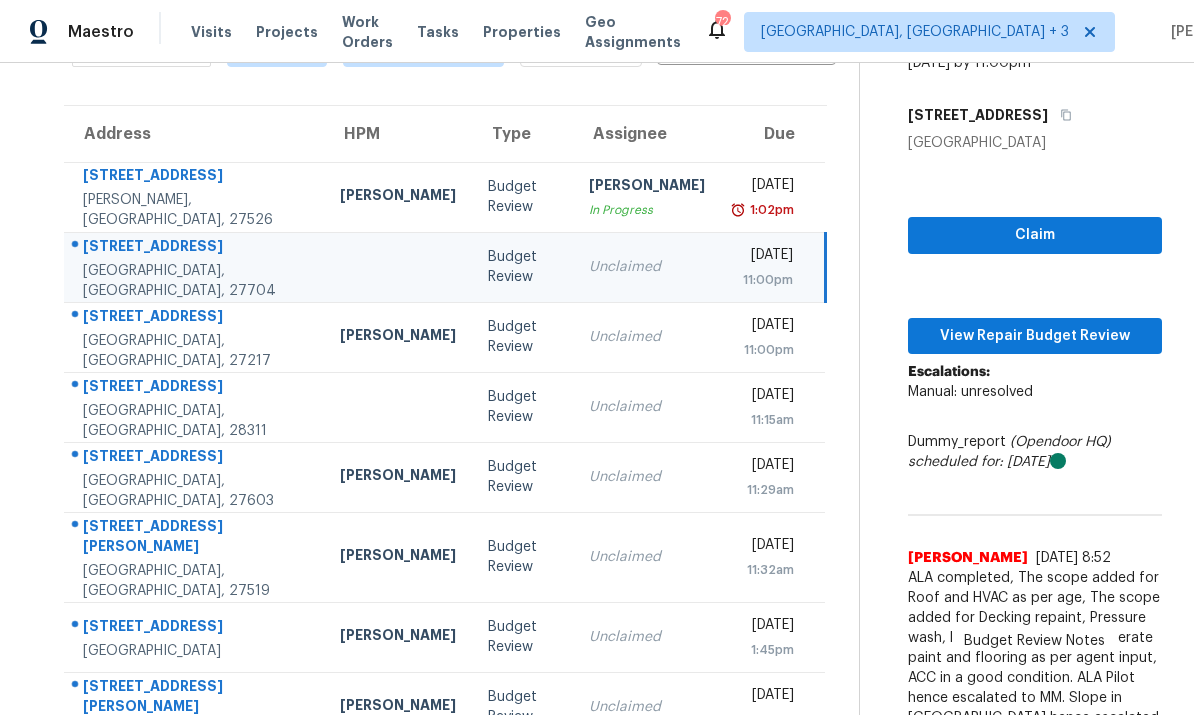 scroll, scrollTop: 125, scrollLeft: 0, axis: vertical 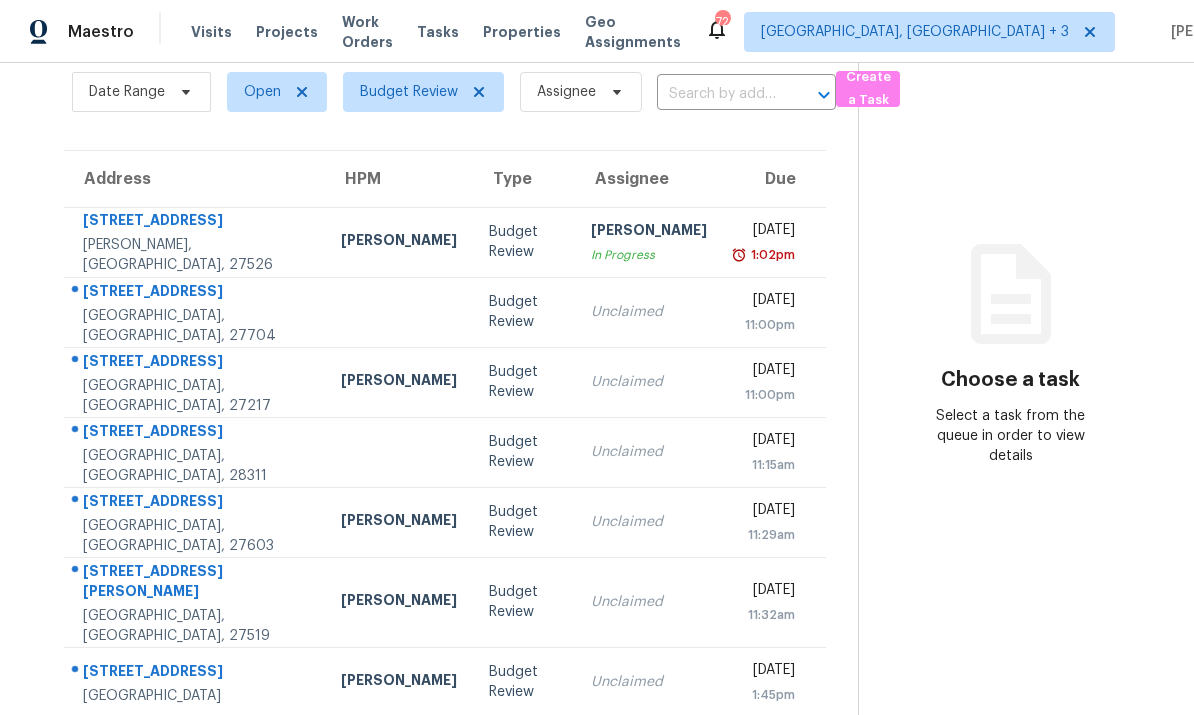 click at bounding box center [399, 312] 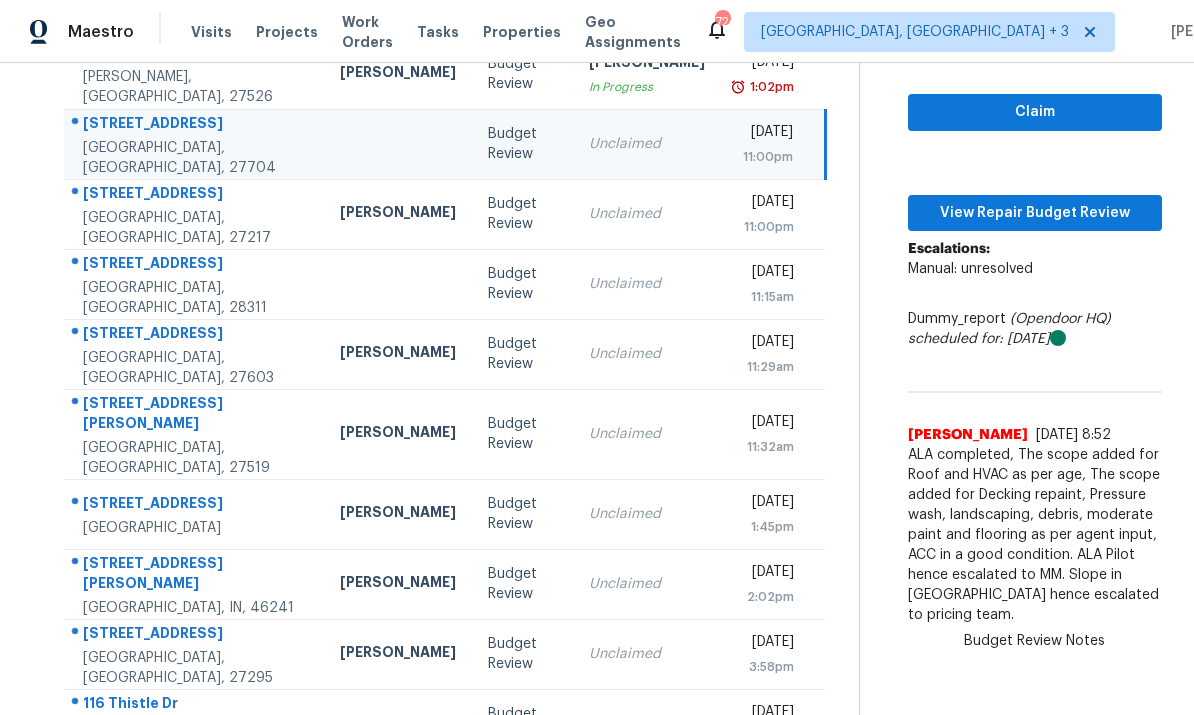 scroll, scrollTop: 243, scrollLeft: 0, axis: vertical 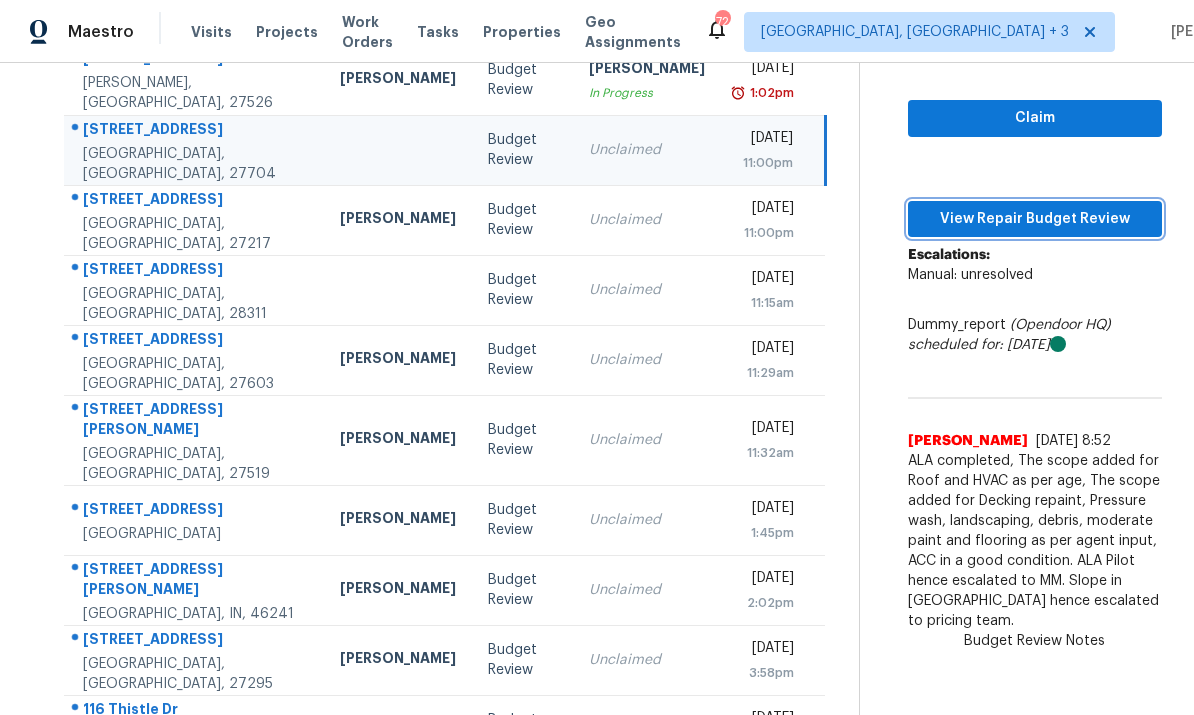 click on "View Repair Budget Review" at bounding box center (1035, 219) 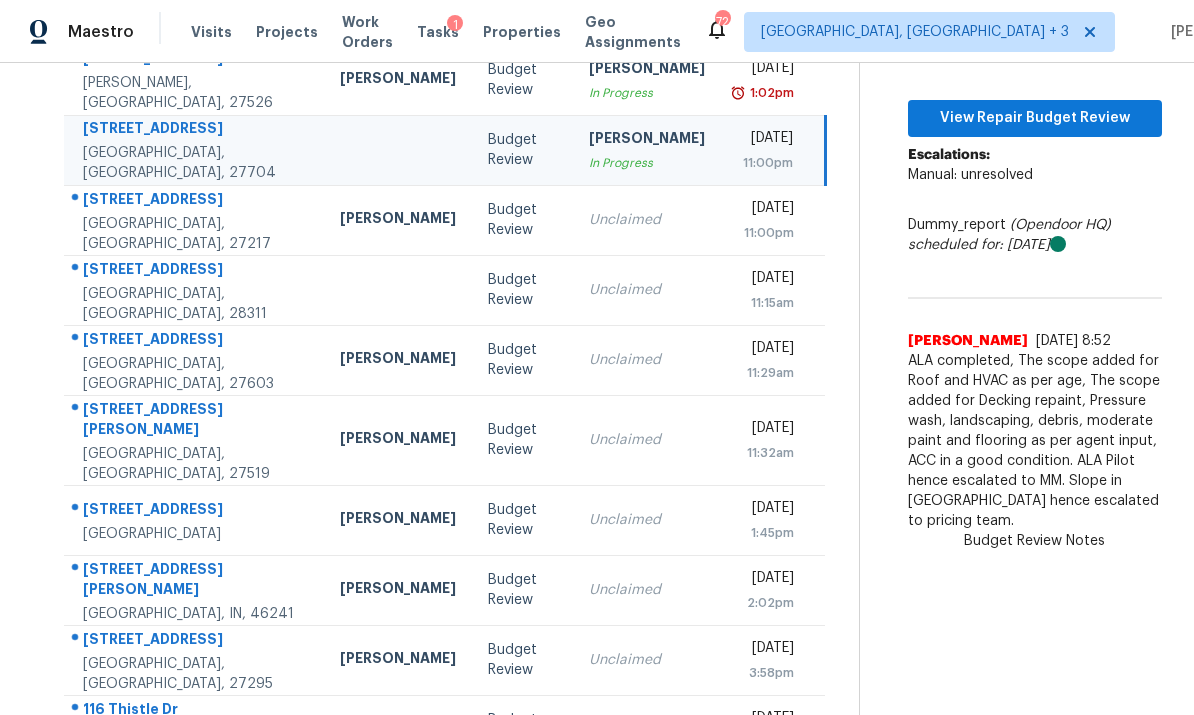 click on "Burlington, NC, 27217" at bounding box center (195, 234) 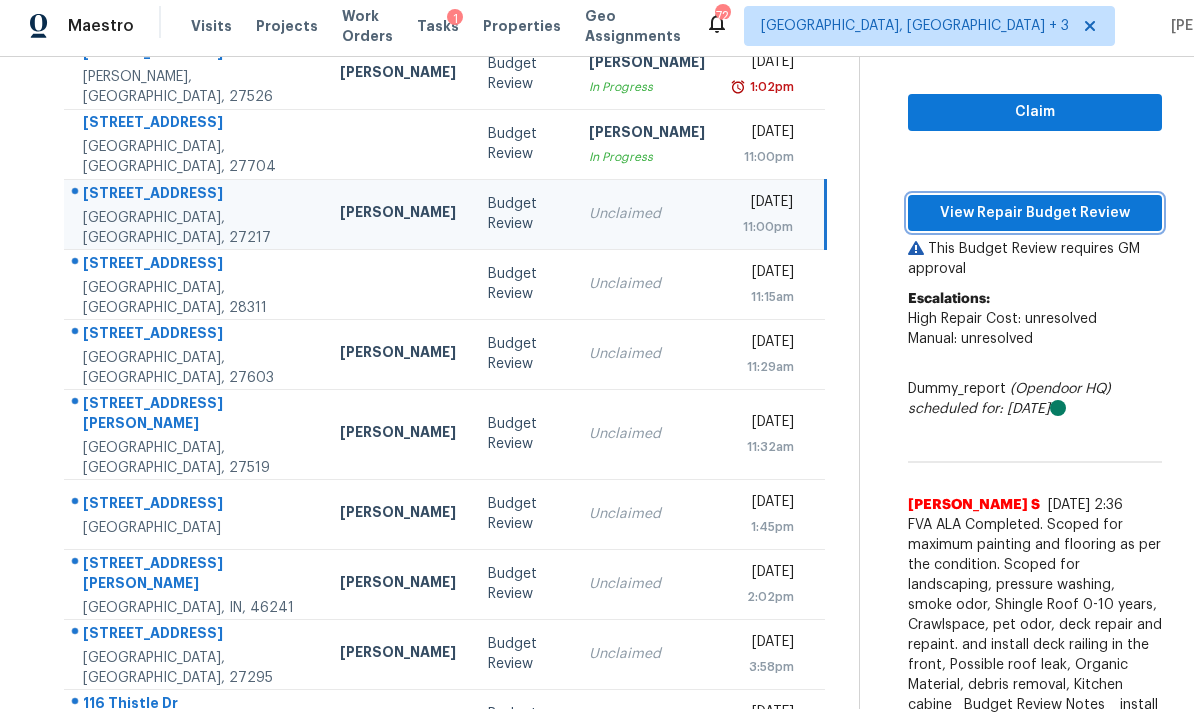 click on "View Repair Budget Review" at bounding box center (1035, 213) 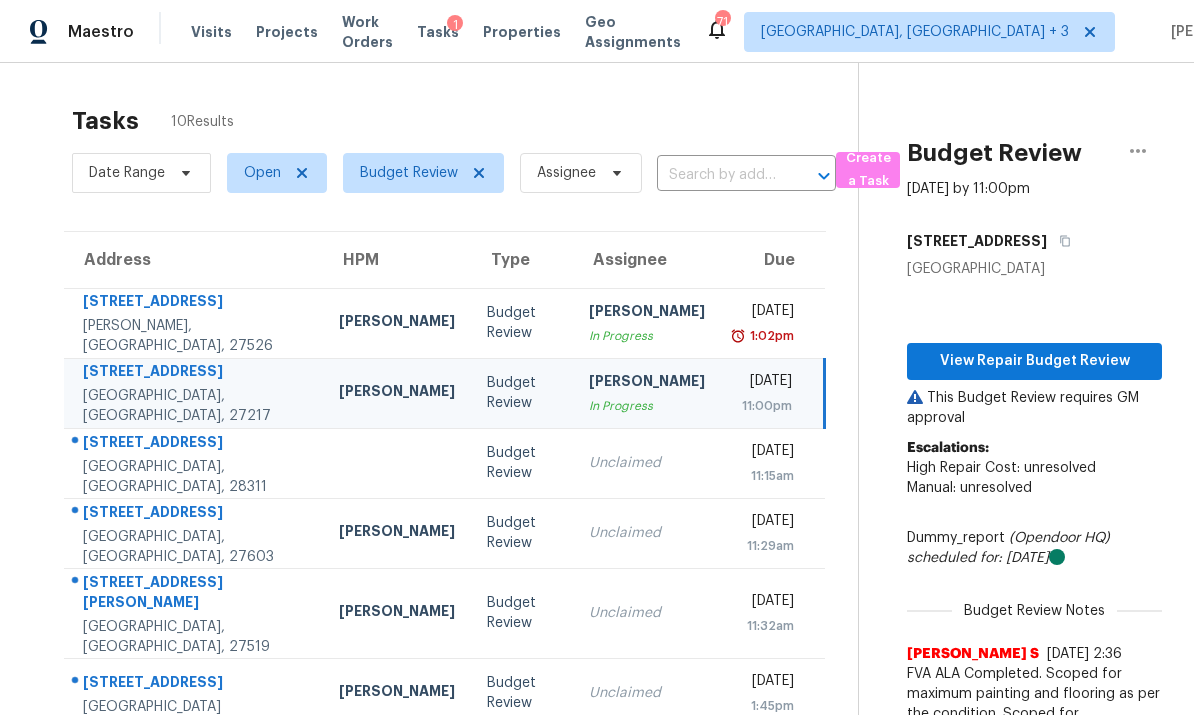 scroll, scrollTop: 0, scrollLeft: 0, axis: both 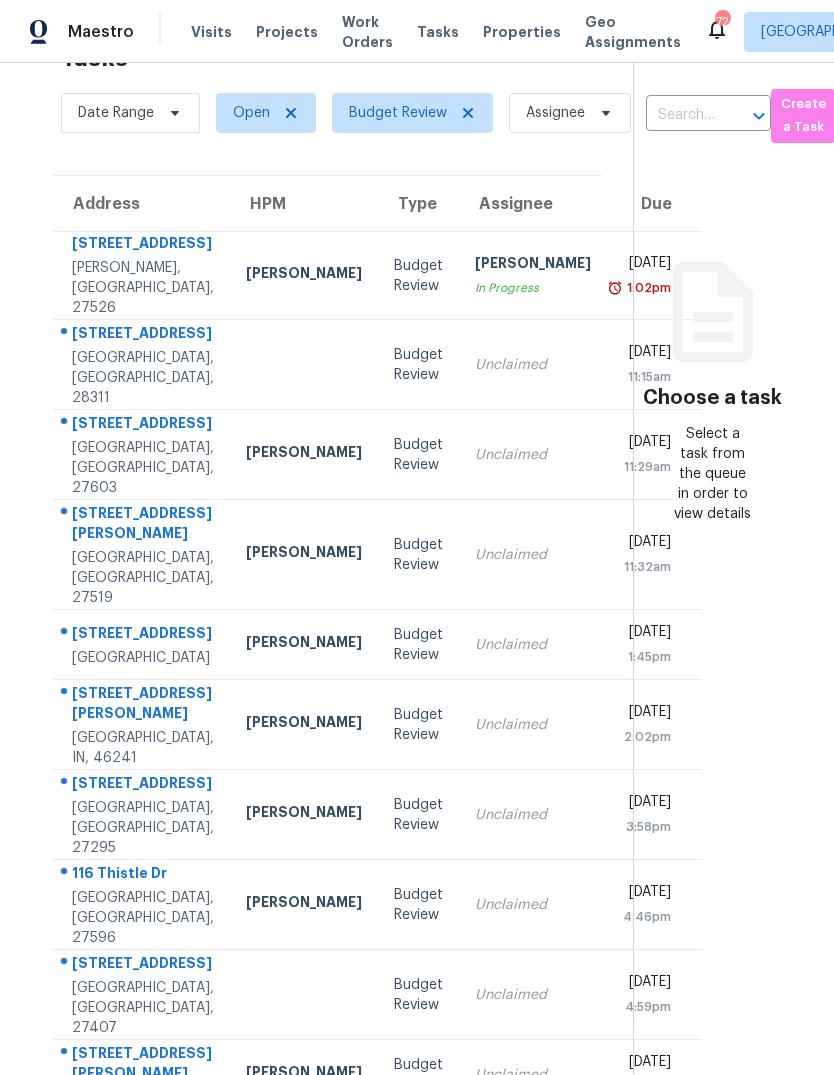 click on "Fuquay Varina, NC, 27526" at bounding box center (143, 288) 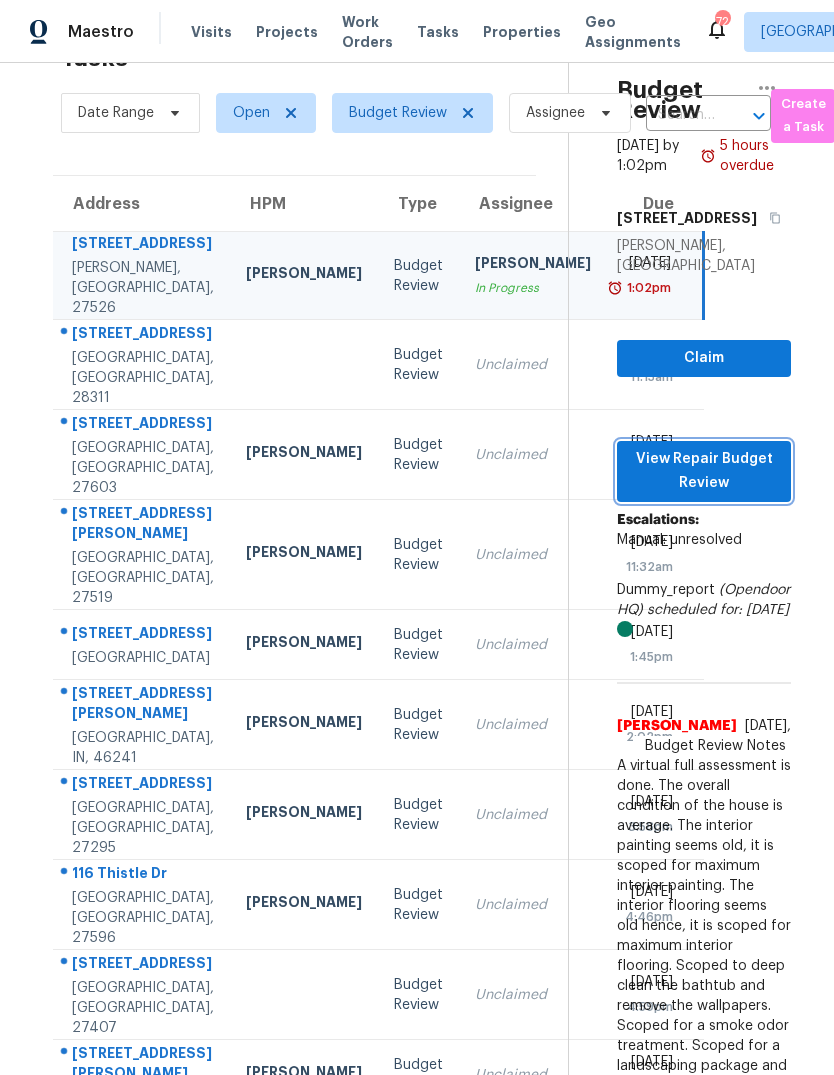 click on "View Repair Budget Review" at bounding box center [704, 471] 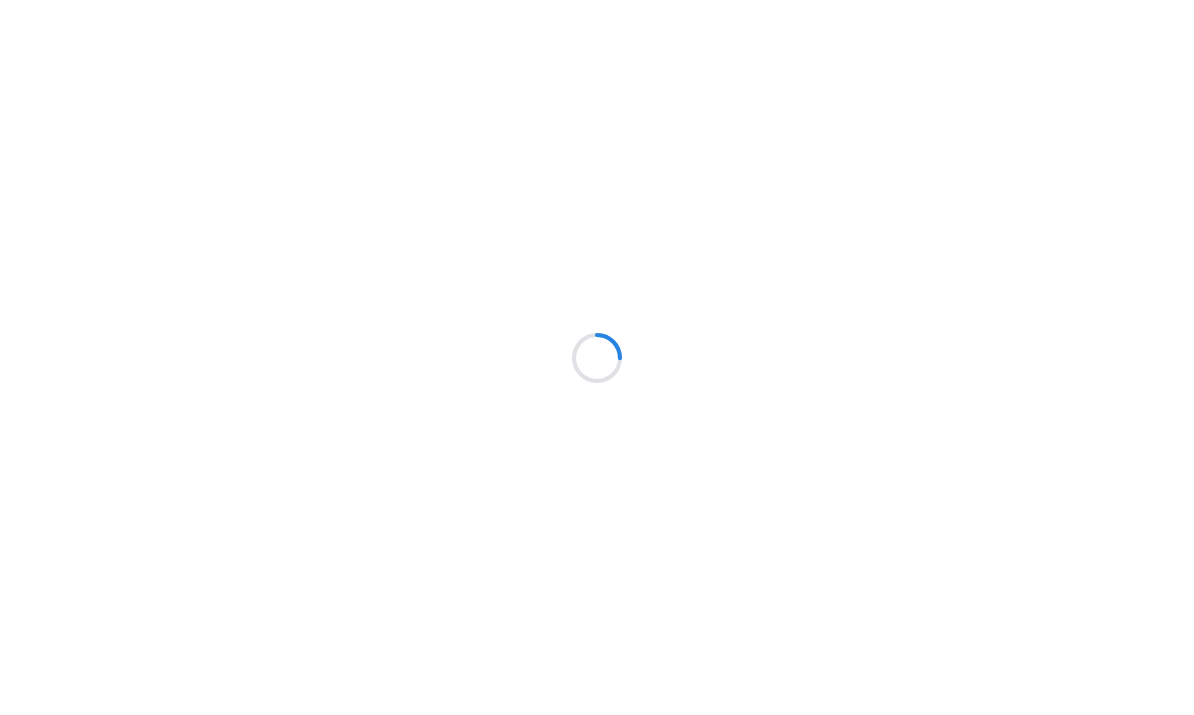 scroll, scrollTop: 0, scrollLeft: 0, axis: both 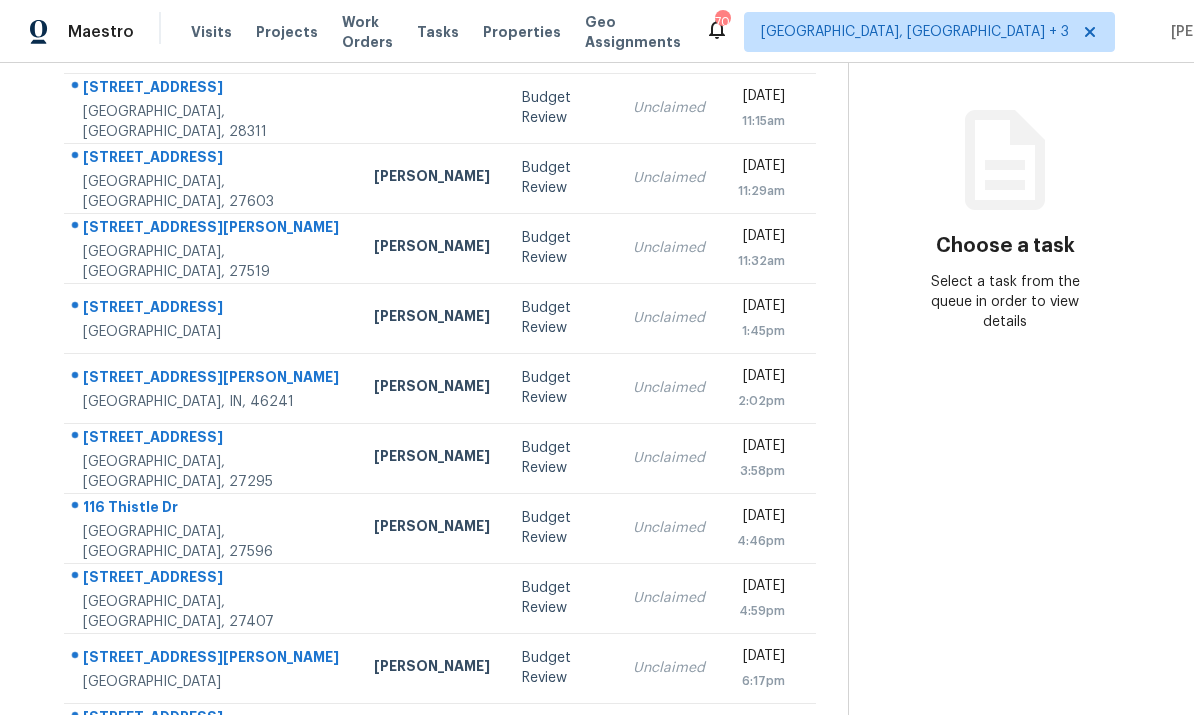 click on "[GEOGRAPHIC_DATA], IN, 46241" at bounding box center [212, 402] 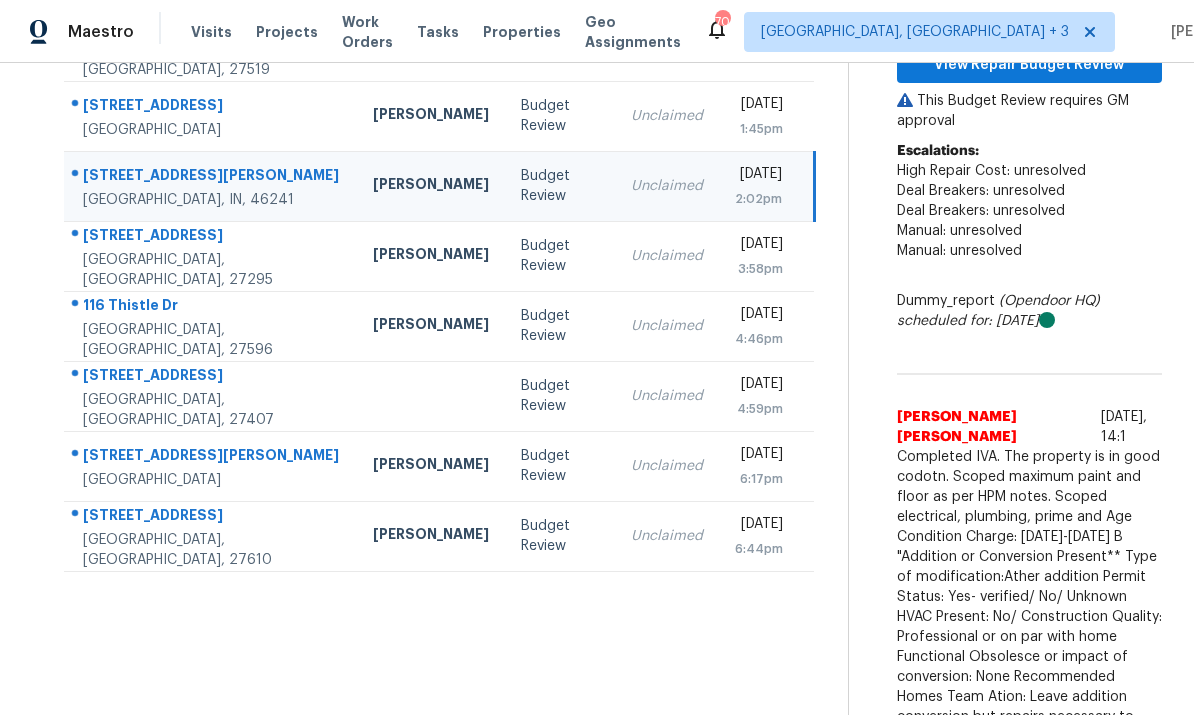 scroll, scrollTop: 416, scrollLeft: 0, axis: vertical 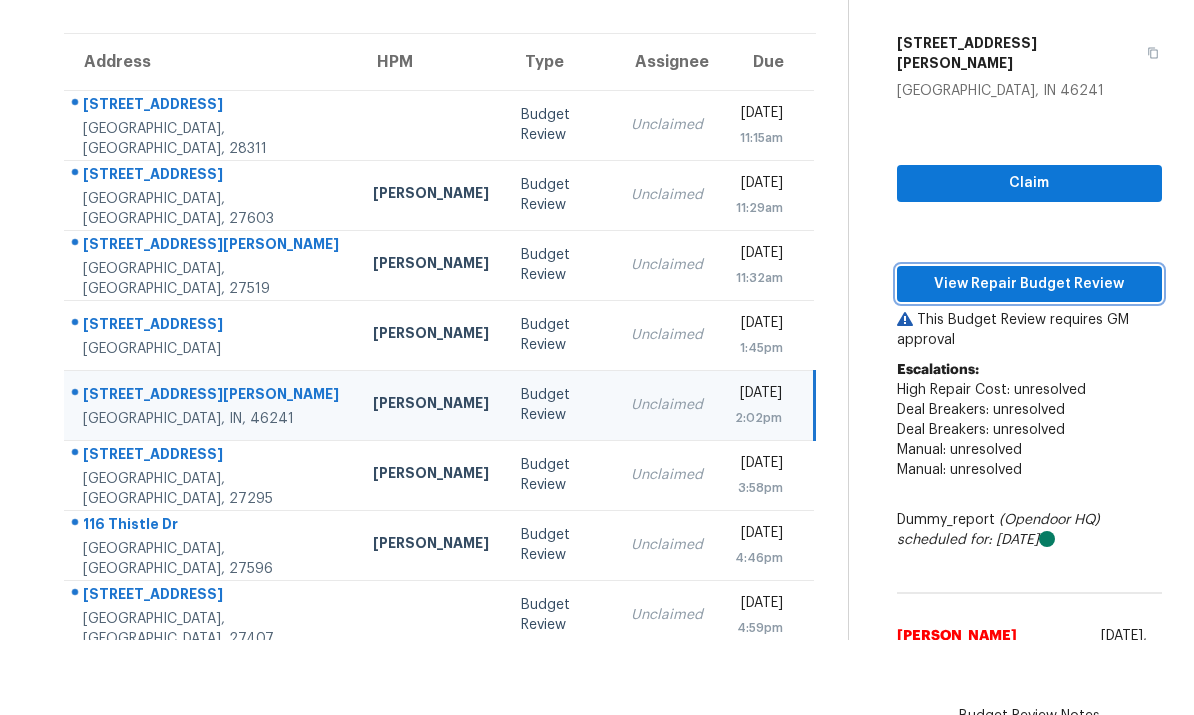 click on "View Repair Budget Review" at bounding box center [1029, 284] 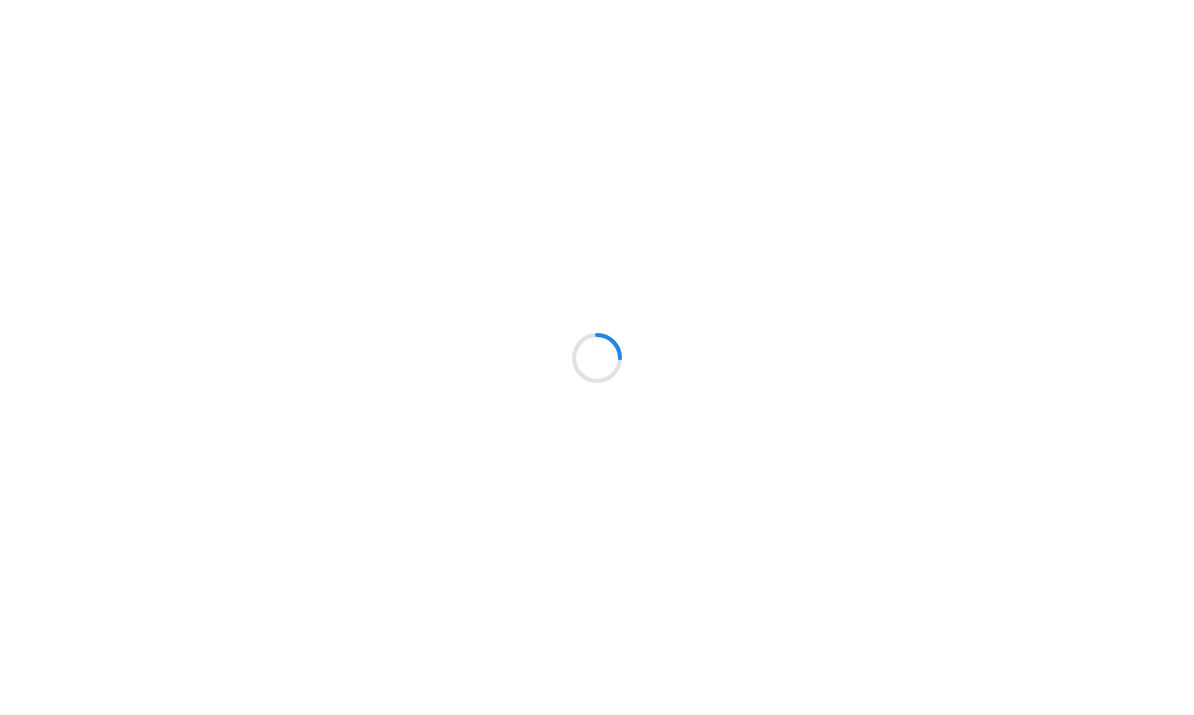 scroll, scrollTop: 0, scrollLeft: 0, axis: both 